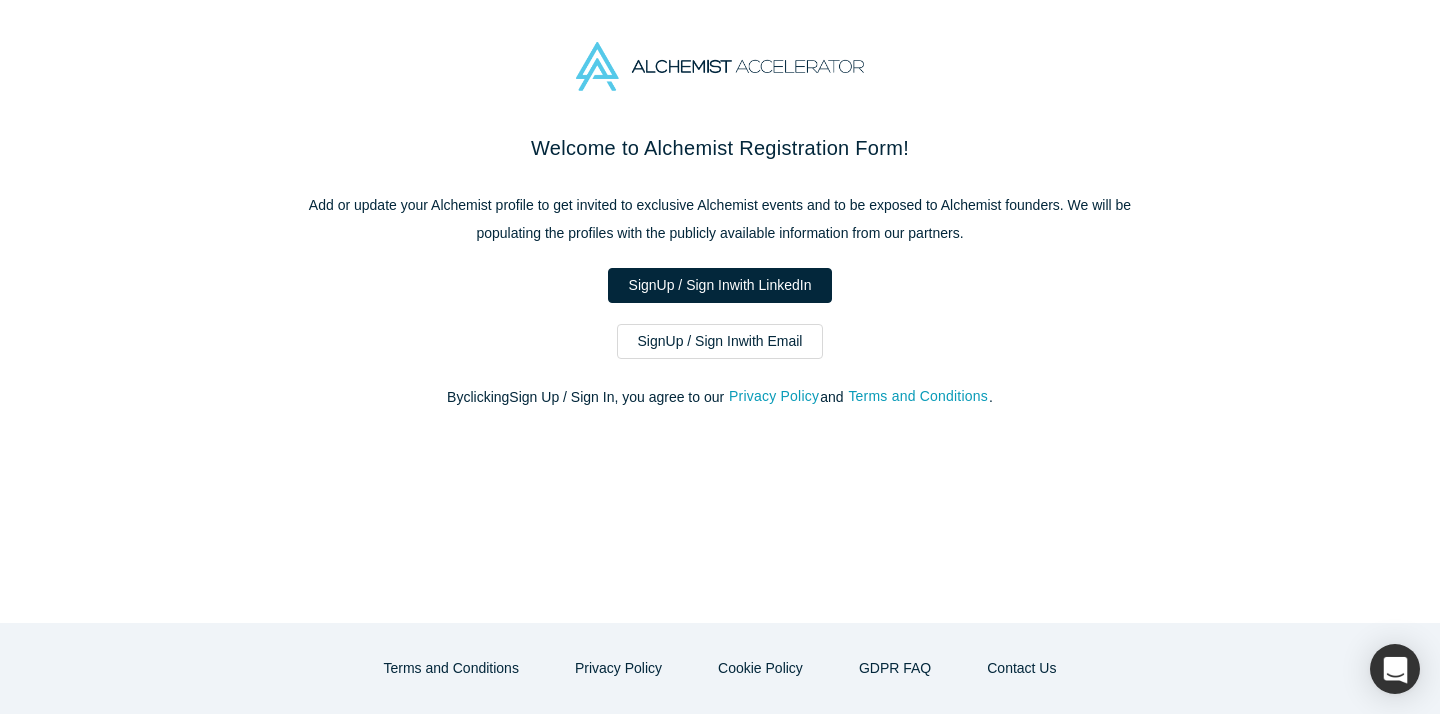 scroll, scrollTop: 0, scrollLeft: 0, axis: both 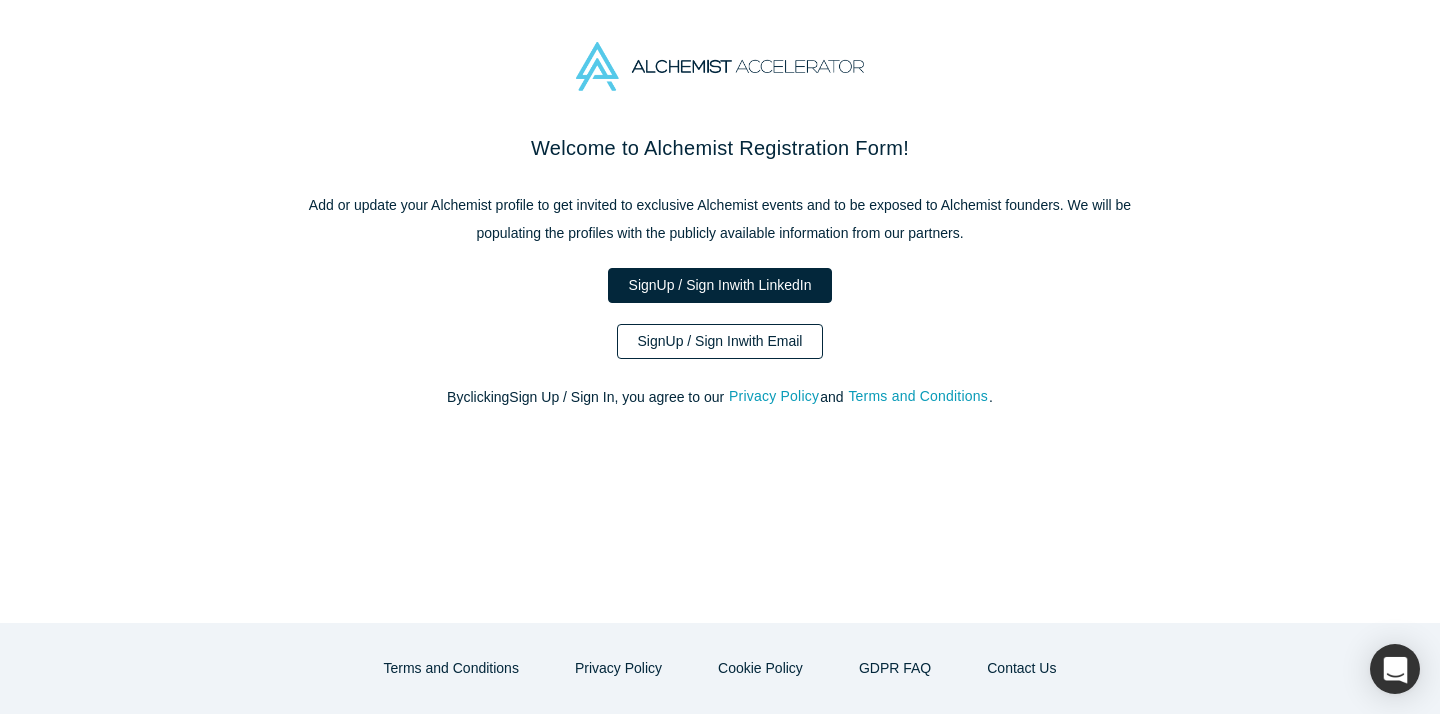 click on "Sign Up / Sign In with Email" at bounding box center (720, 341) 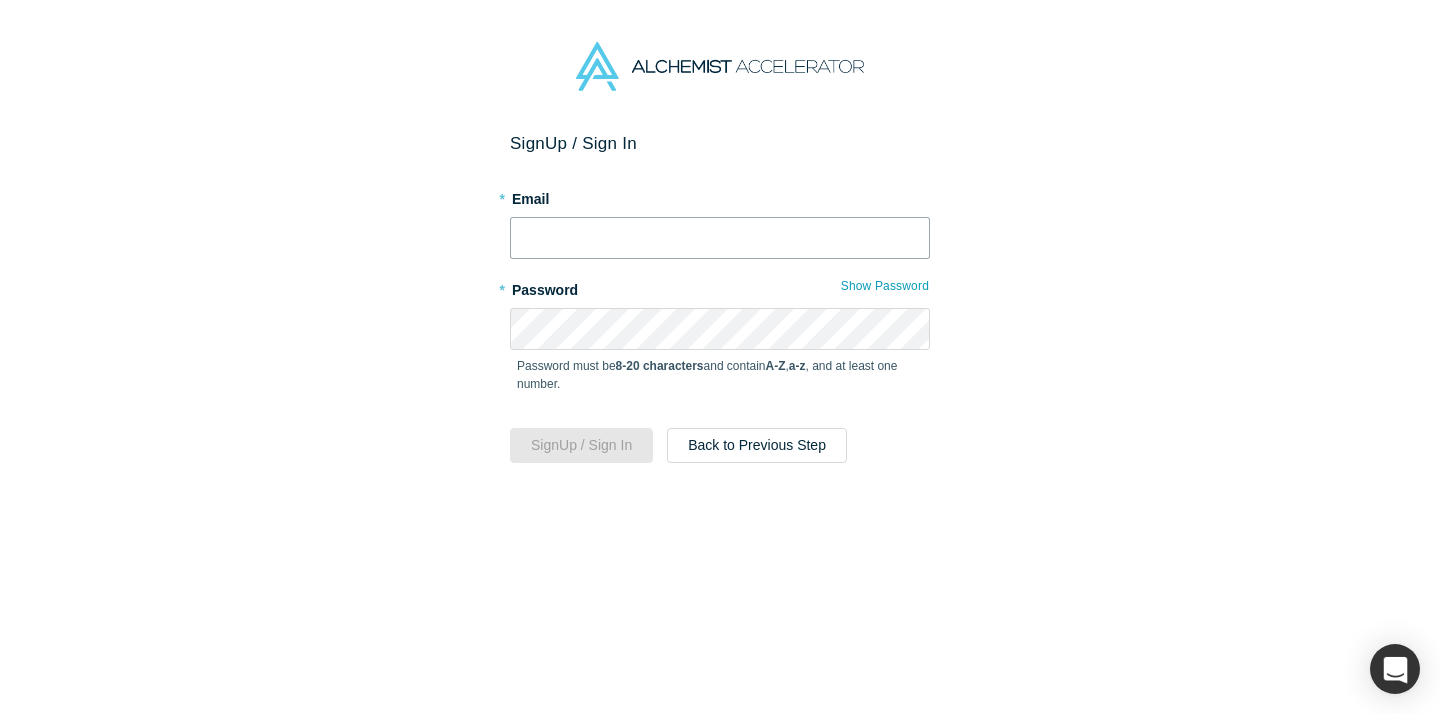 click at bounding box center [720, 238] 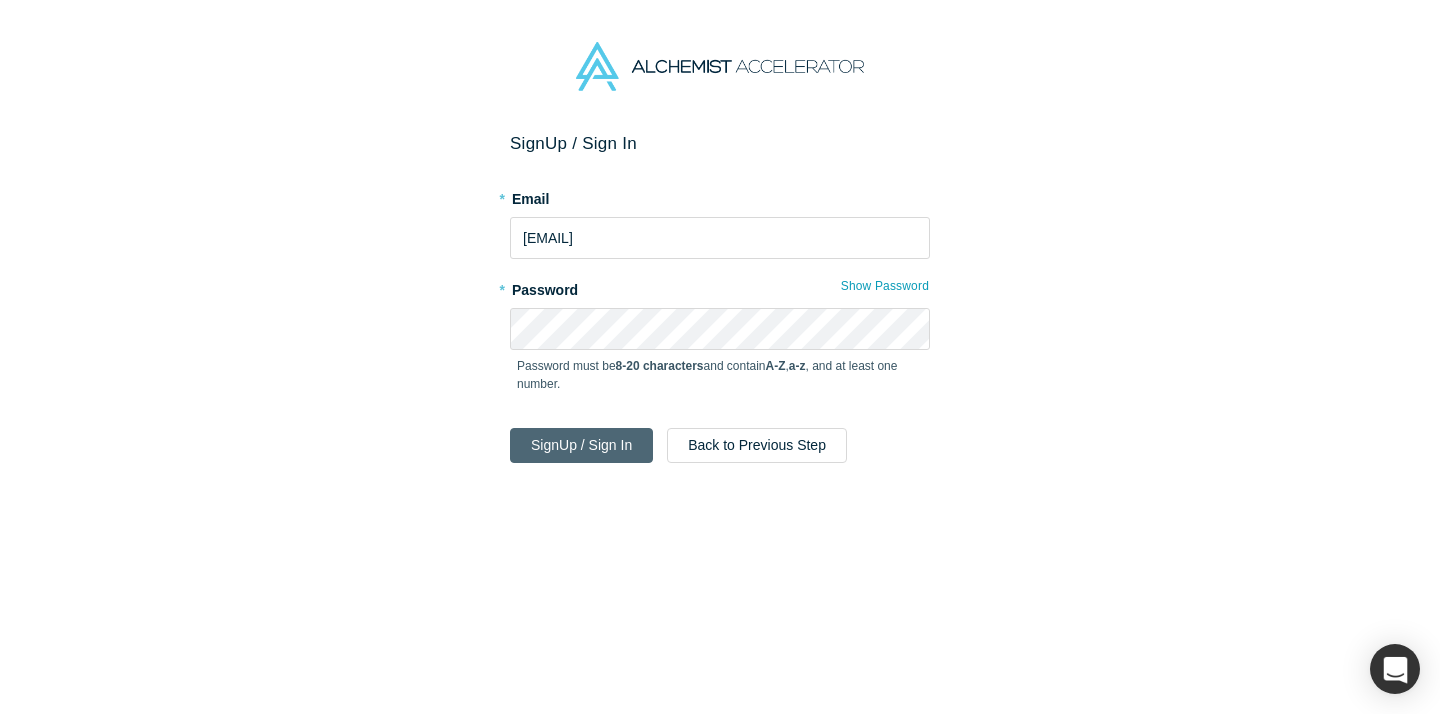 click on "Sign Up / Sign In" at bounding box center (581, 445) 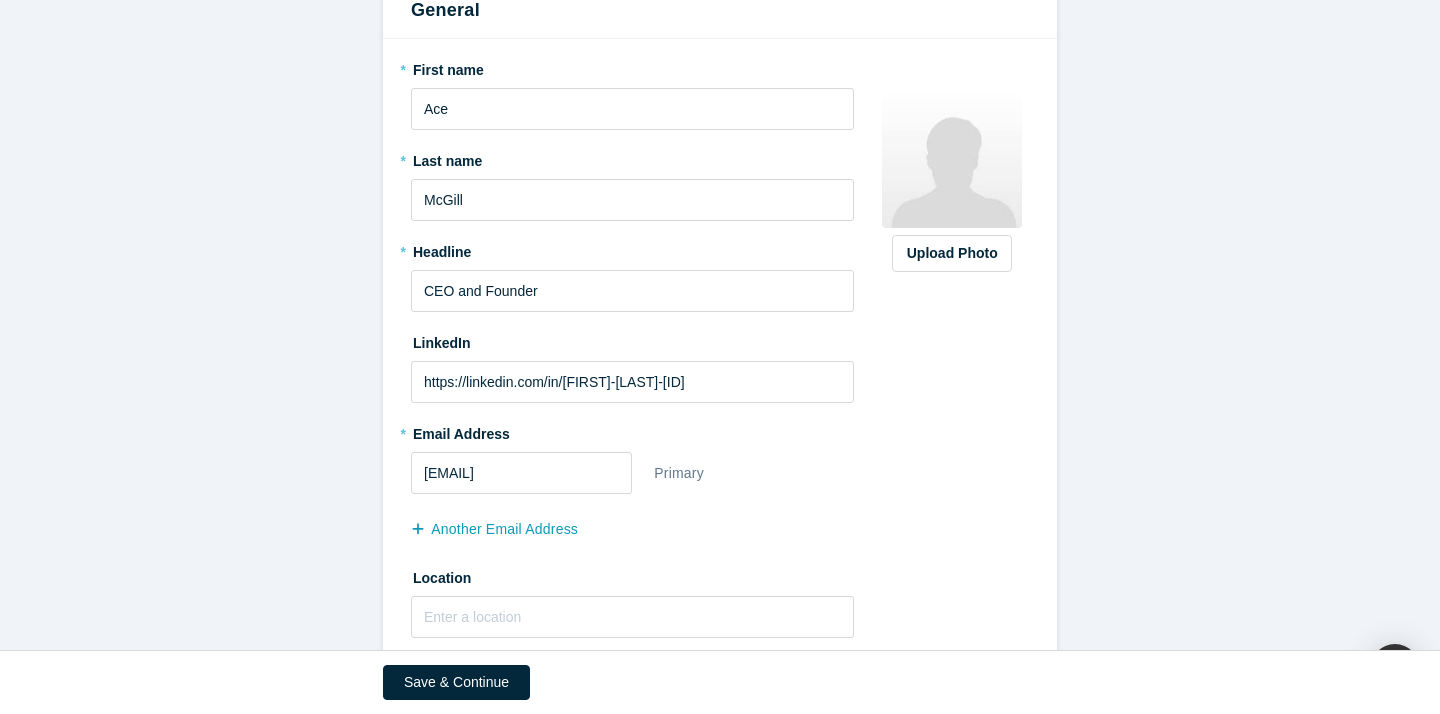 scroll, scrollTop: 291, scrollLeft: 0, axis: vertical 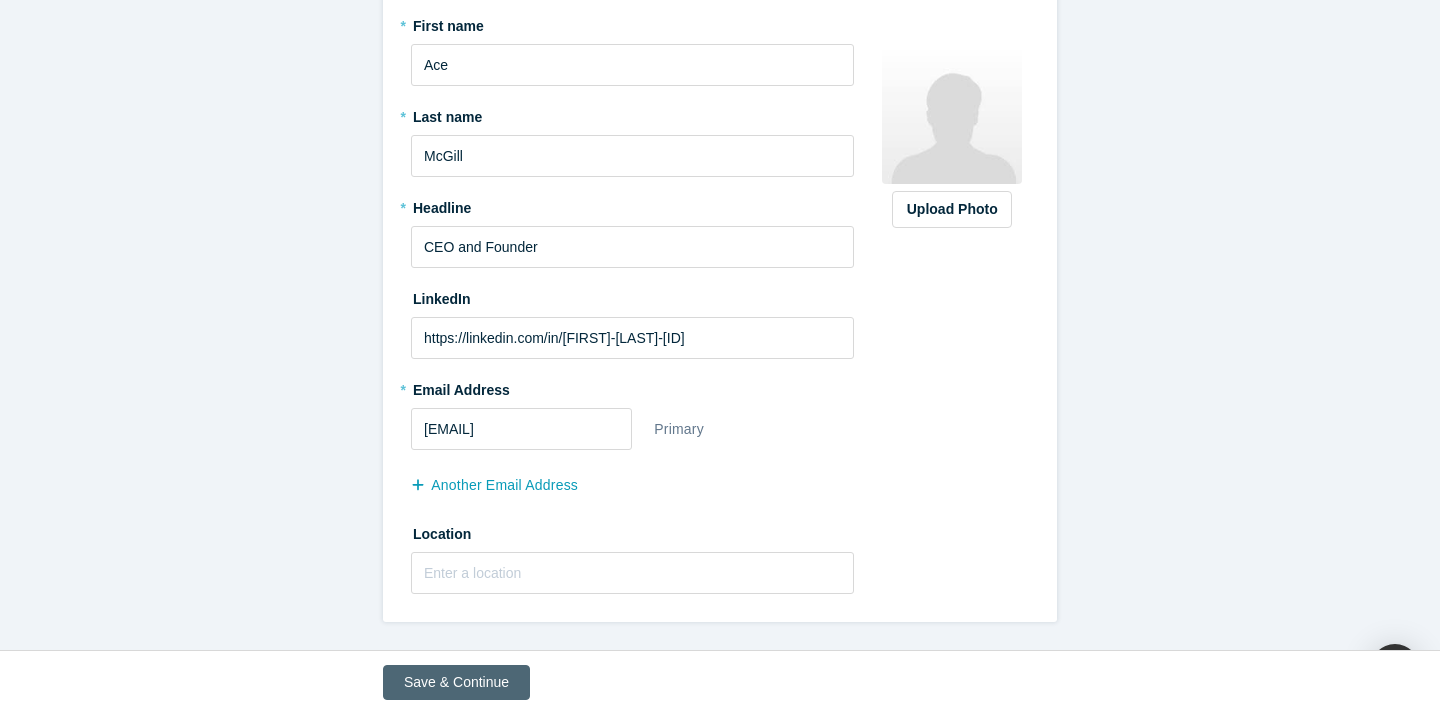 click on "Save & Continue" at bounding box center (456, 682) 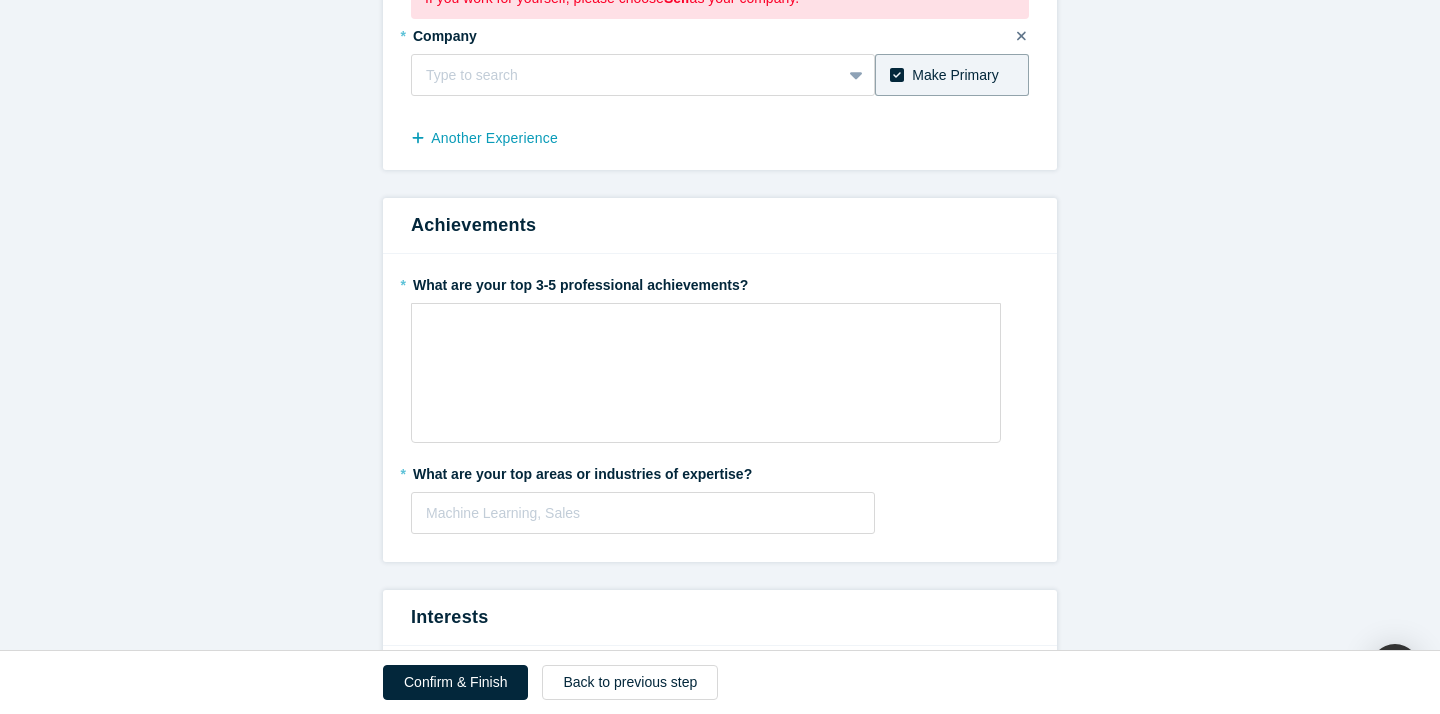 scroll, scrollTop: 355, scrollLeft: 0, axis: vertical 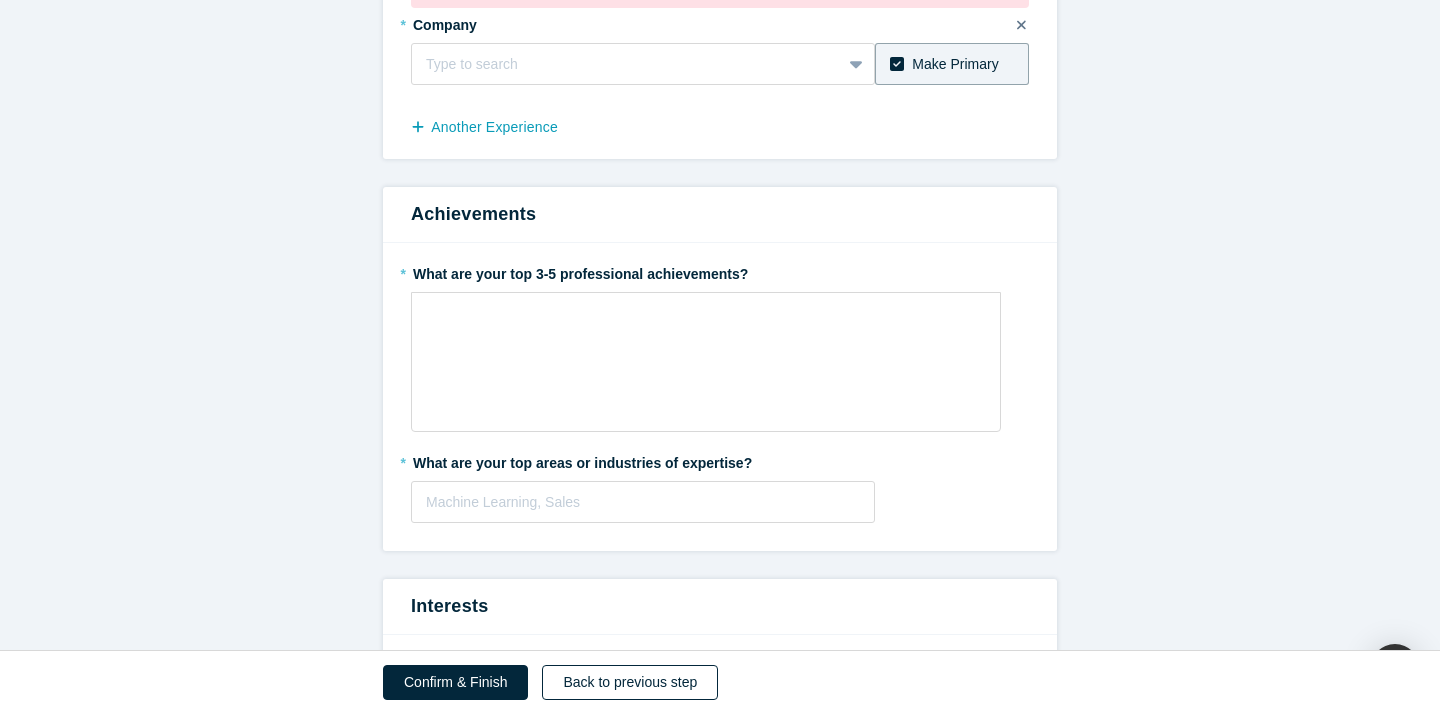 click on "Back to previous step" at bounding box center [630, 682] 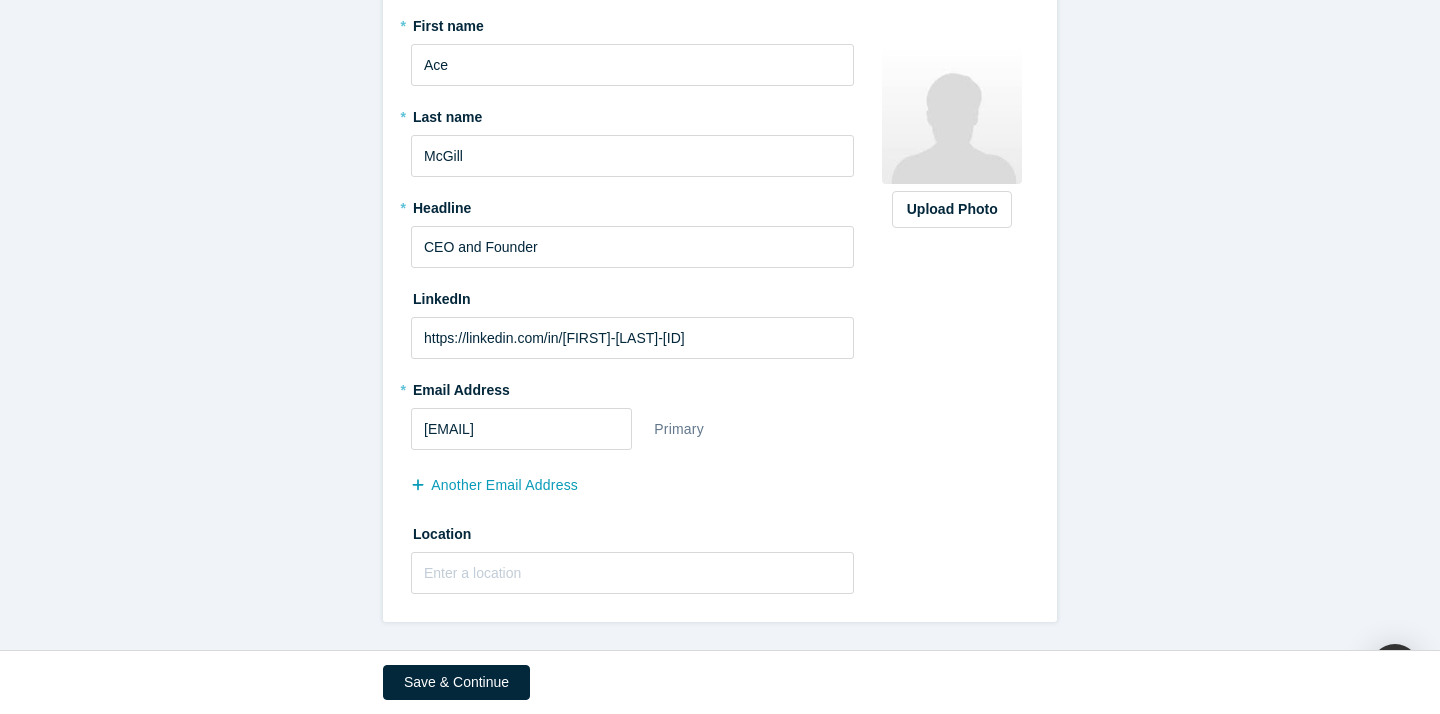 scroll, scrollTop: 0, scrollLeft: 0, axis: both 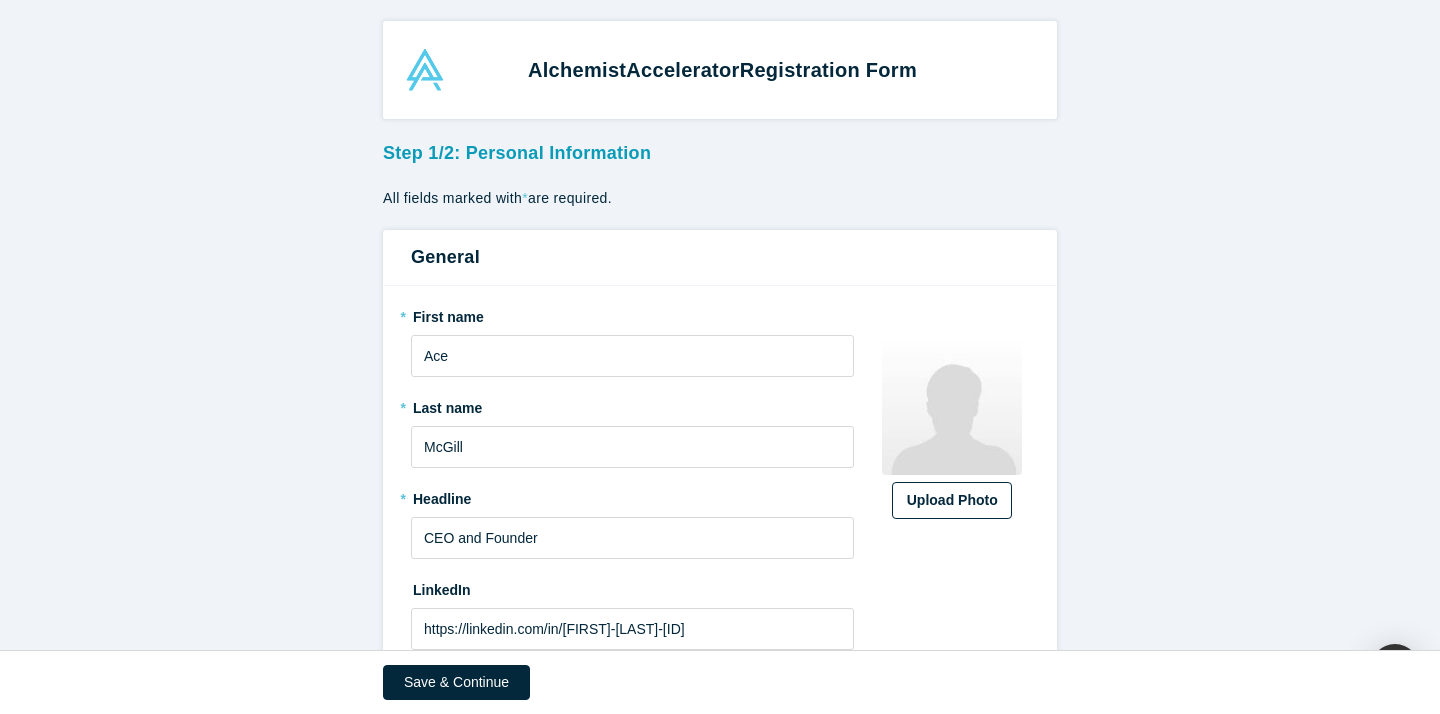 click on "Upload Photo" at bounding box center (952, 500) 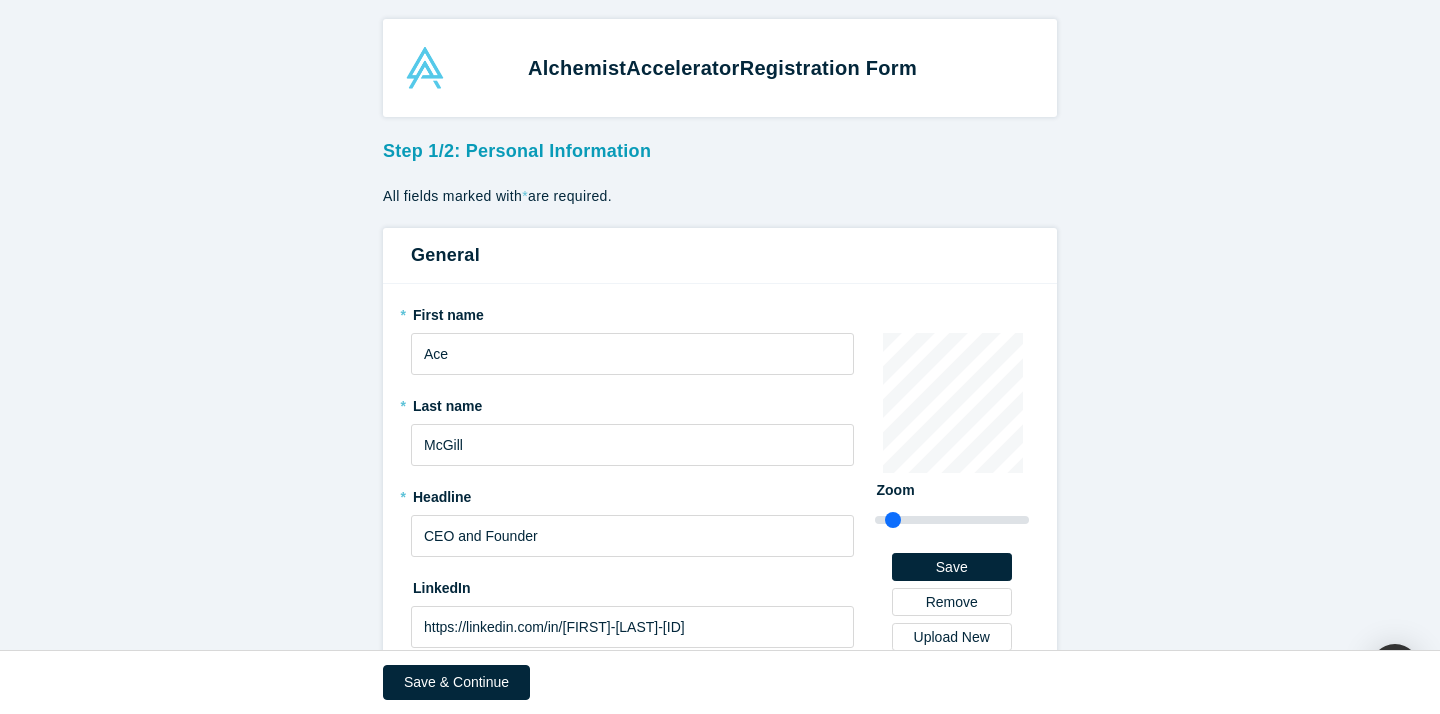 scroll, scrollTop: 0, scrollLeft: 0, axis: both 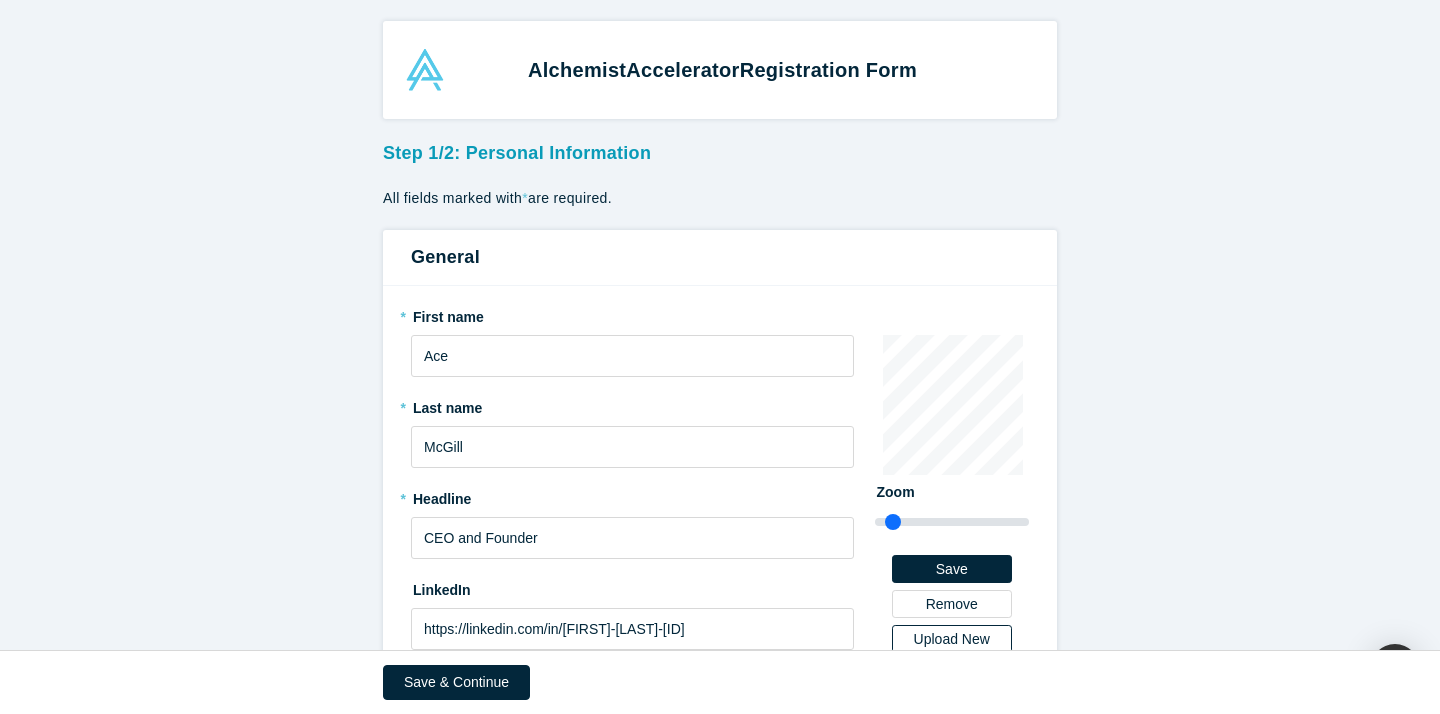 click on "Upload New" at bounding box center [952, 639] 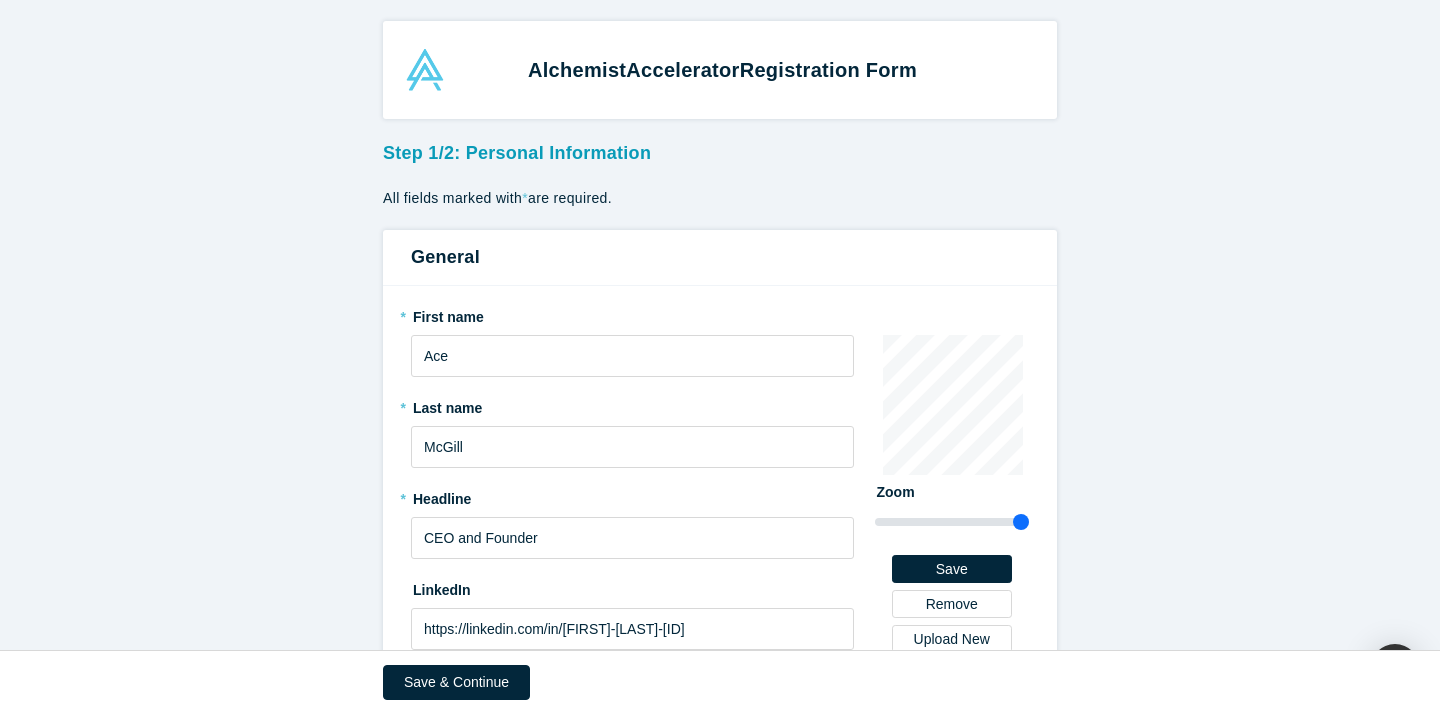 drag, startPoint x: 891, startPoint y: 519, endPoint x: 1021, endPoint y: 529, distance: 130.38405 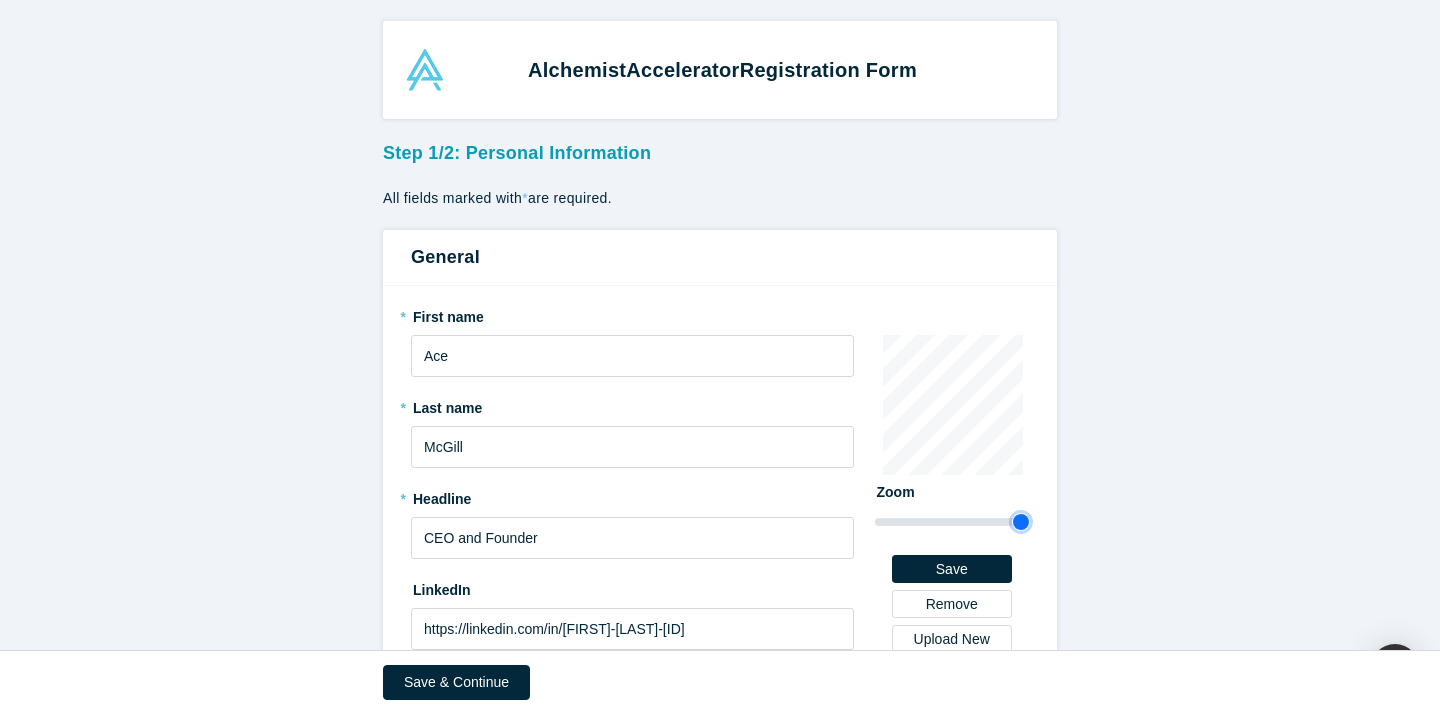 click at bounding box center (952, 522) 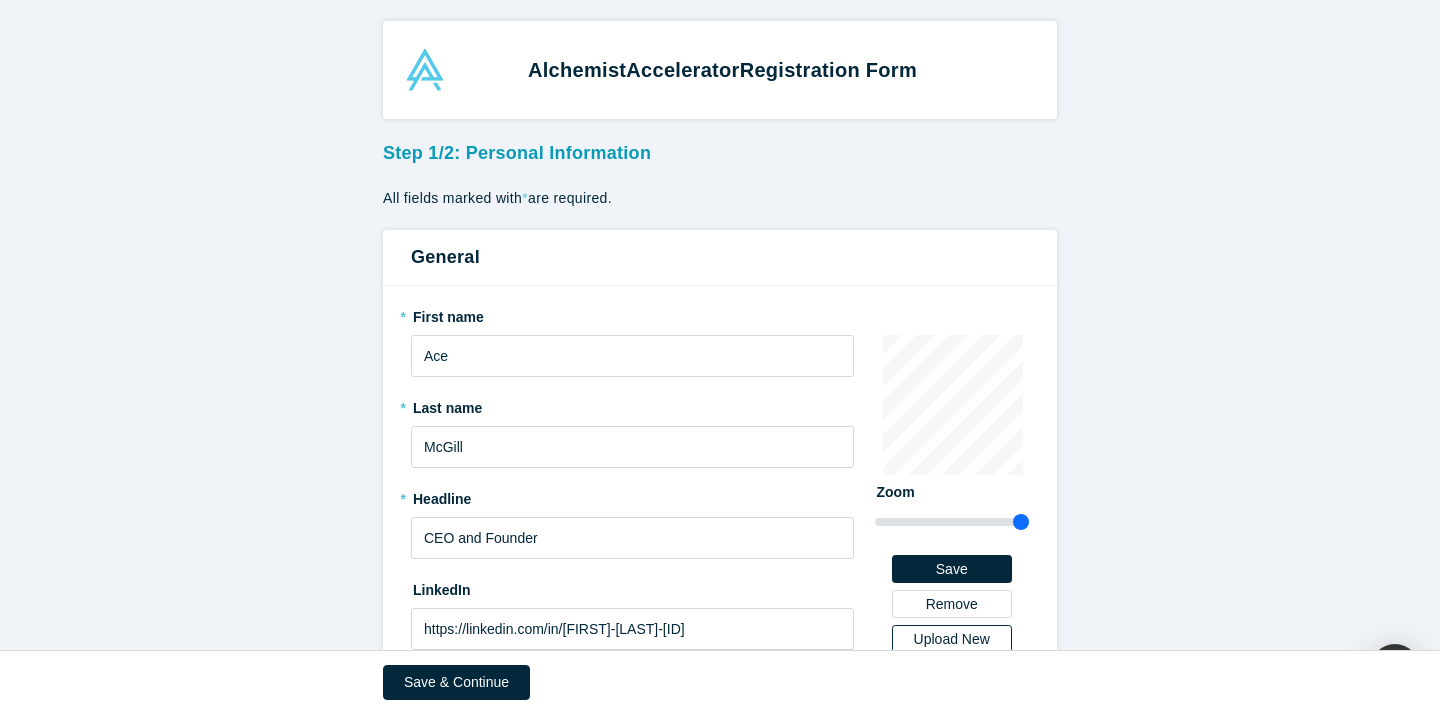 click on "Upload New" at bounding box center (952, 639) 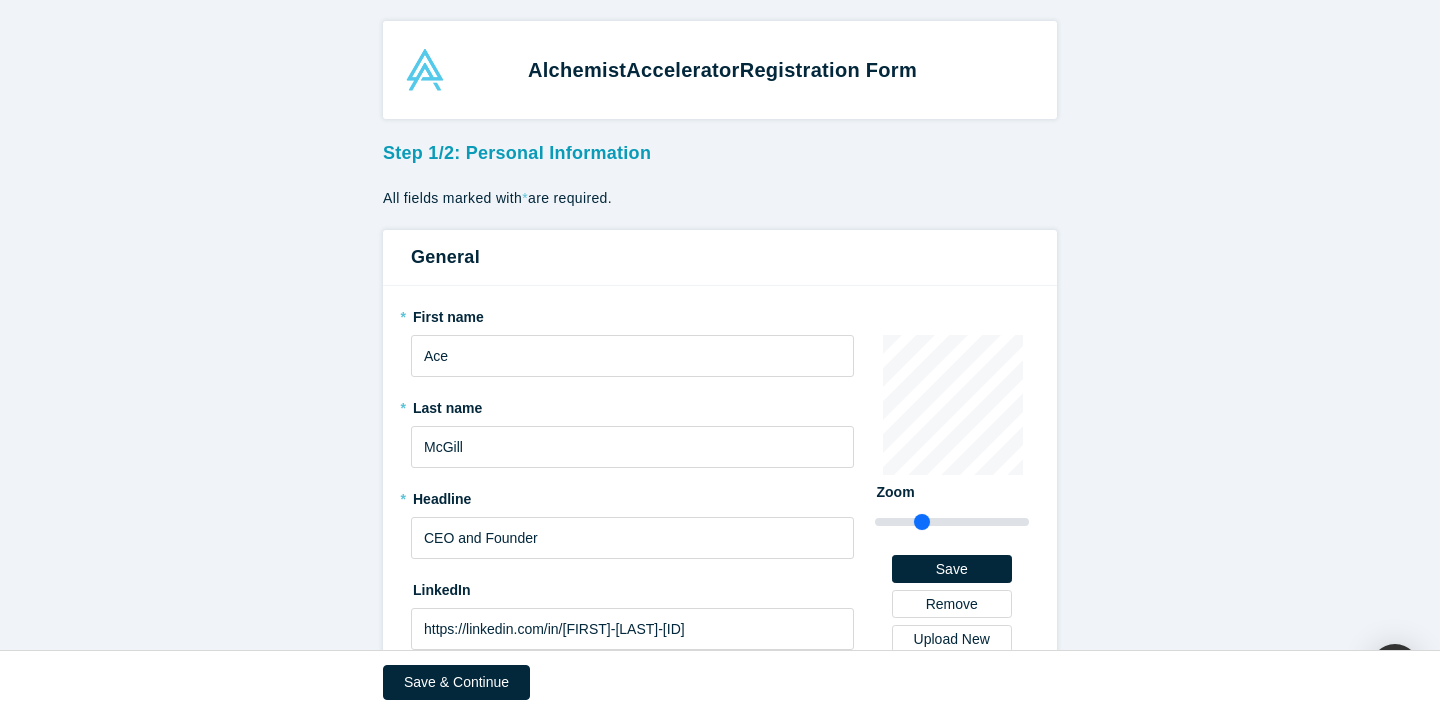 drag, startPoint x: 1021, startPoint y: 521, endPoint x: 922, endPoint y: 515, distance: 99.18165 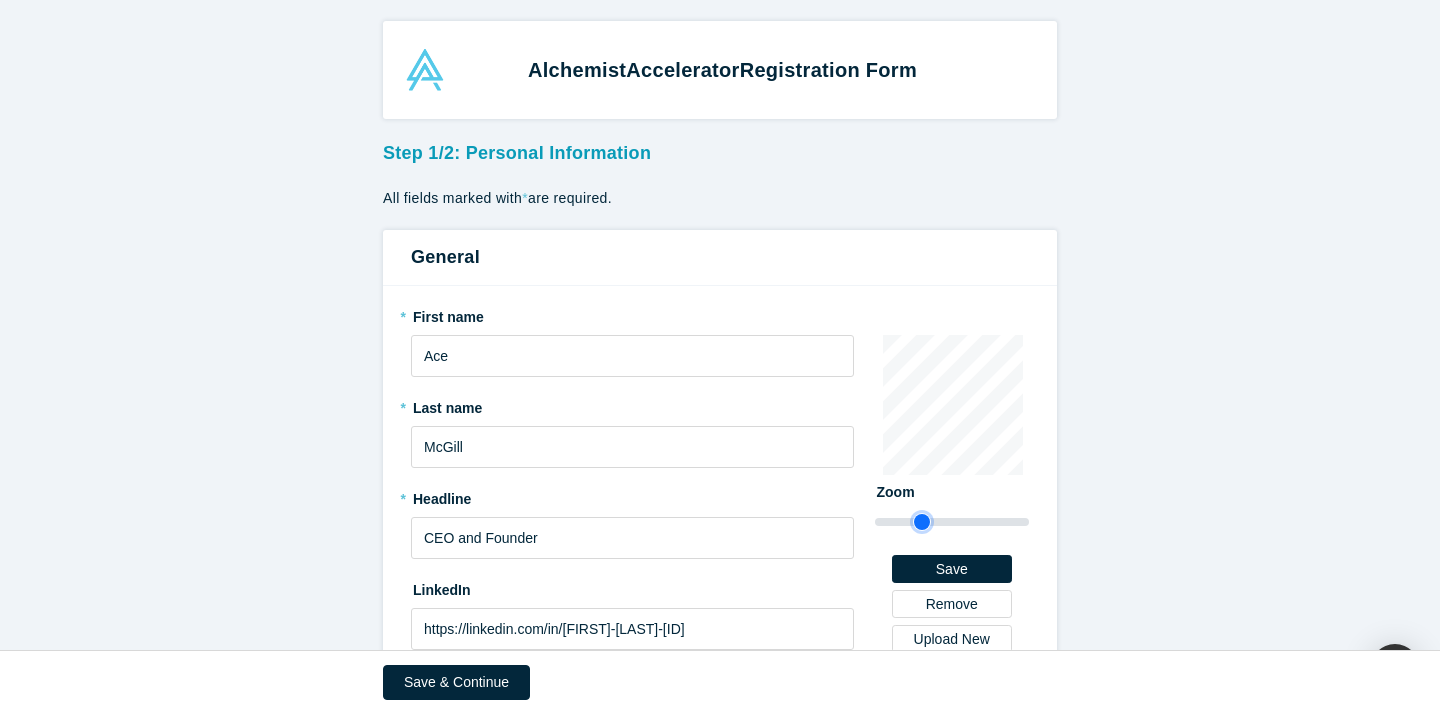 click at bounding box center [952, 522] 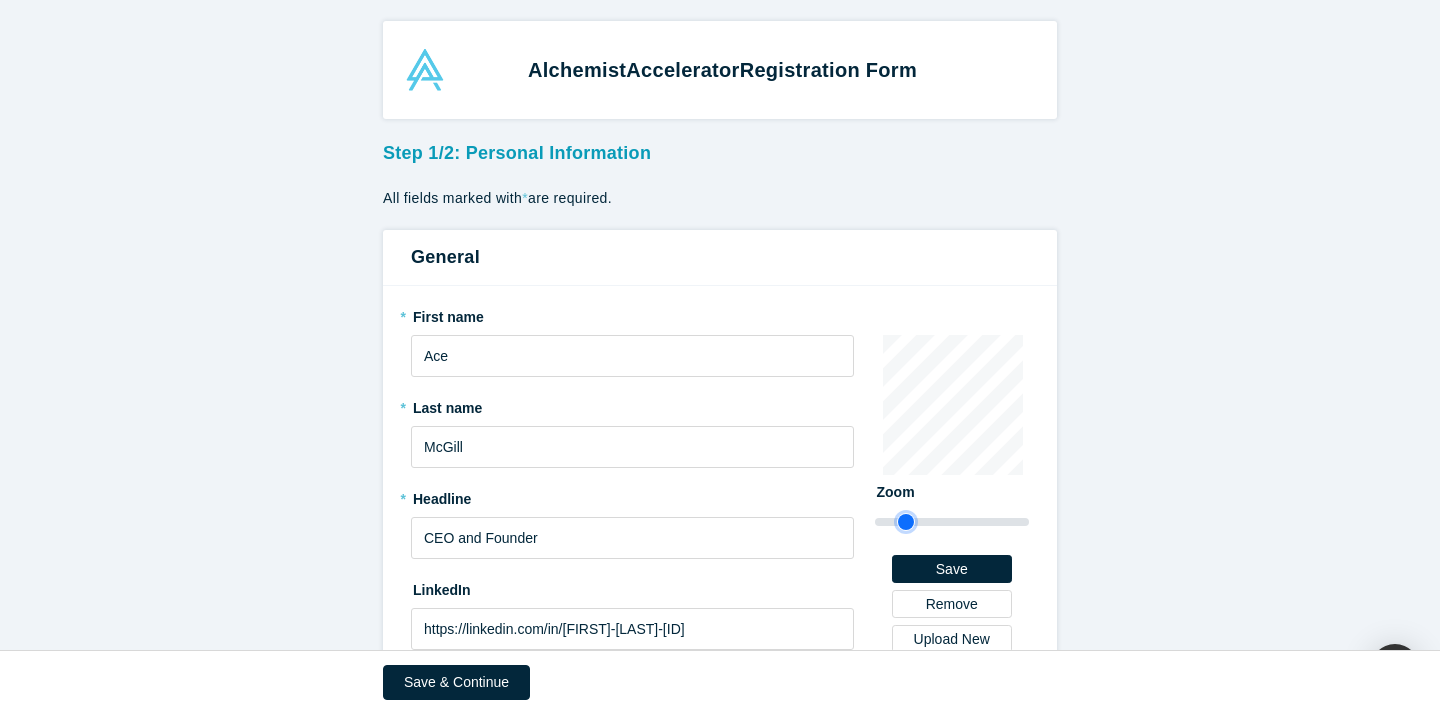 drag, startPoint x: 920, startPoint y: 518, endPoint x: 905, endPoint y: 513, distance: 15.811388 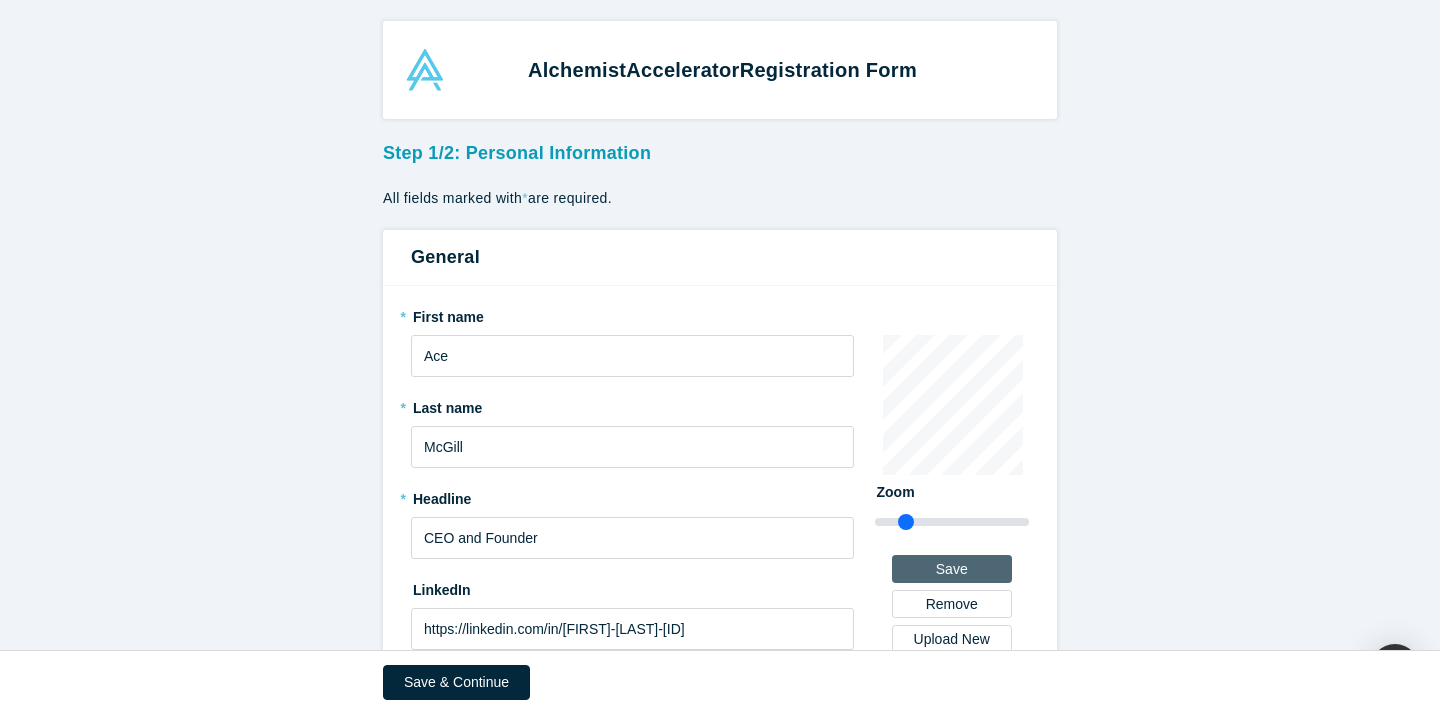 click on "Save" at bounding box center [952, 569] 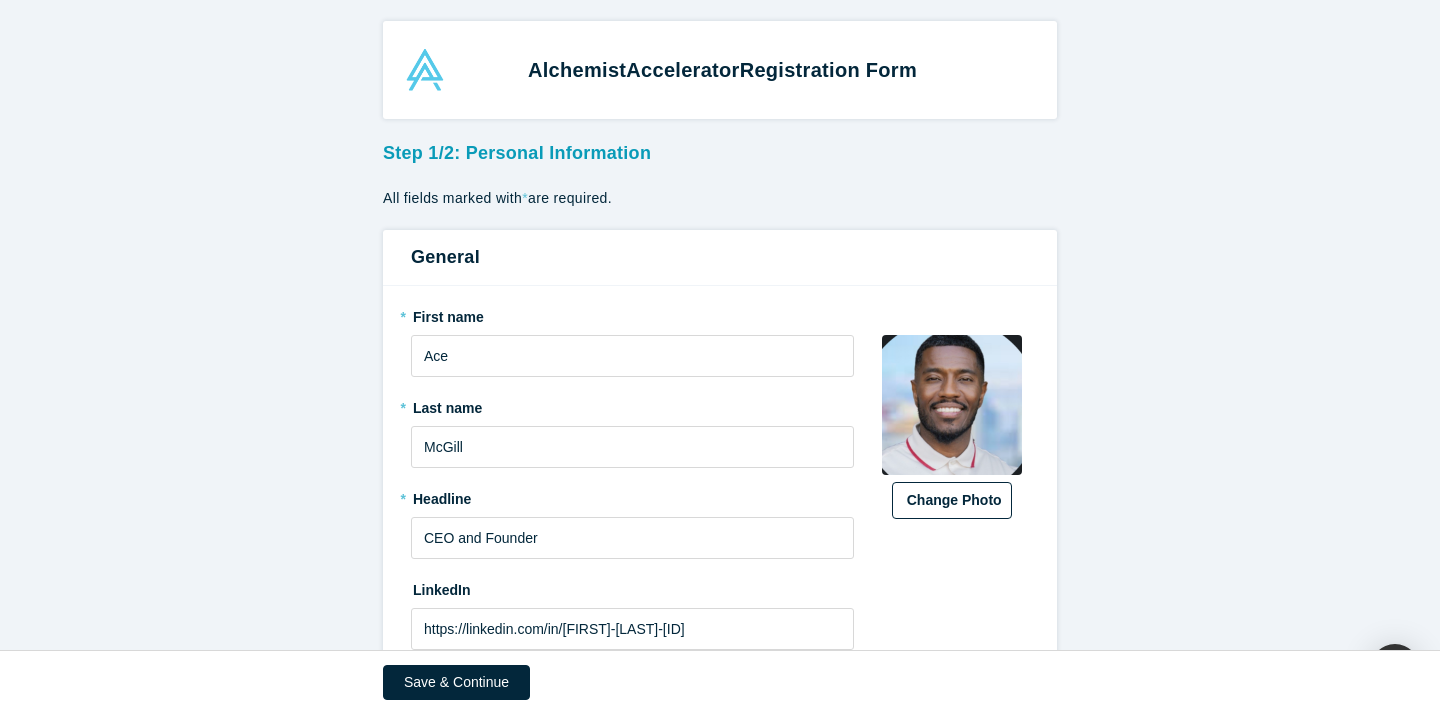 click on "Change Photo" at bounding box center (952, 500) 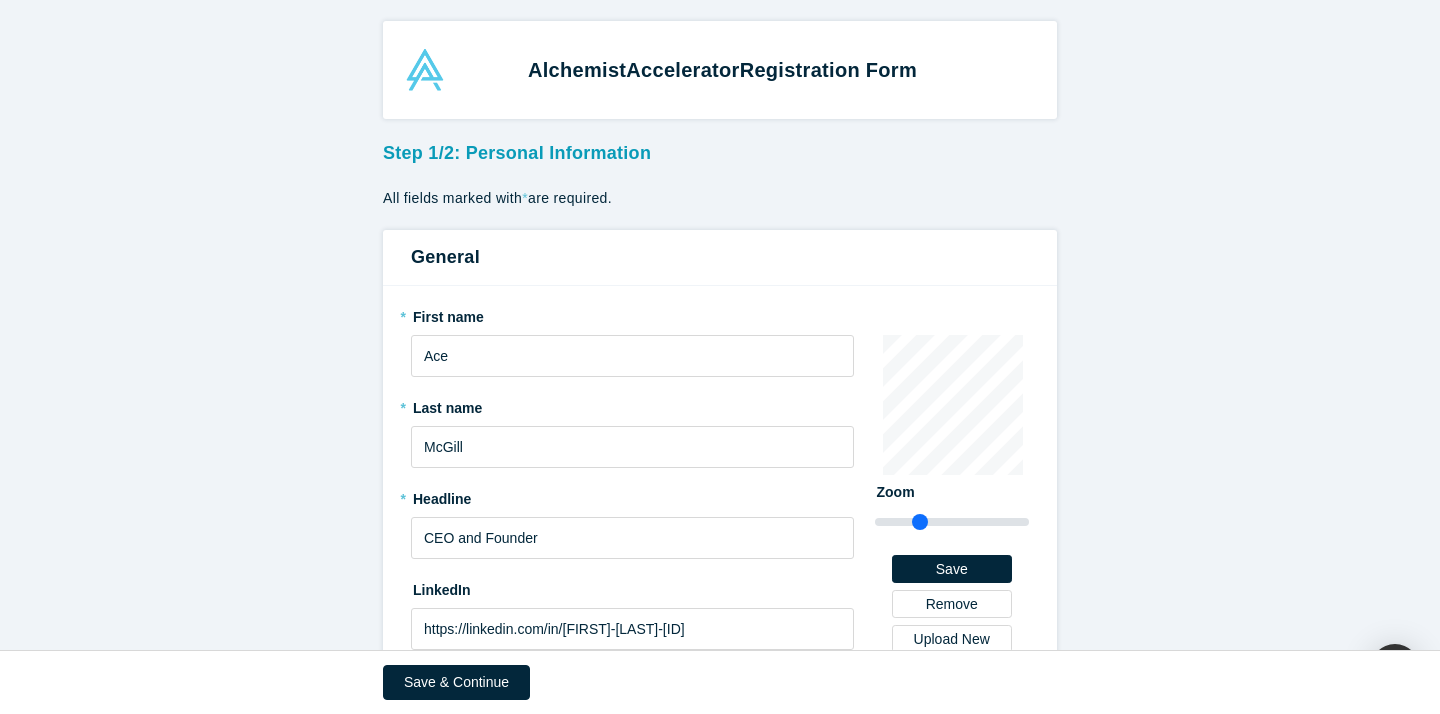 drag, startPoint x: 907, startPoint y: 521, endPoint x: 920, endPoint y: 521, distance: 13 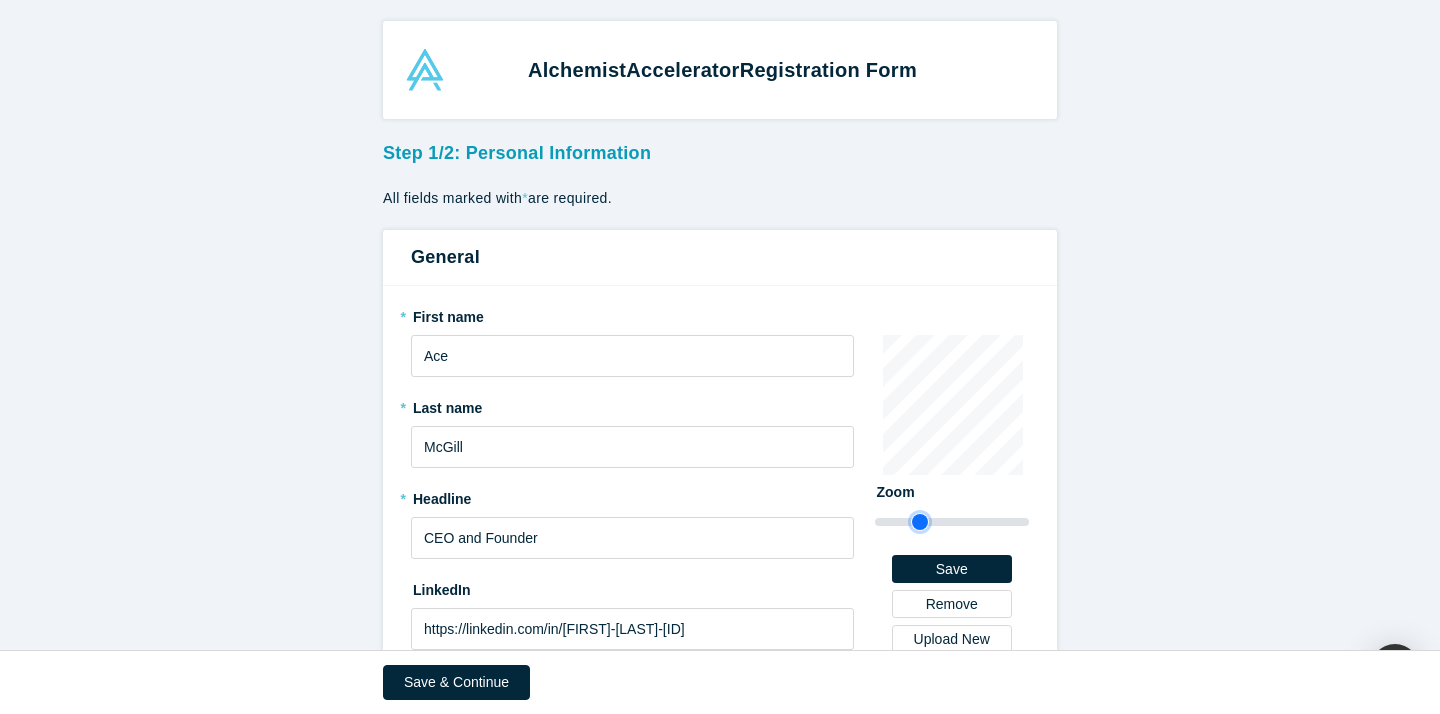 click at bounding box center (952, 522) 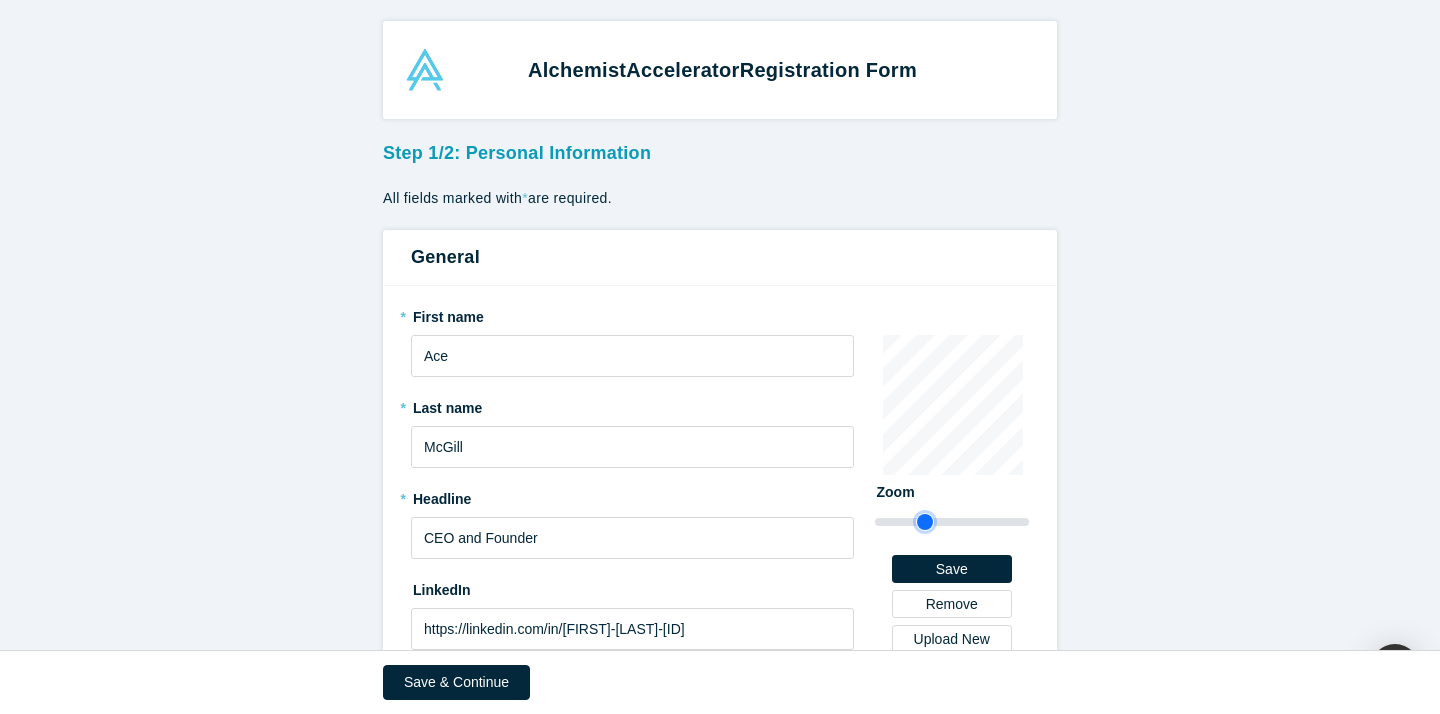 click at bounding box center [952, 522] 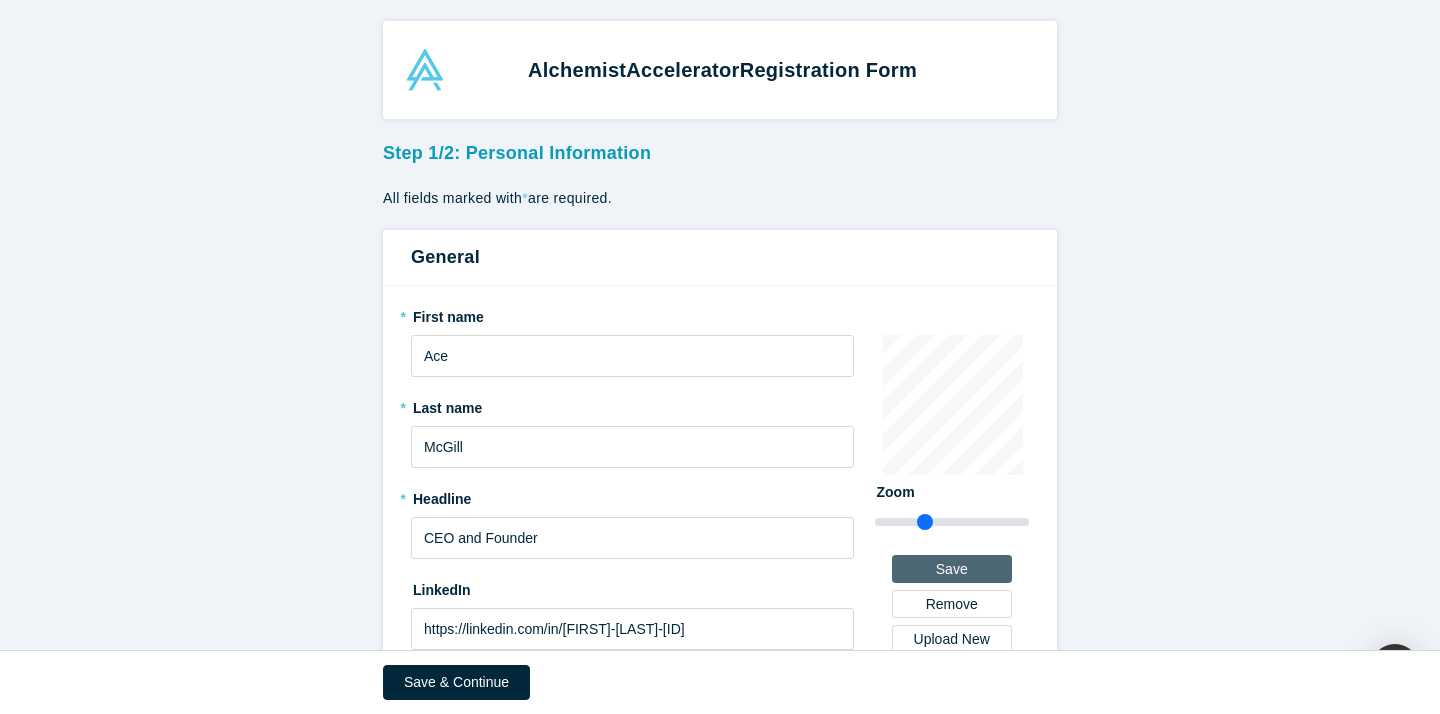click on "Save" at bounding box center [952, 569] 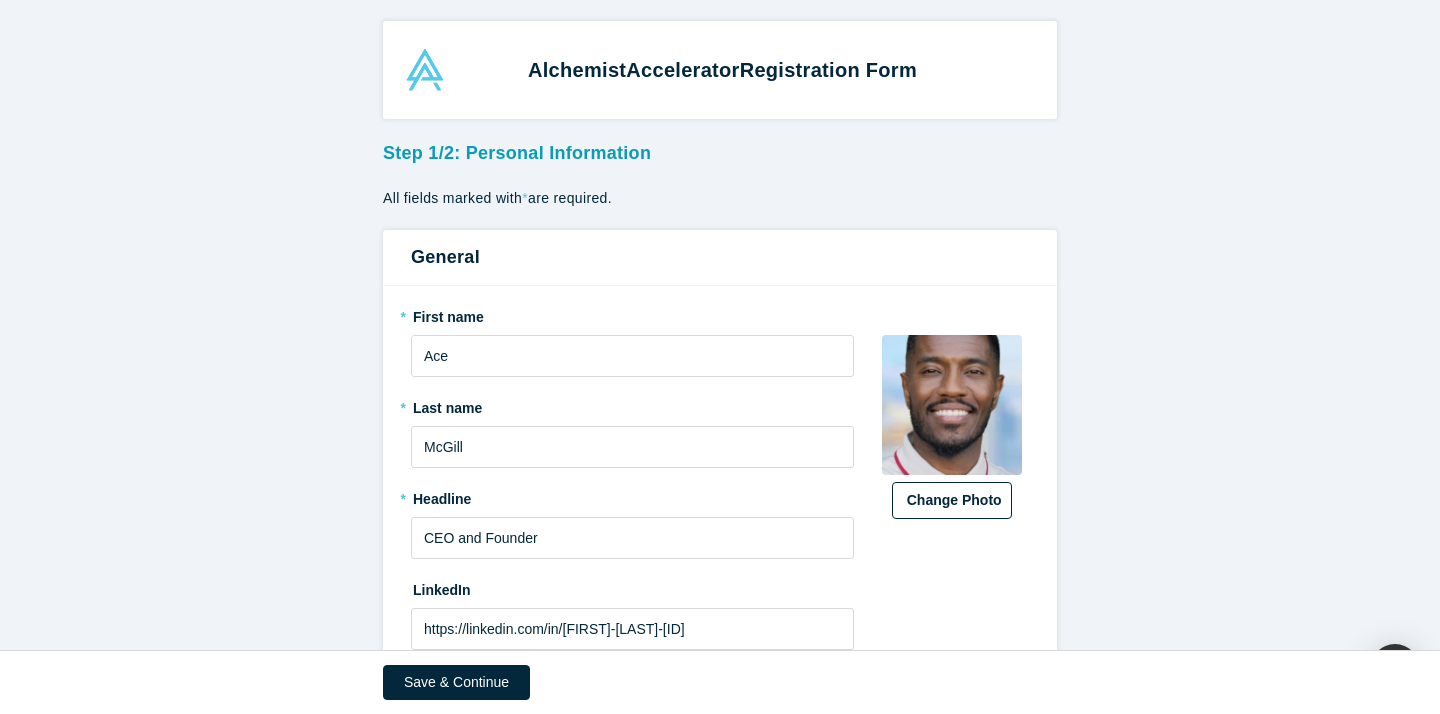 click on "Change Photo" at bounding box center [952, 500] 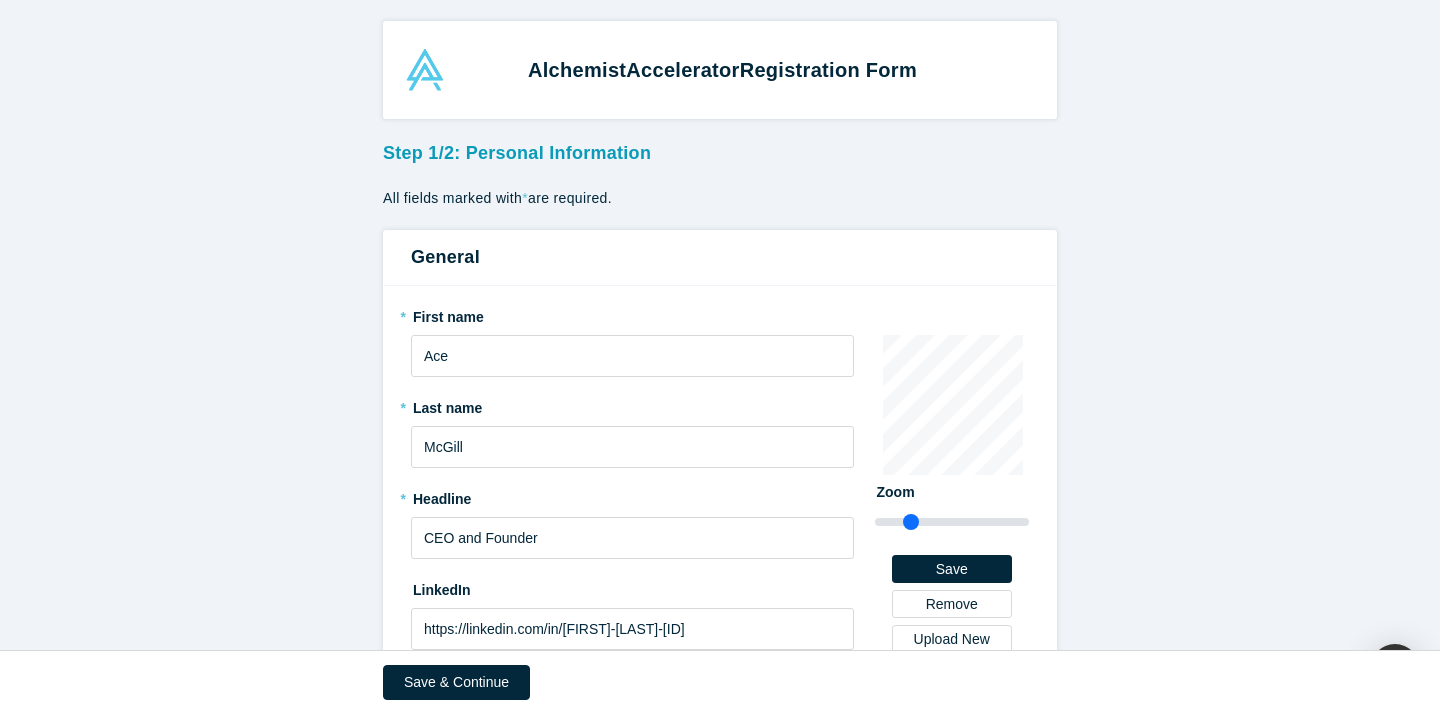 drag, startPoint x: 925, startPoint y: 521, endPoint x: 911, endPoint y: 518, distance: 14.3178215 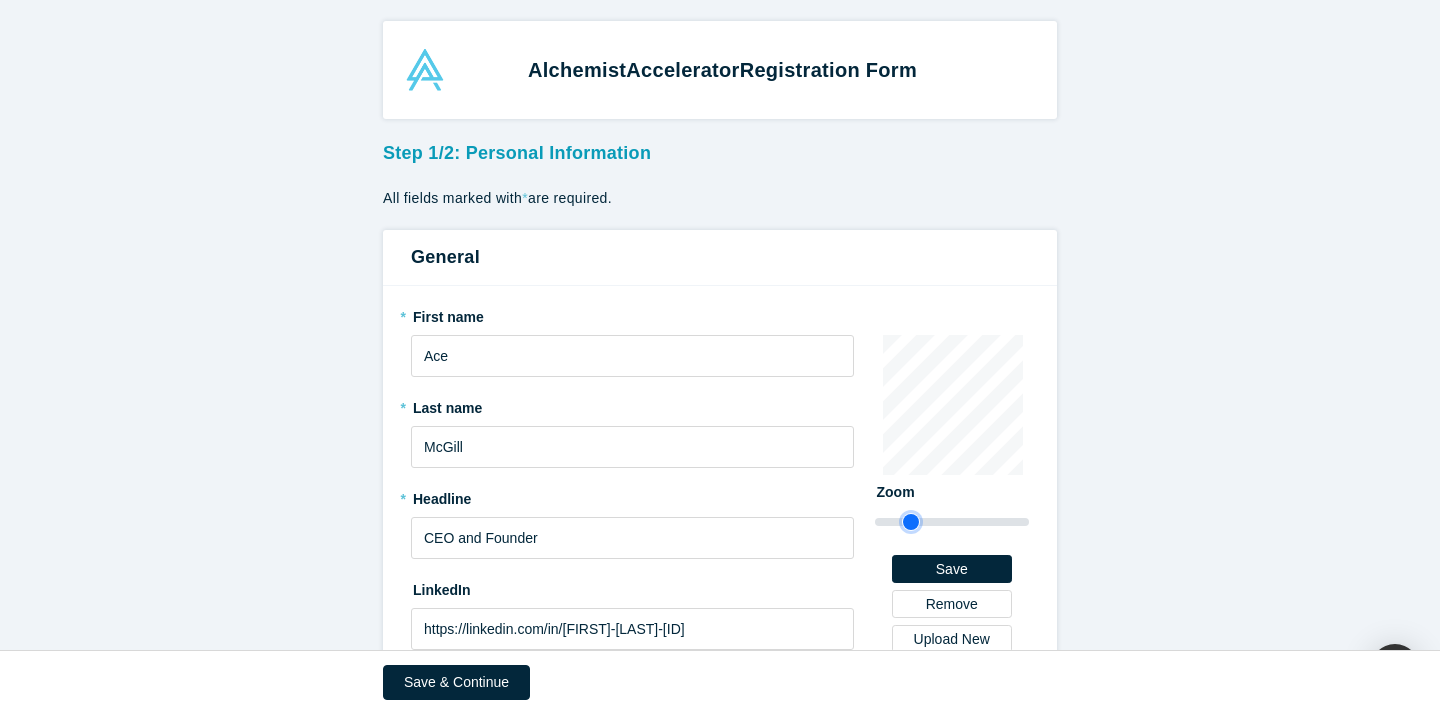 click at bounding box center [952, 522] 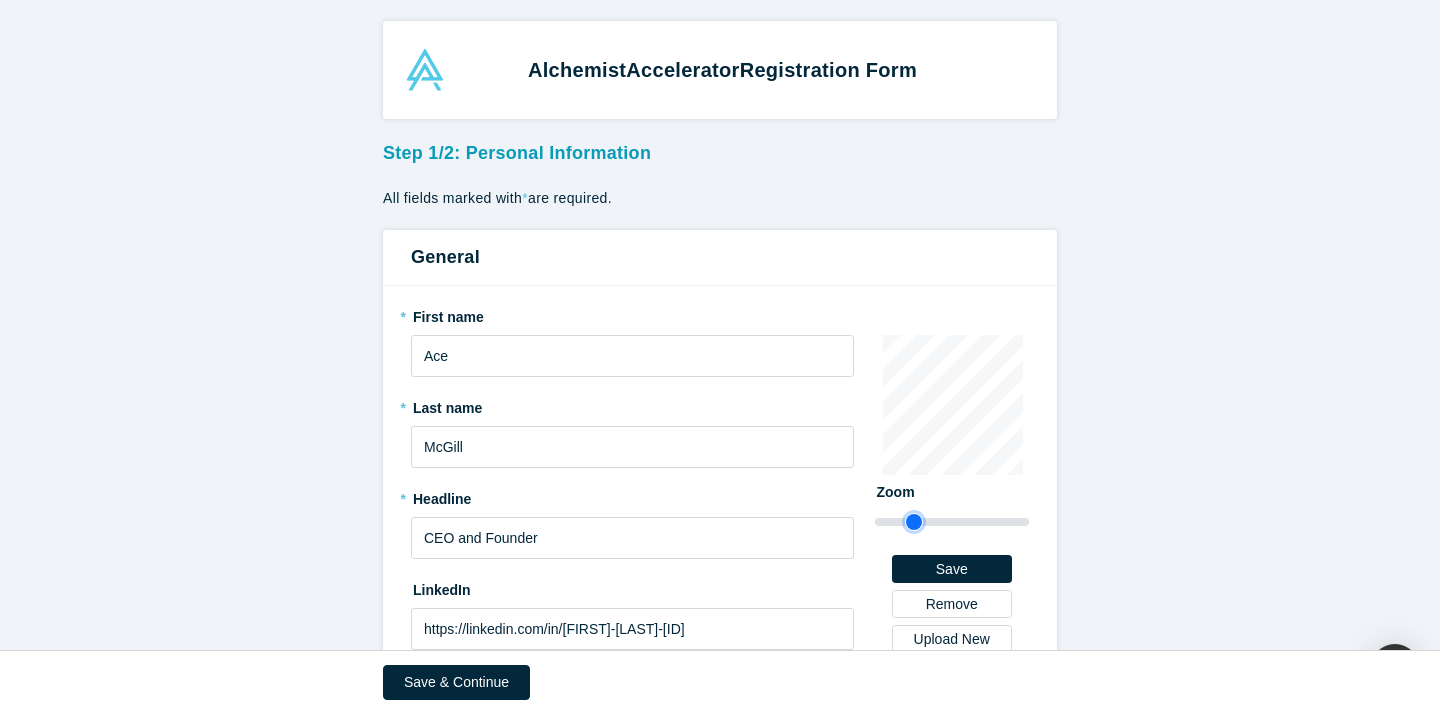 type on "1.48" 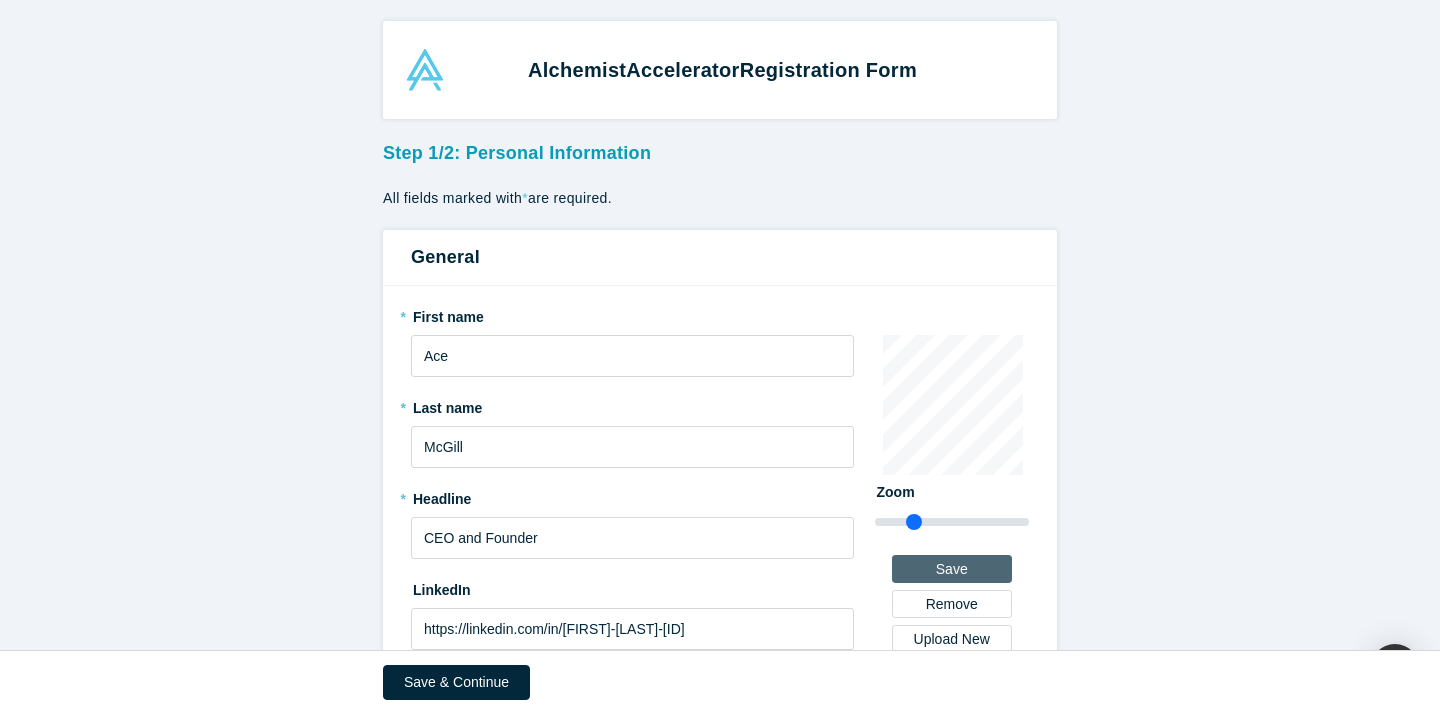 click on "Save" at bounding box center [952, 569] 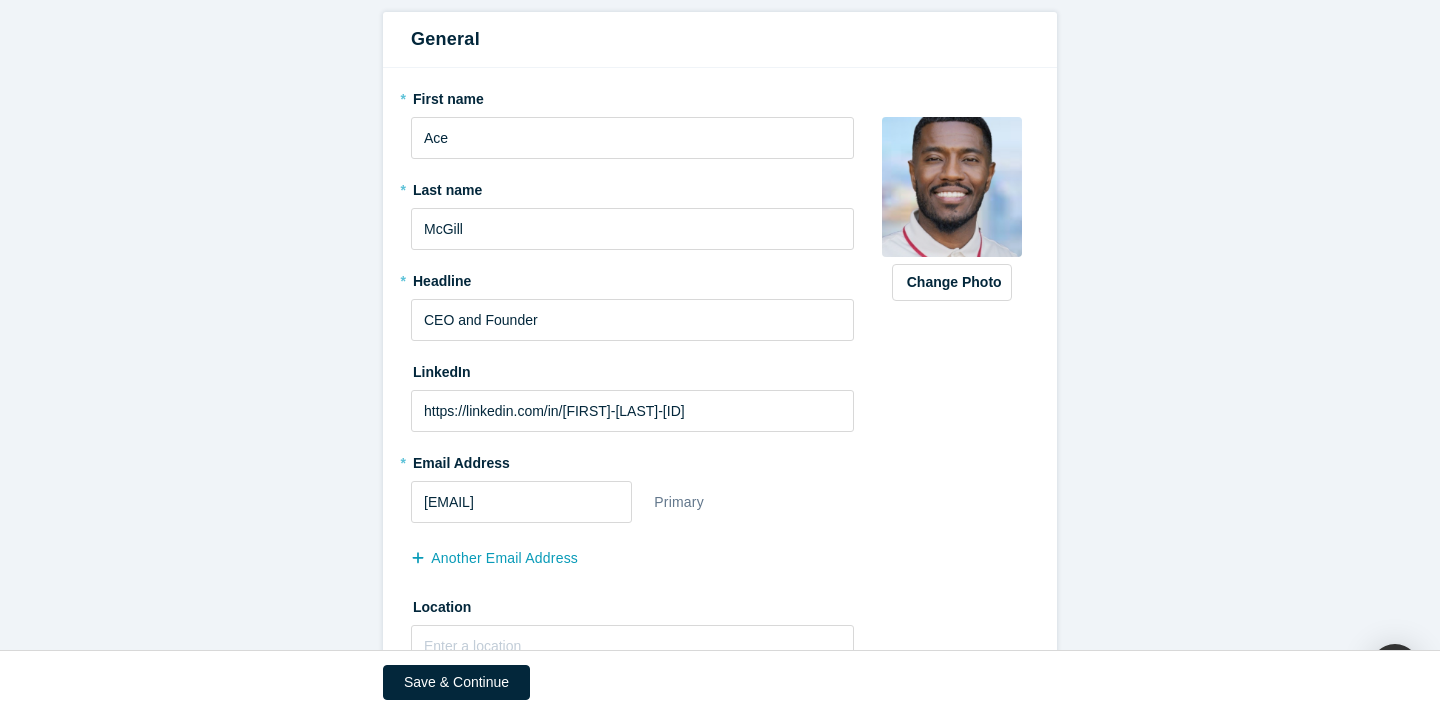 scroll, scrollTop: 291, scrollLeft: 0, axis: vertical 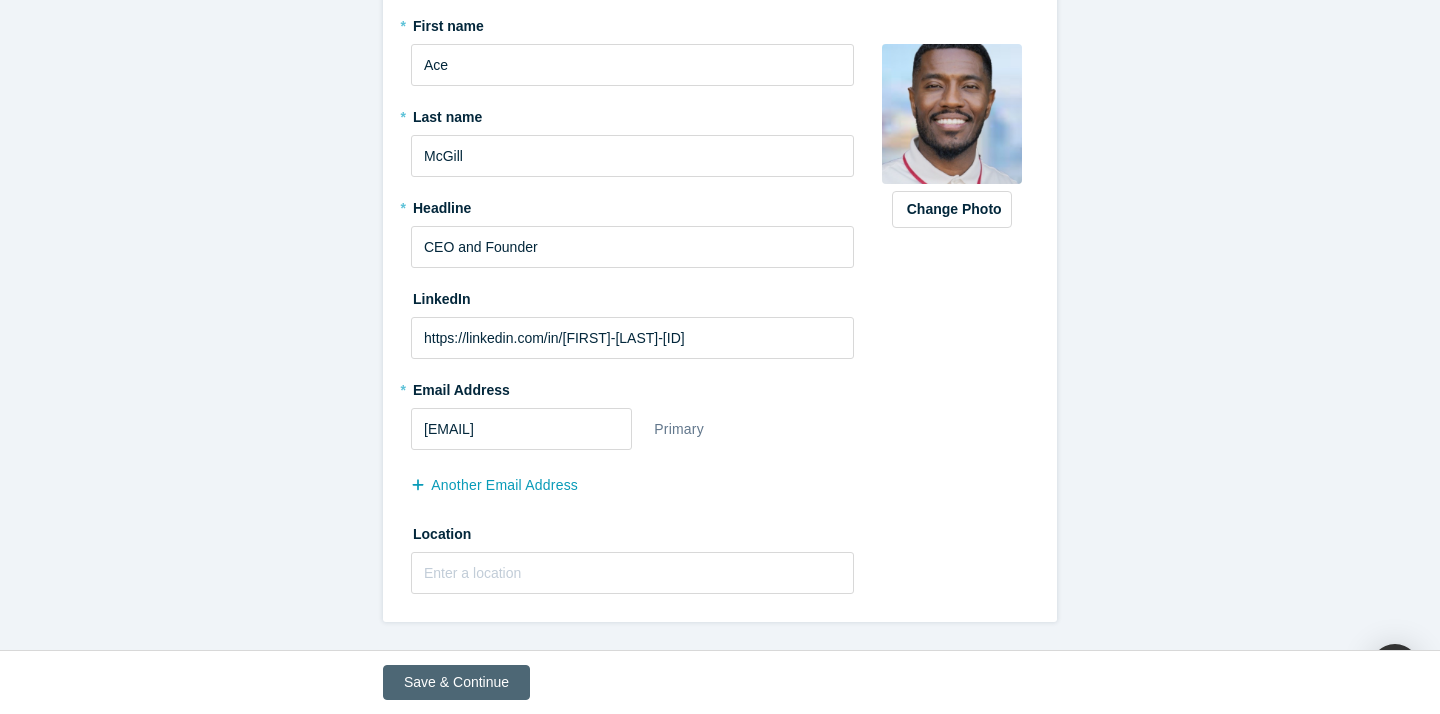 click on "Save & Continue" at bounding box center [456, 682] 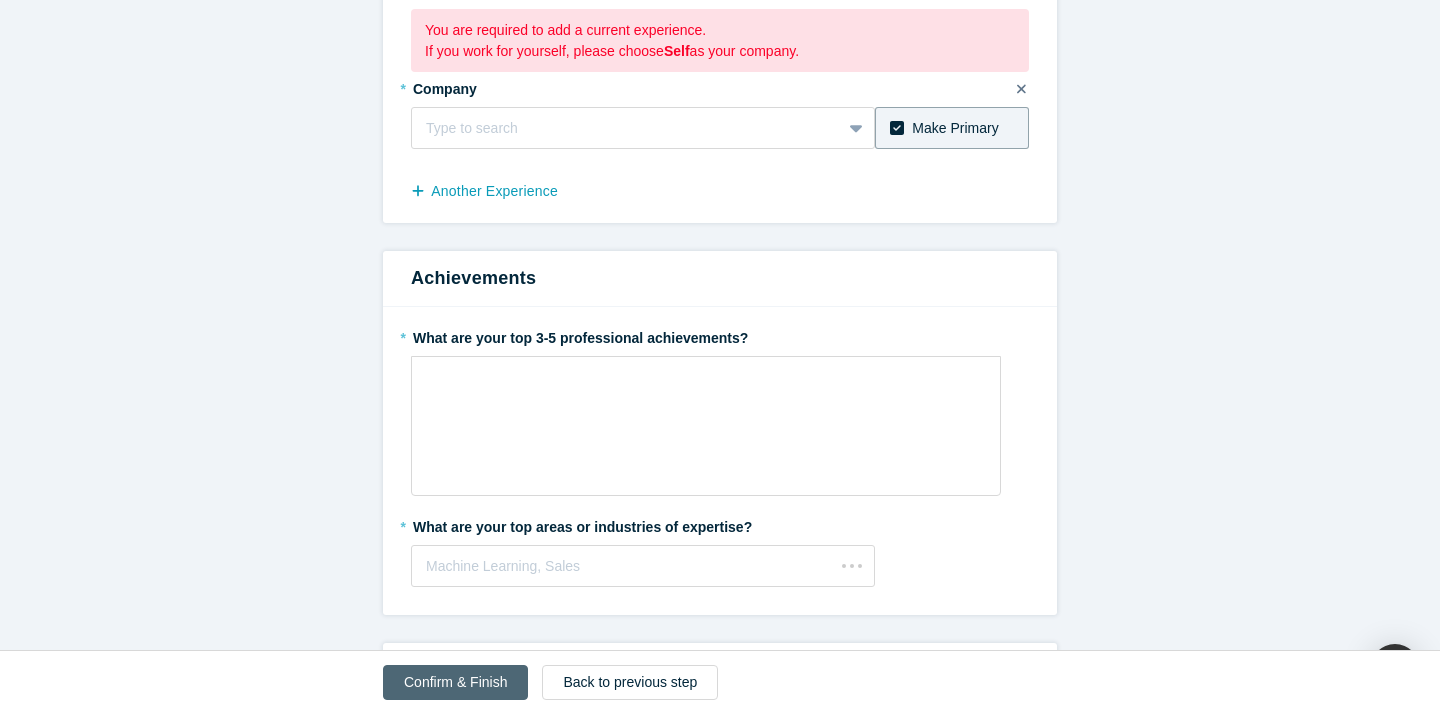 scroll, scrollTop: 0, scrollLeft: 0, axis: both 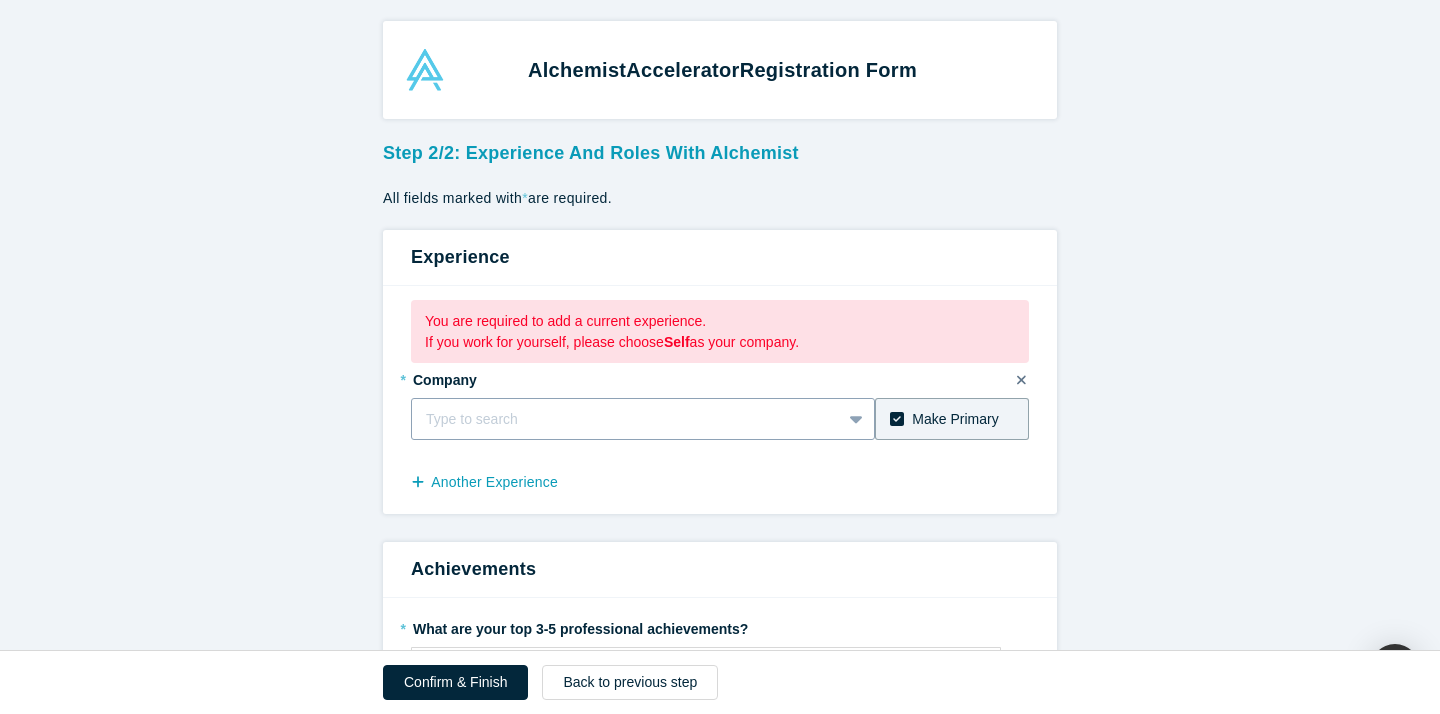 click at bounding box center [626, 419] 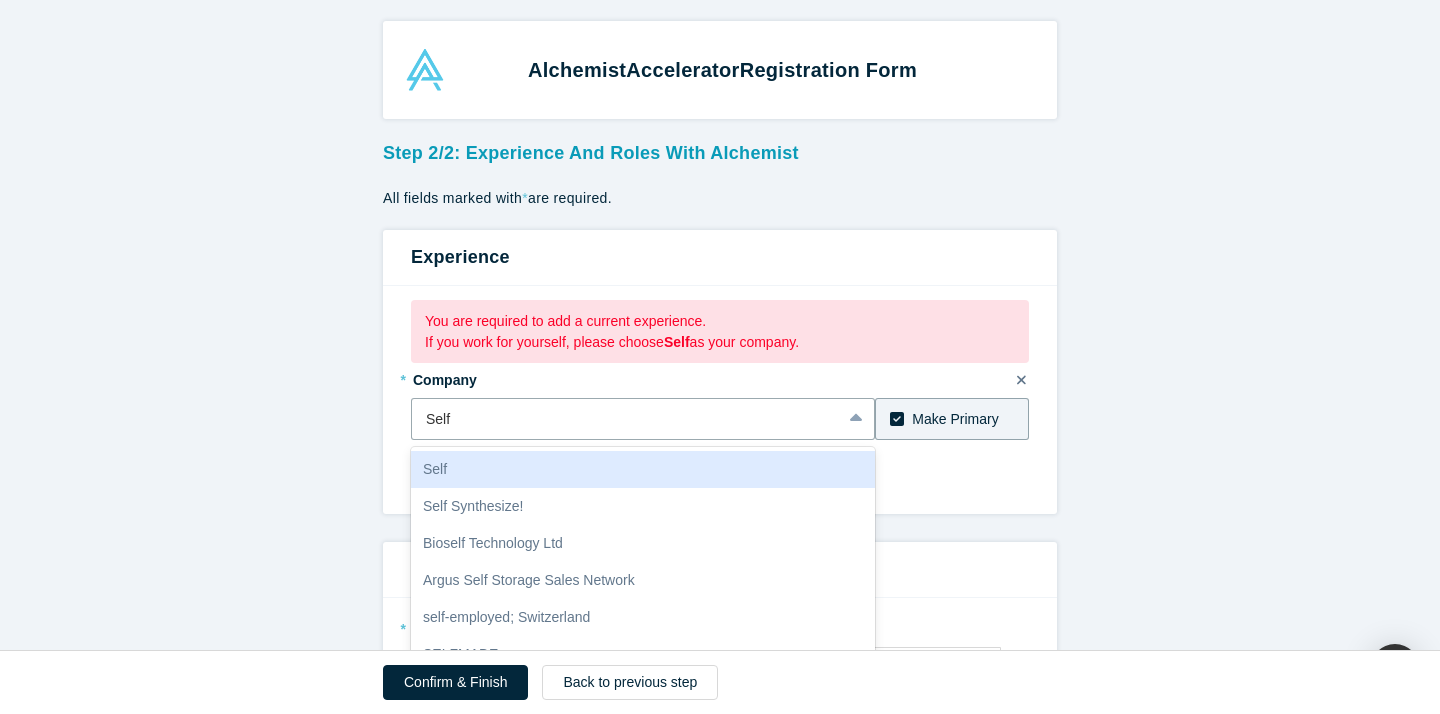 click on "Self" at bounding box center (643, 469) 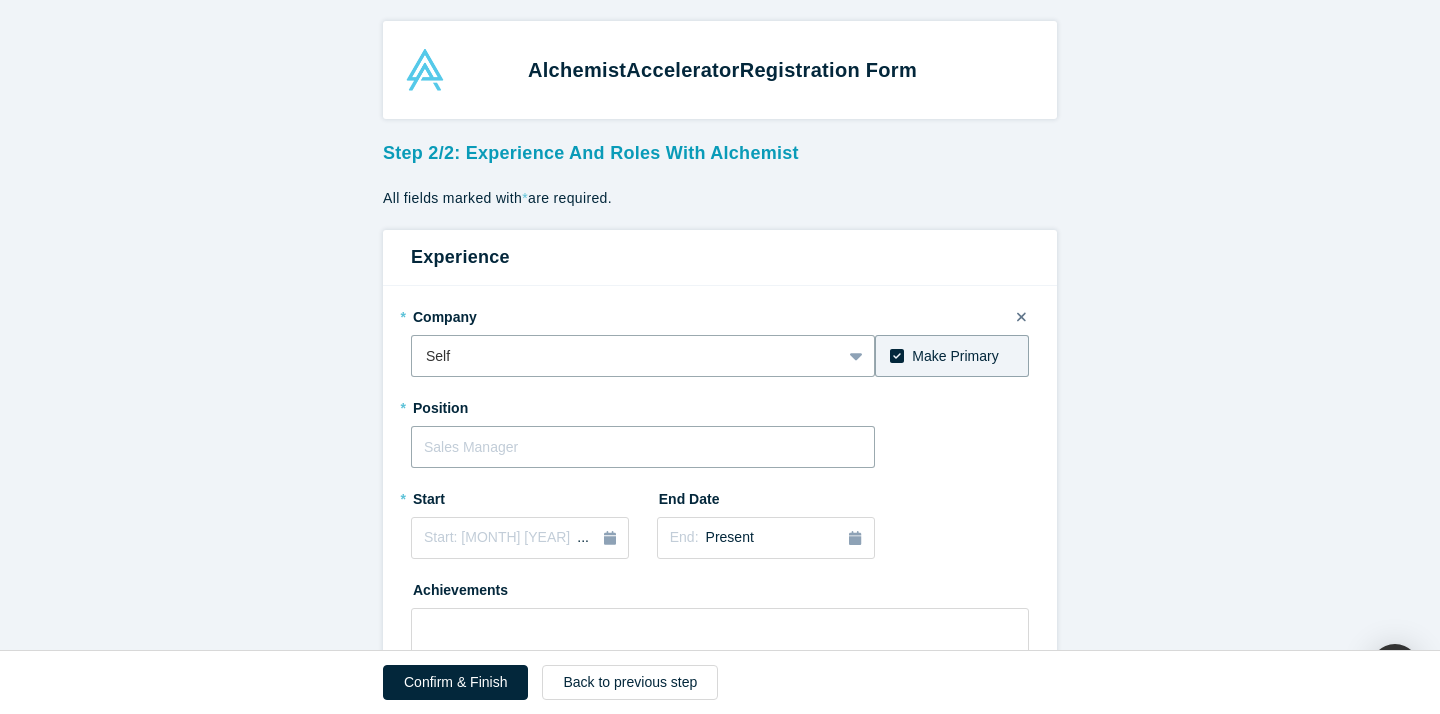 click at bounding box center [643, 447] 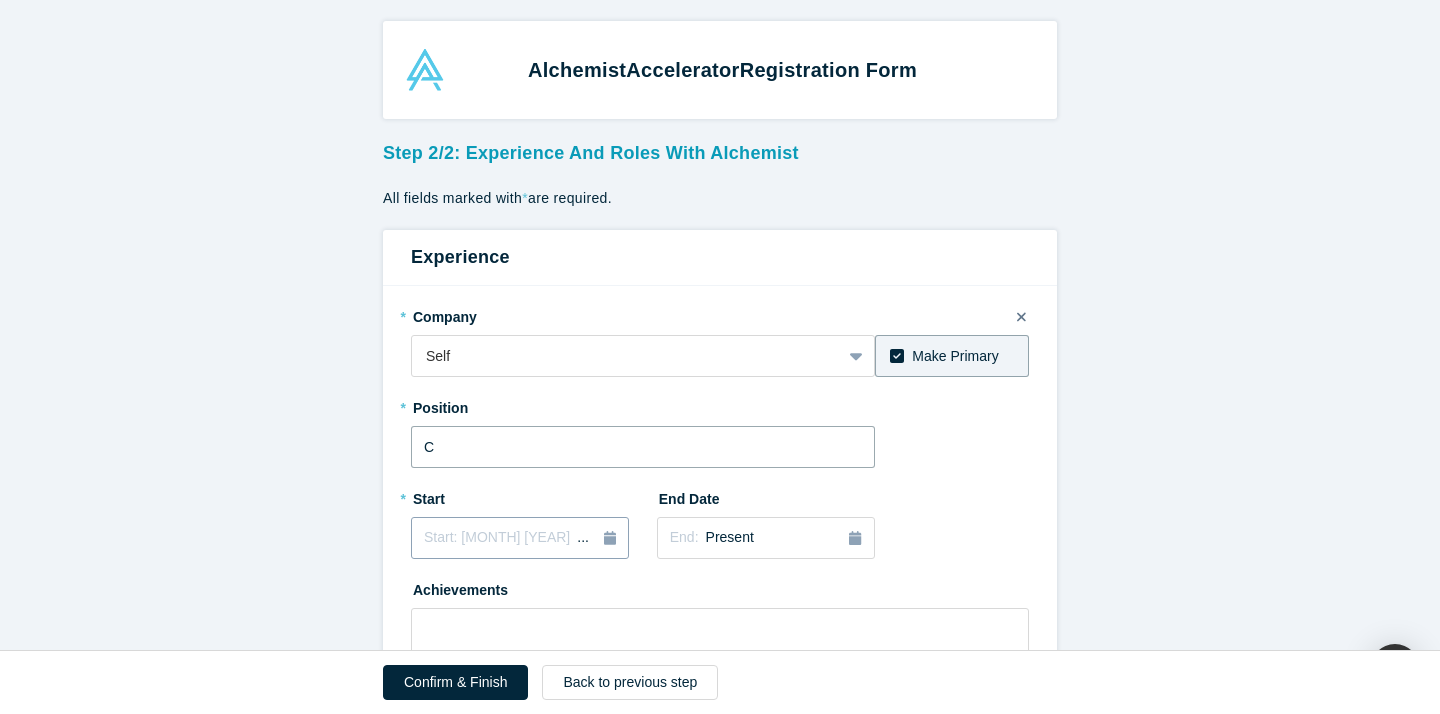 type on "CEO & Founder" 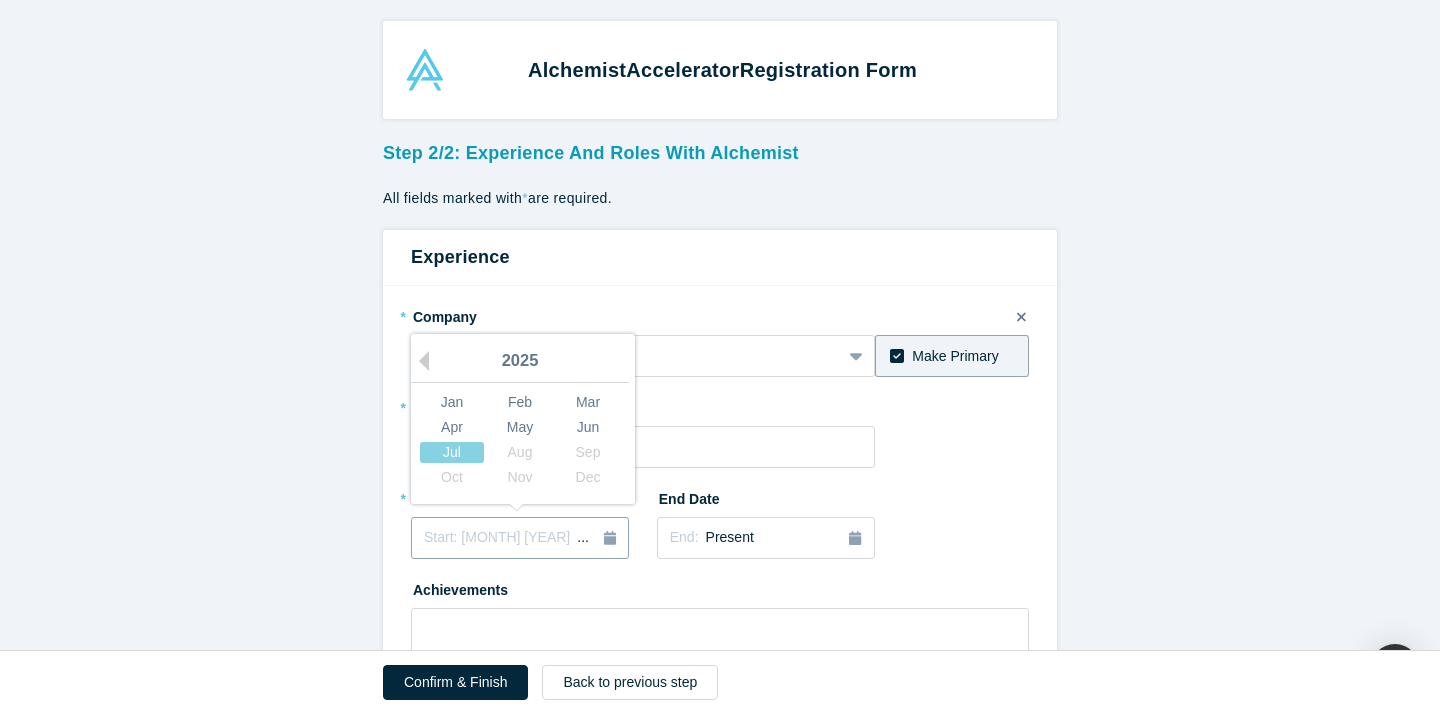 click on "Start: ..." at bounding box center [520, 538] 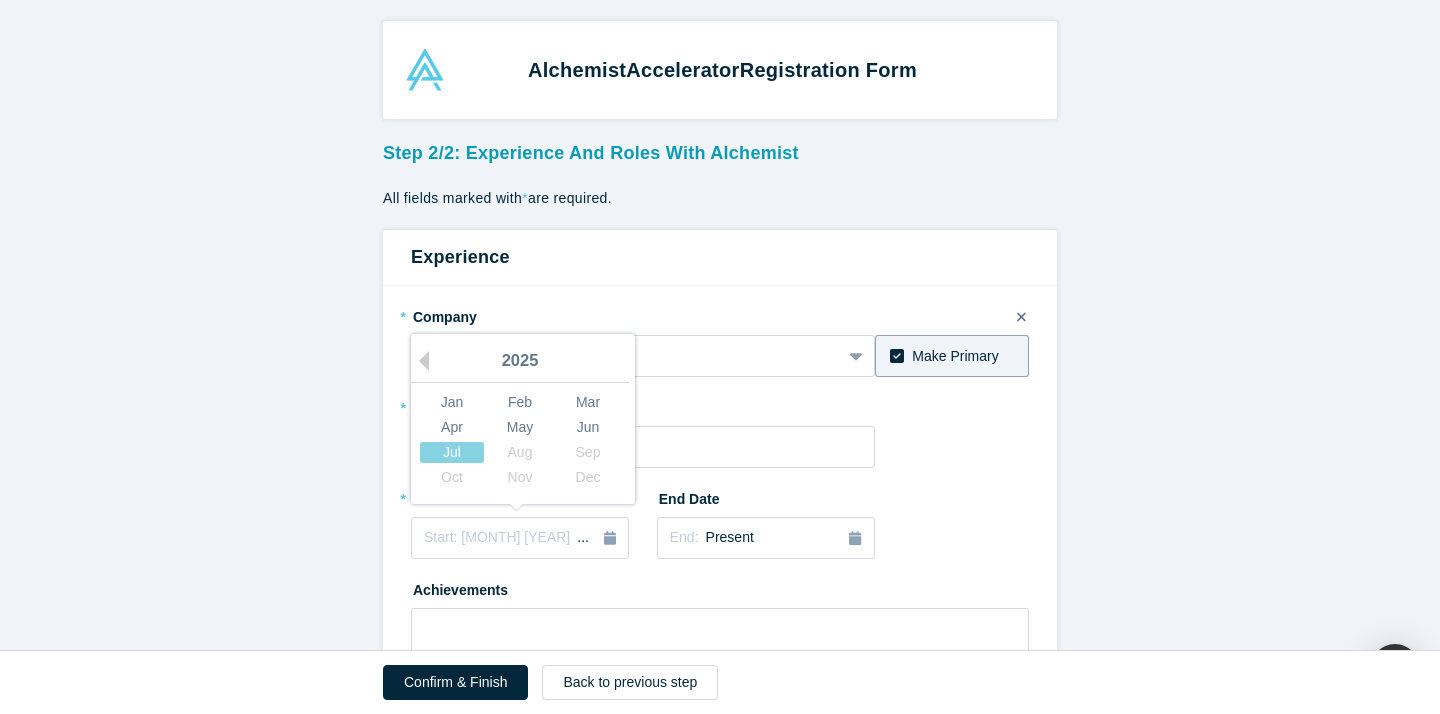 click on "2025" at bounding box center [520, 362] 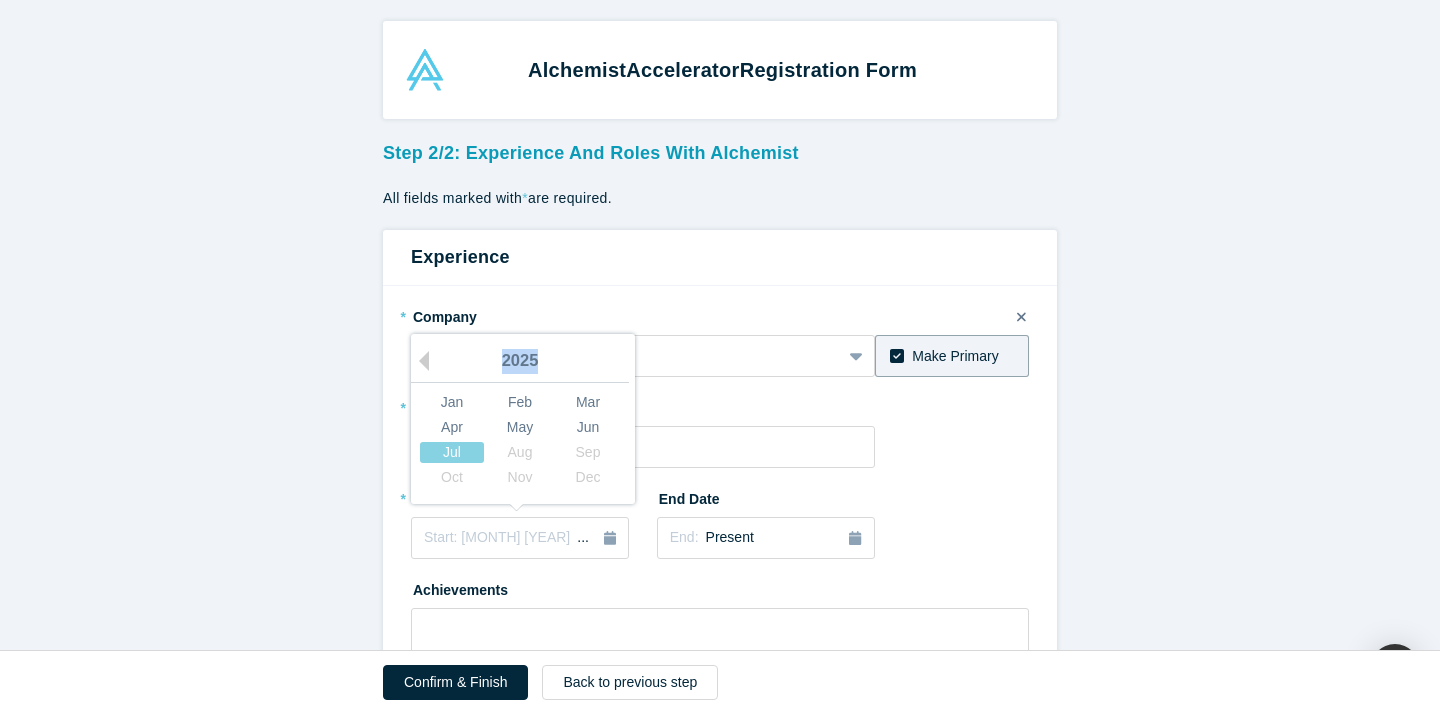 click on "2025" at bounding box center (520, 362) 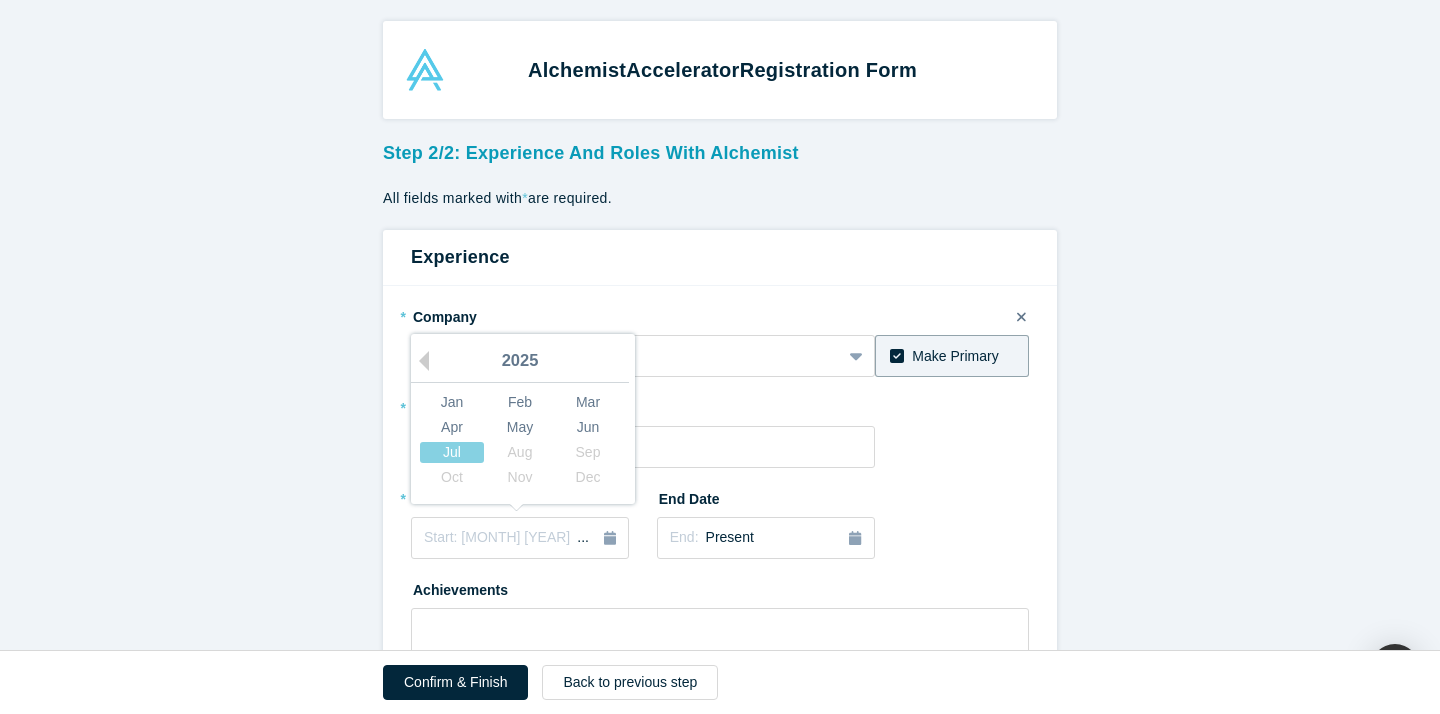 click on "2025" at bounding box center (520, 362) 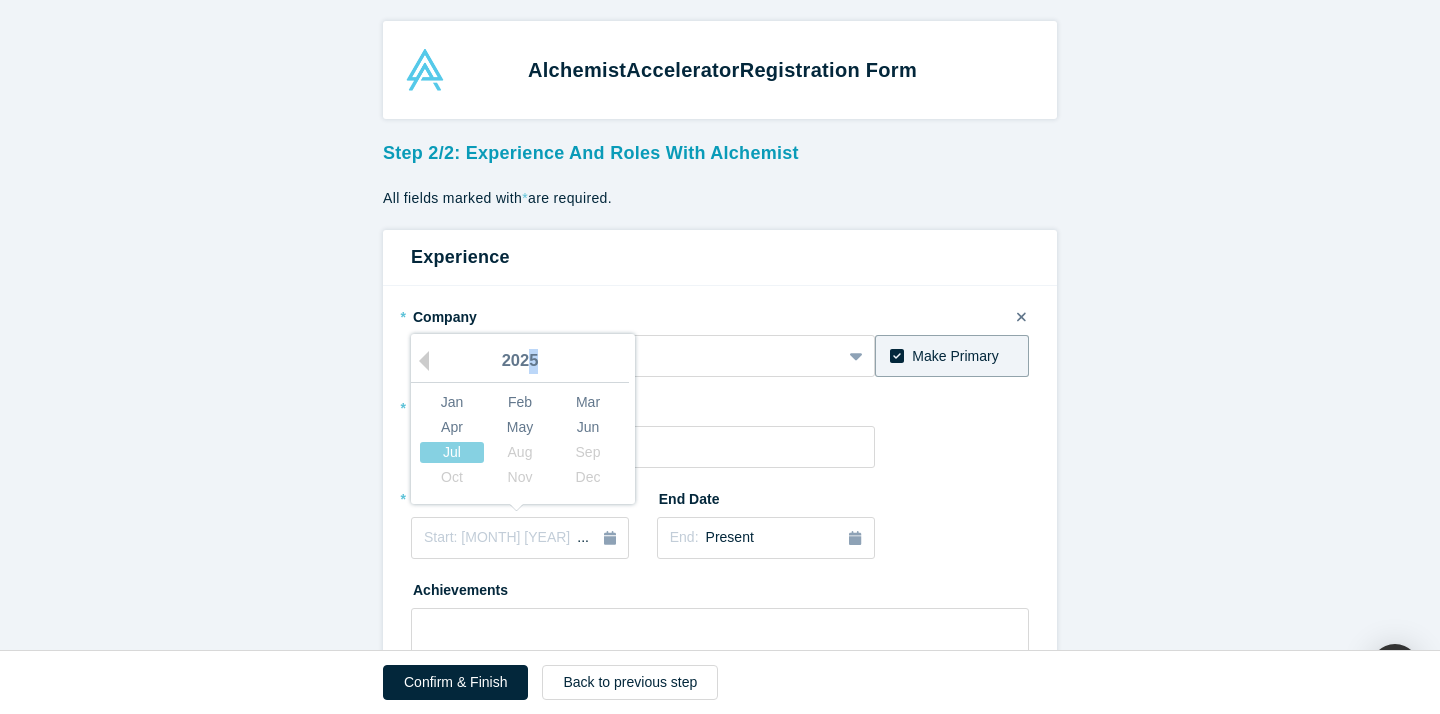 click on "2025" at bounding box center (520, 362) 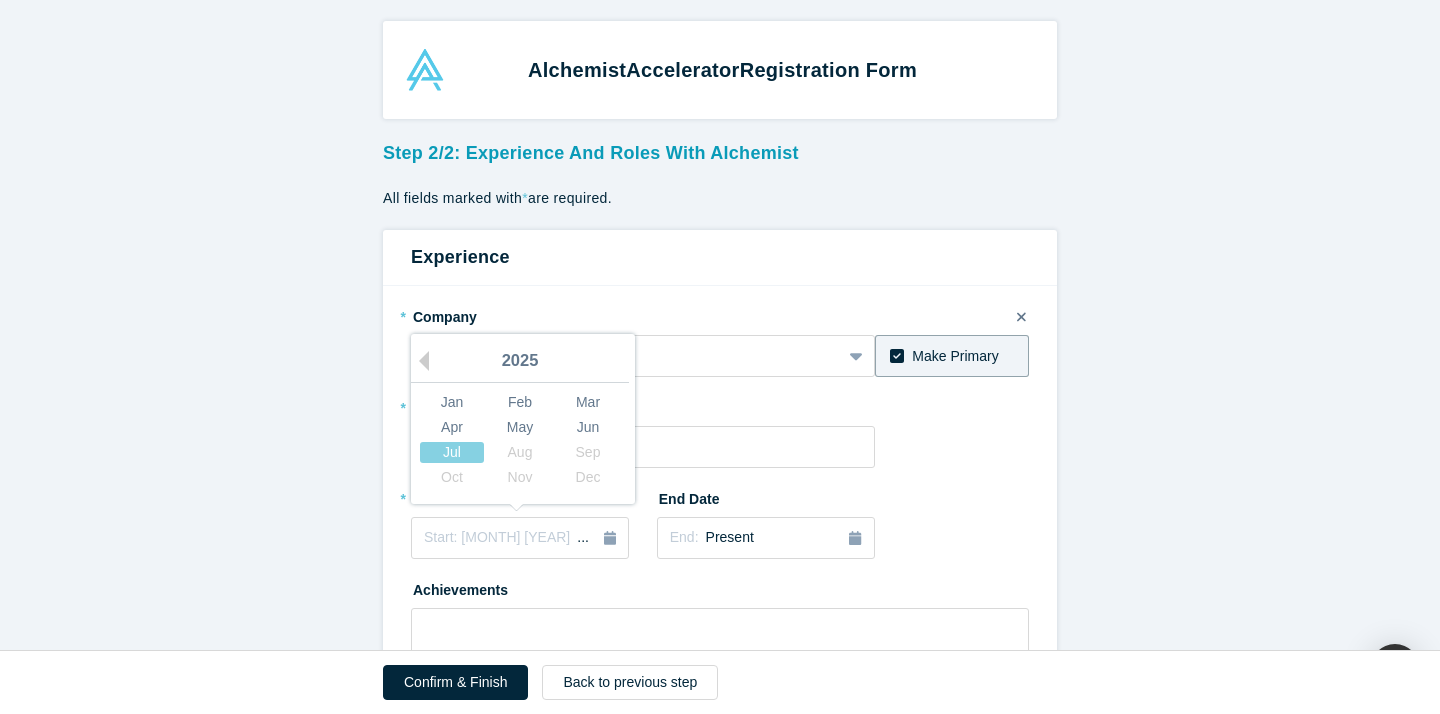 click on "2025" at bounding box center [520, 362] 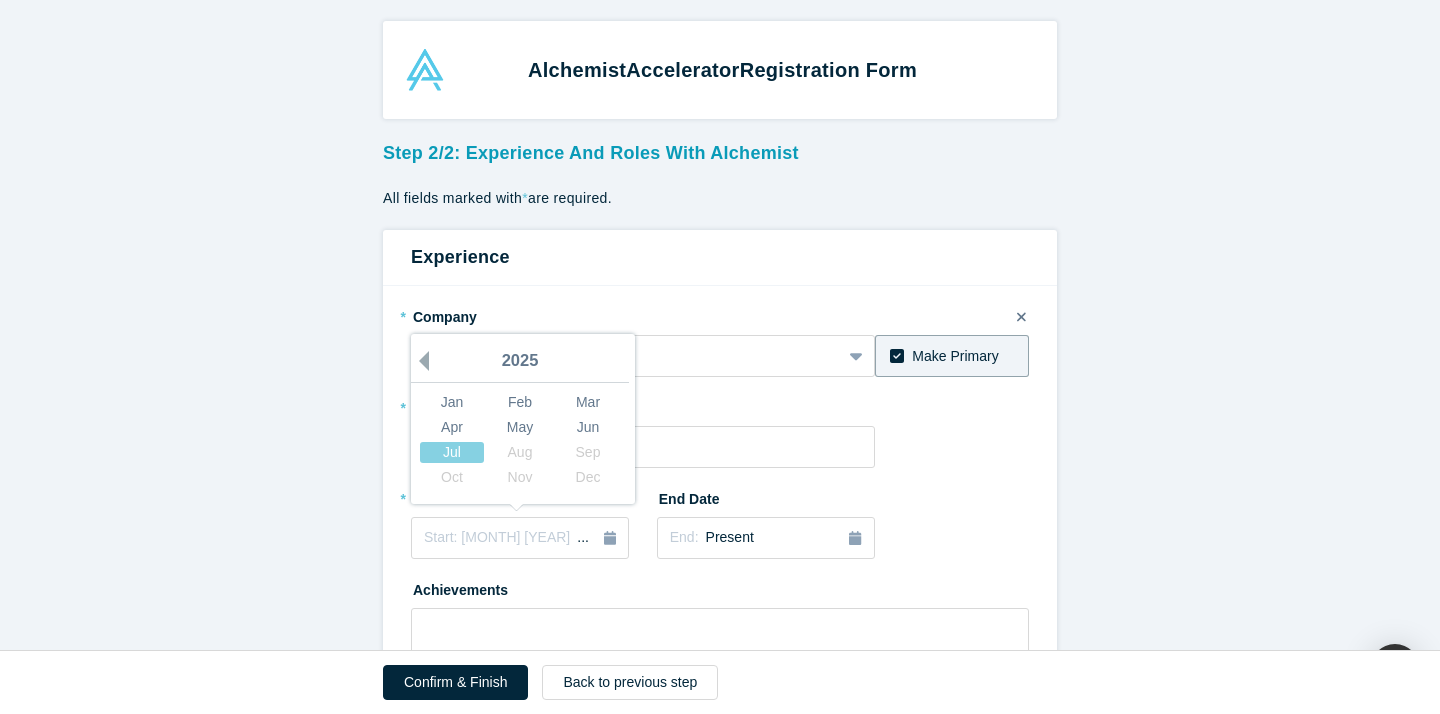 click on "Previous Year" at bounding box center (419, 361) 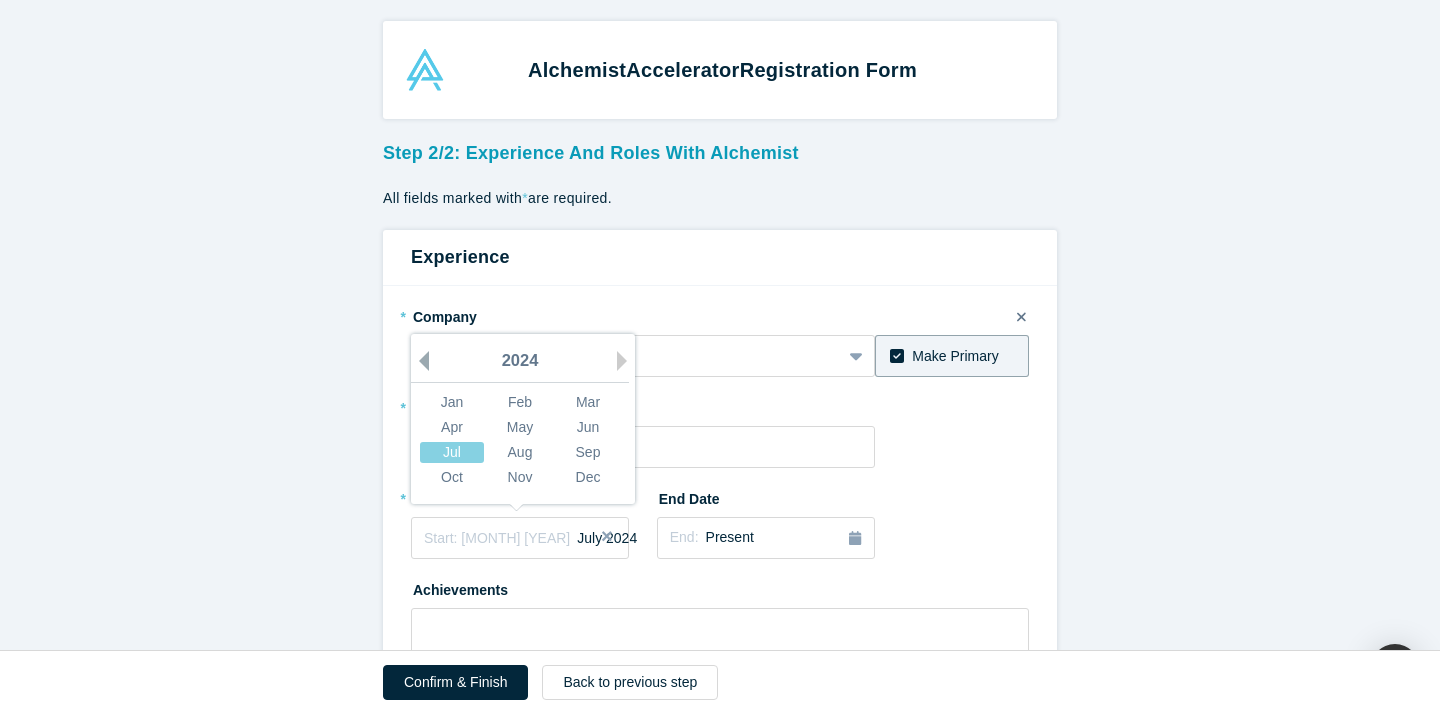 click on "Previous Year" at bounding box center (419, 361) 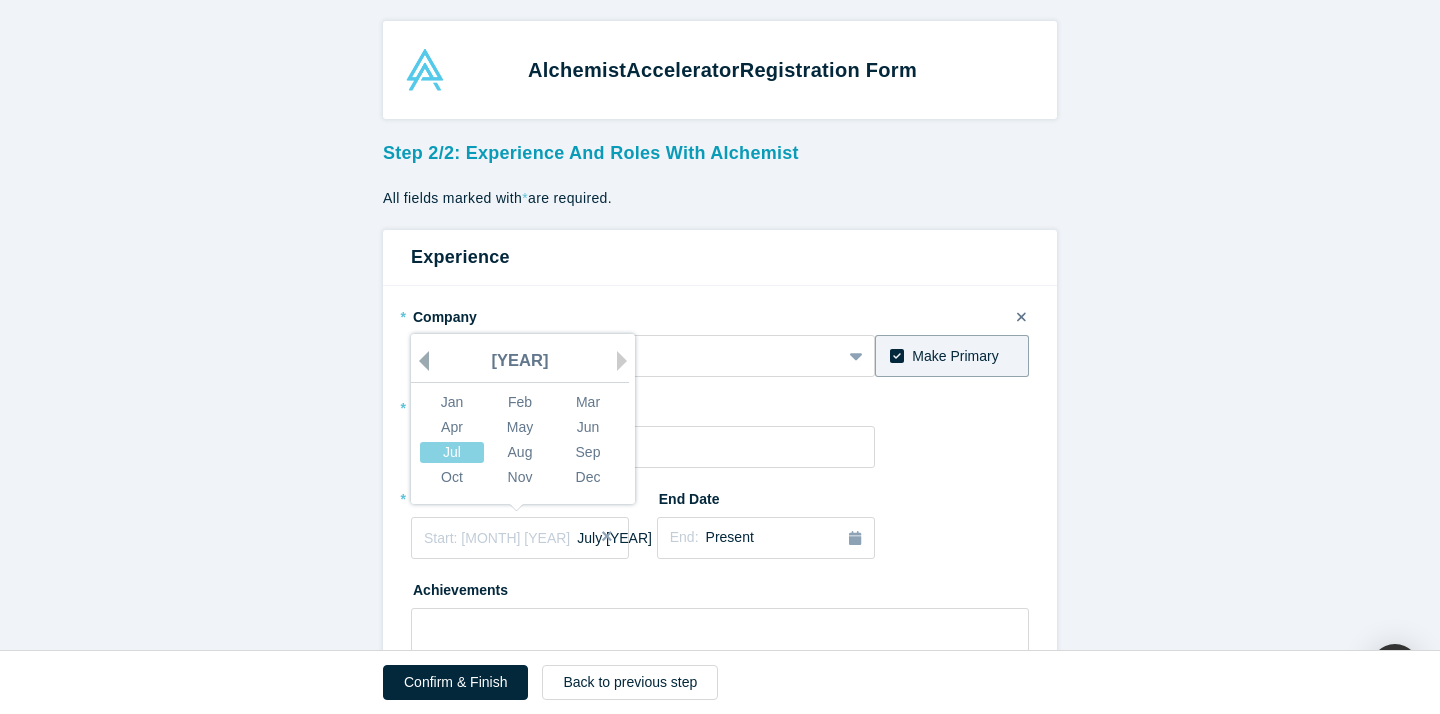click on "Previous Year" at bounding box center [419, 361] 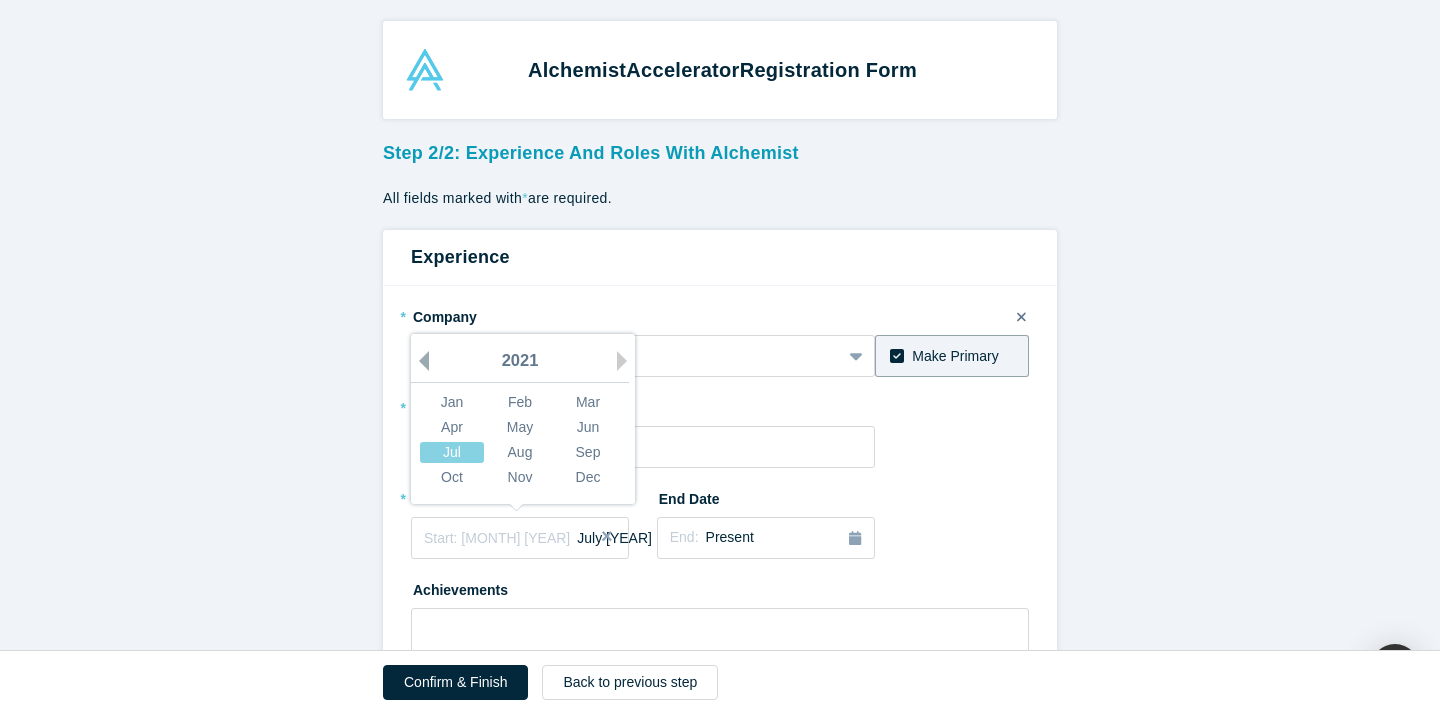click on "Previous Year" at bounding box center [419, 361] 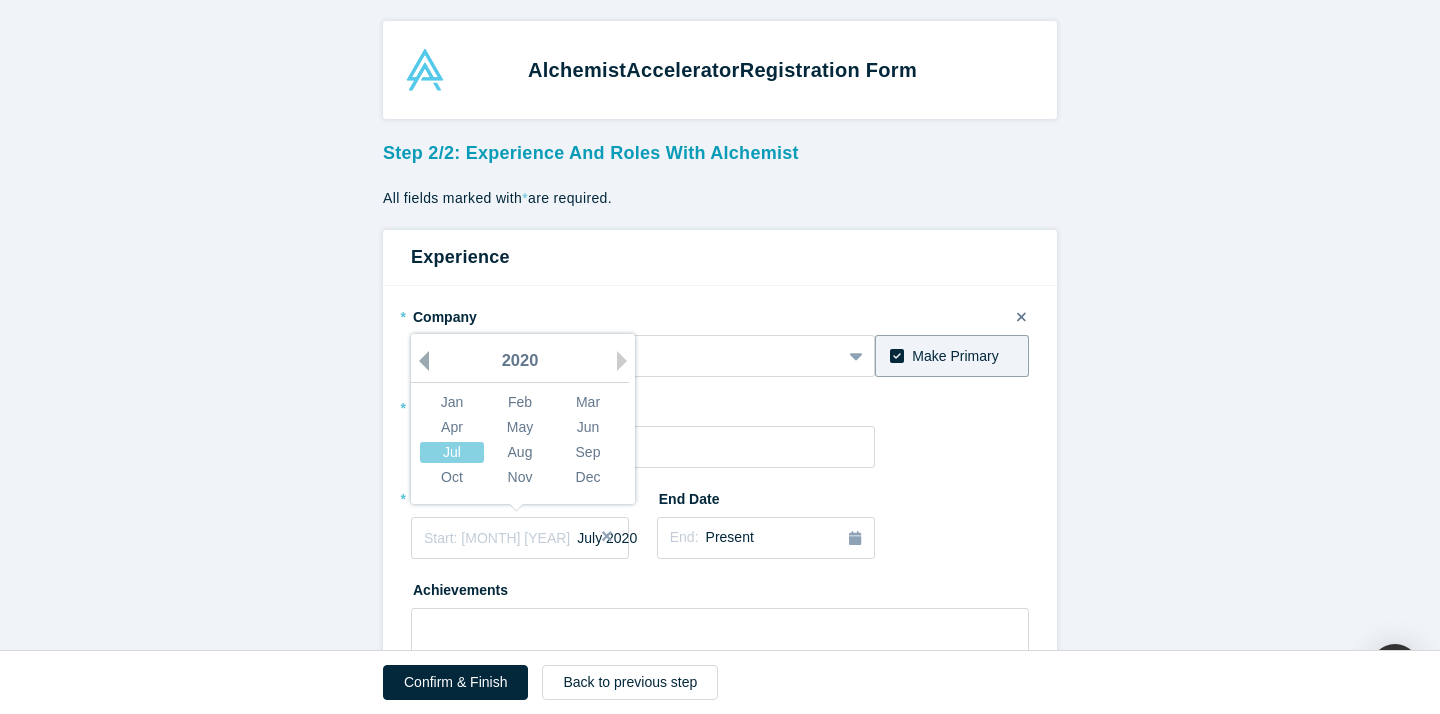 click on "Previous Year" at bounding box center (419, 361) 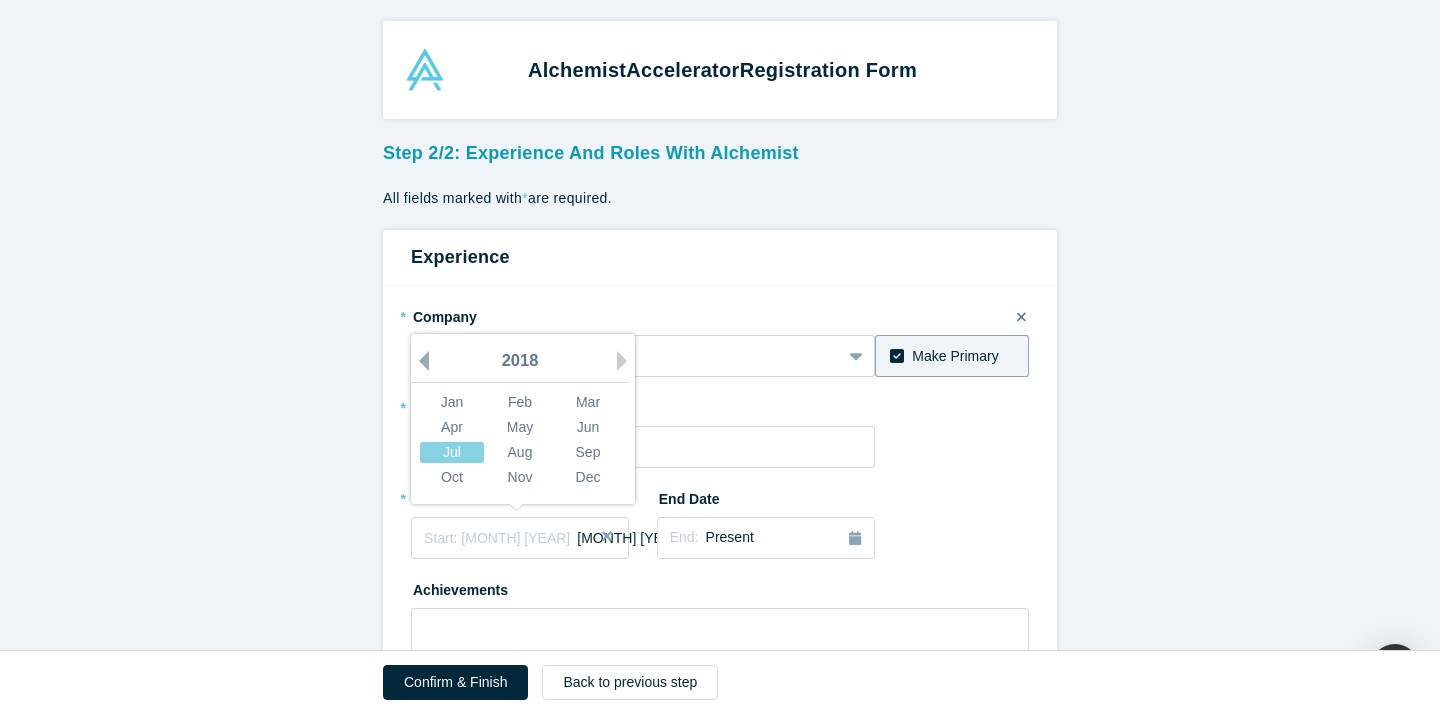 click on "Previous Year" at bounding box center [419, 361] 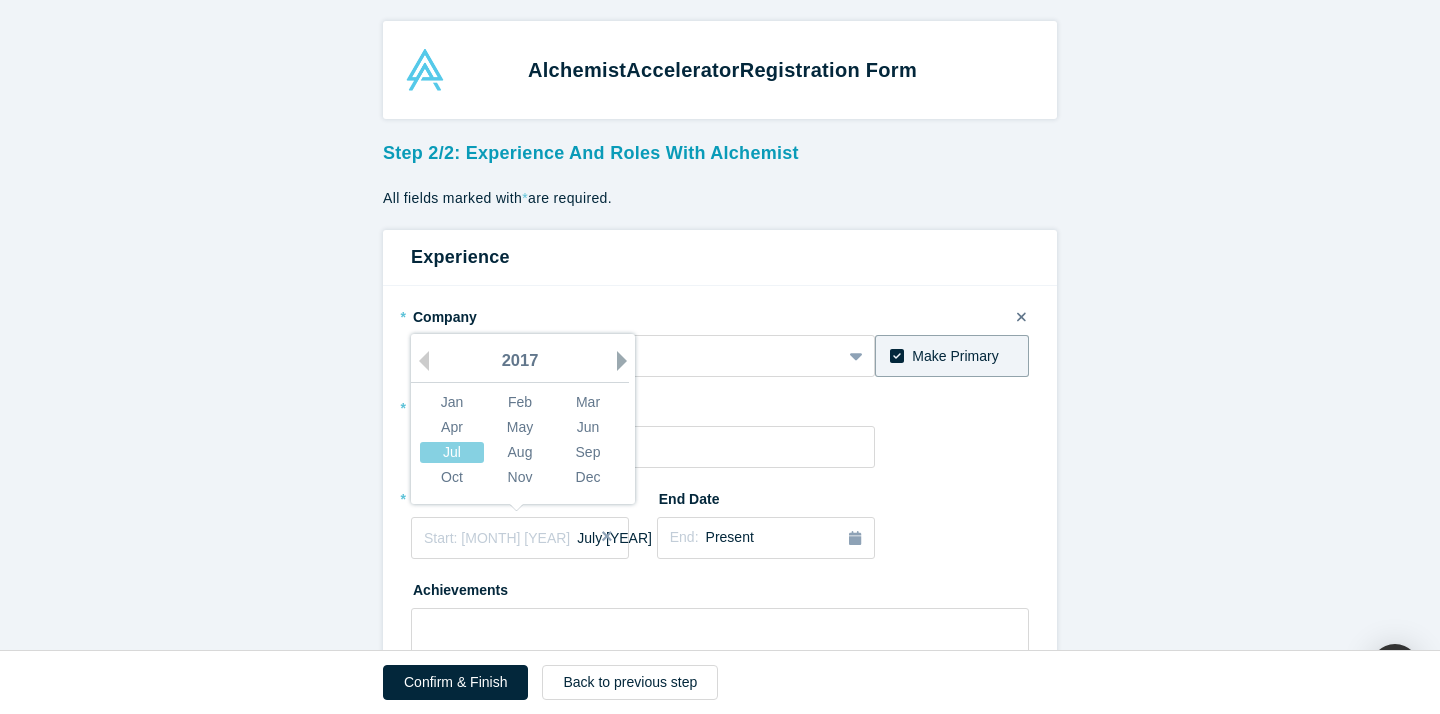 click on "Next Year" at bounding box center (627, 361) 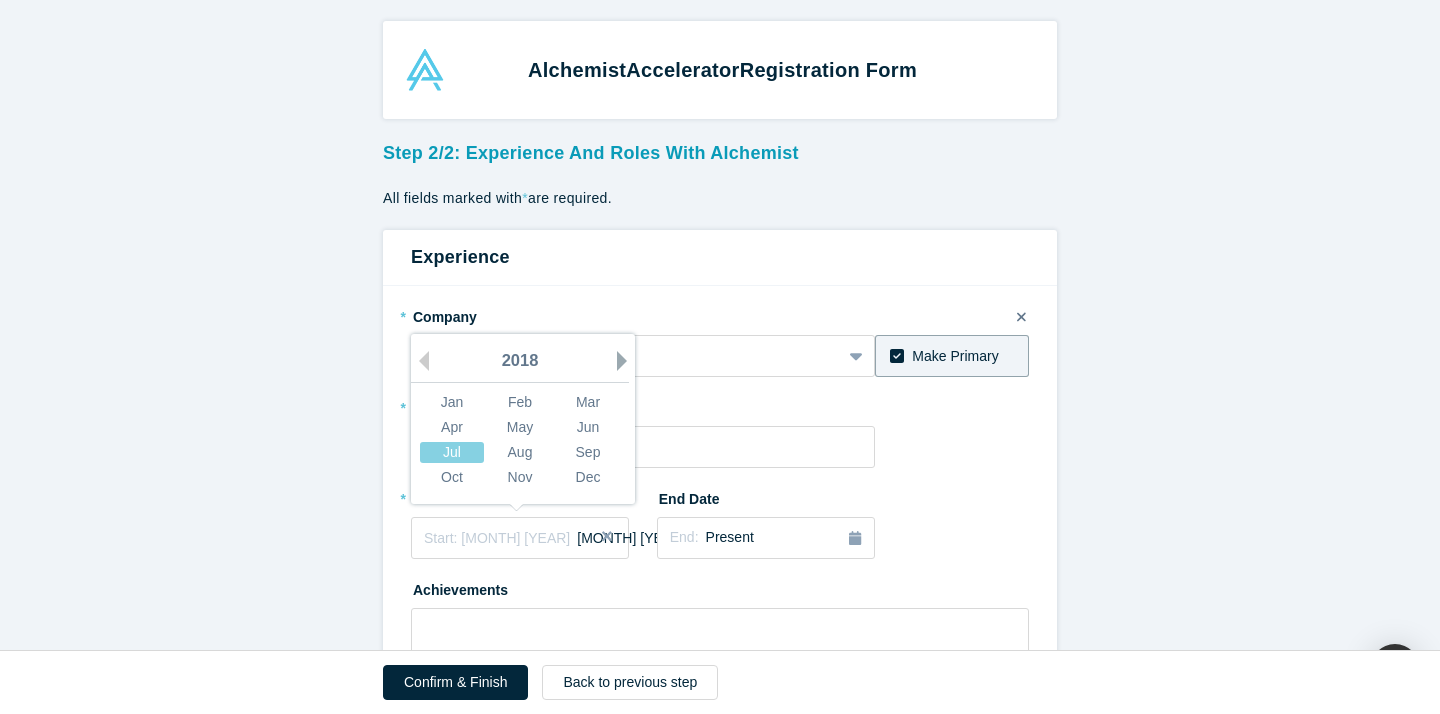 click on "Next Year" at bounding box center (627, 361) 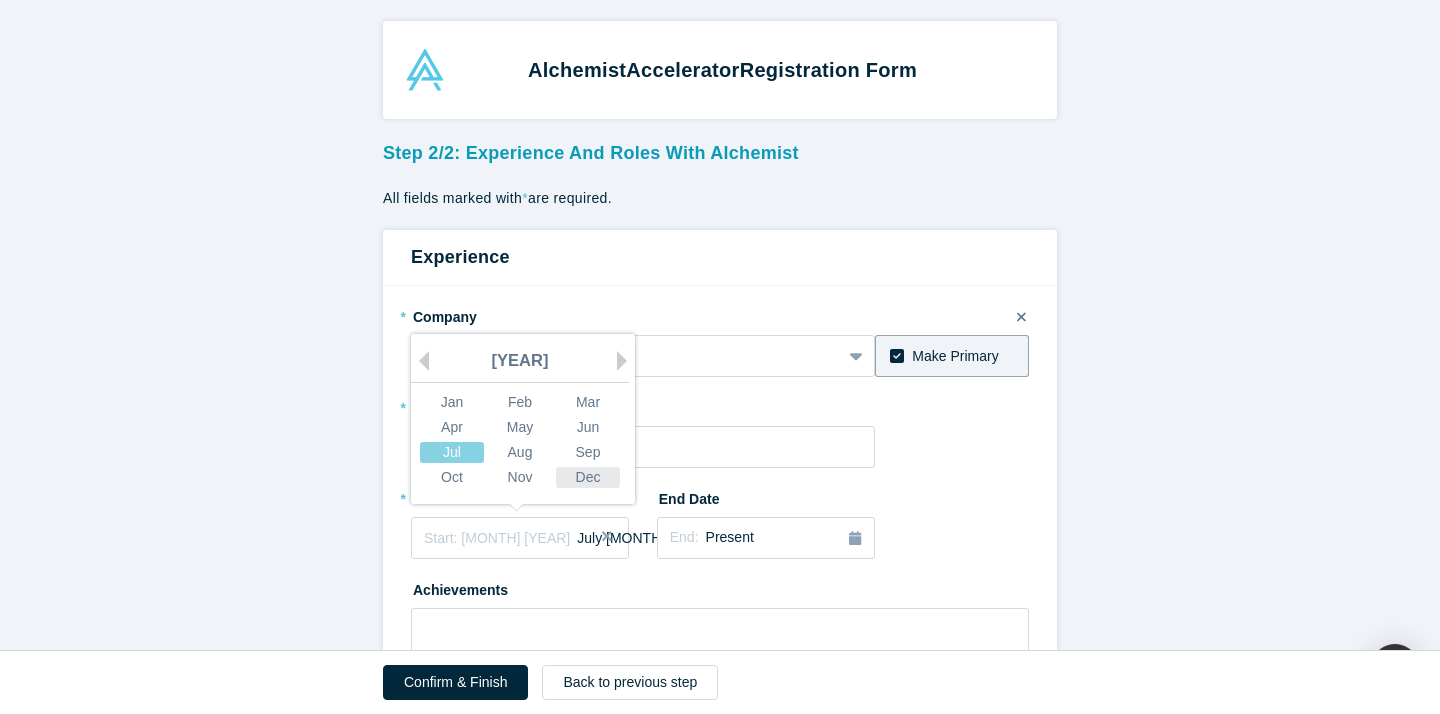 click on "Dec" at bounding box center (588, 477) 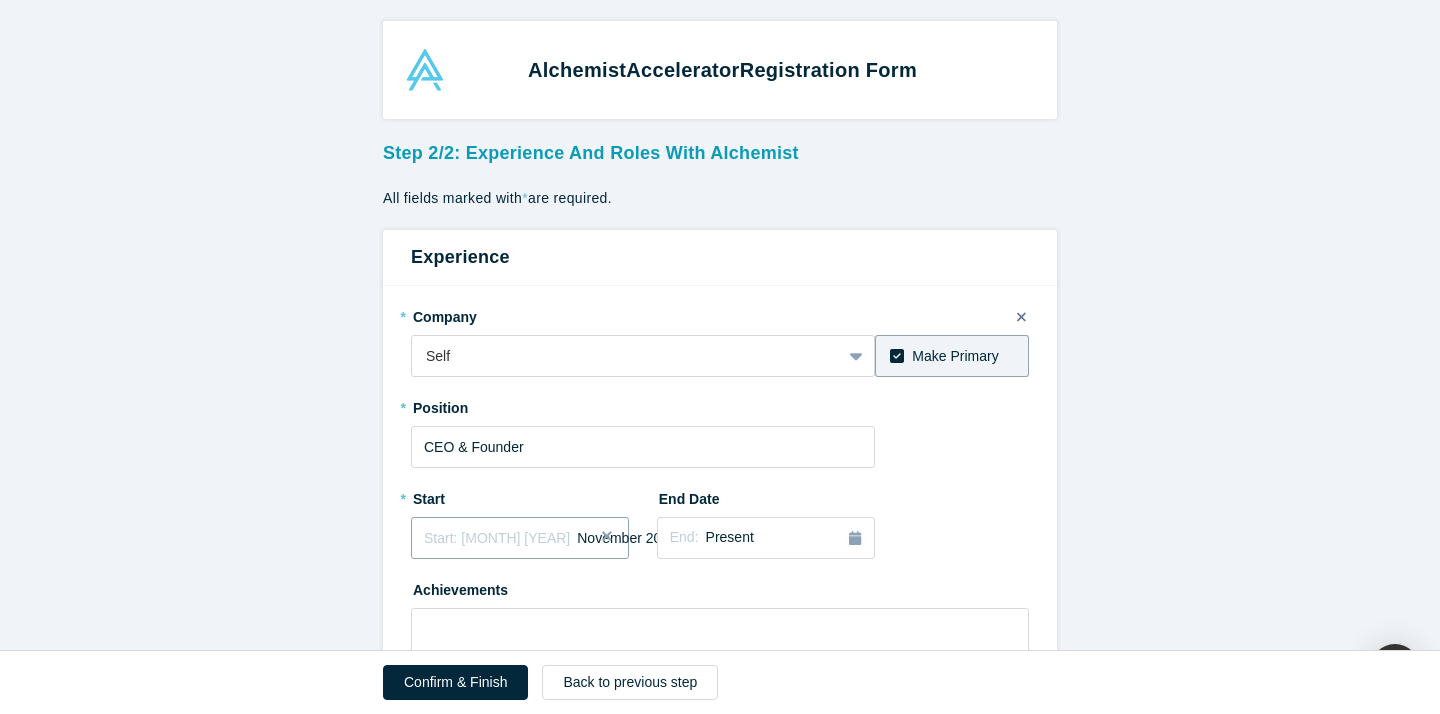 click on "Start: [MONTH] [YEAR]" at bounding box center (520, 538) 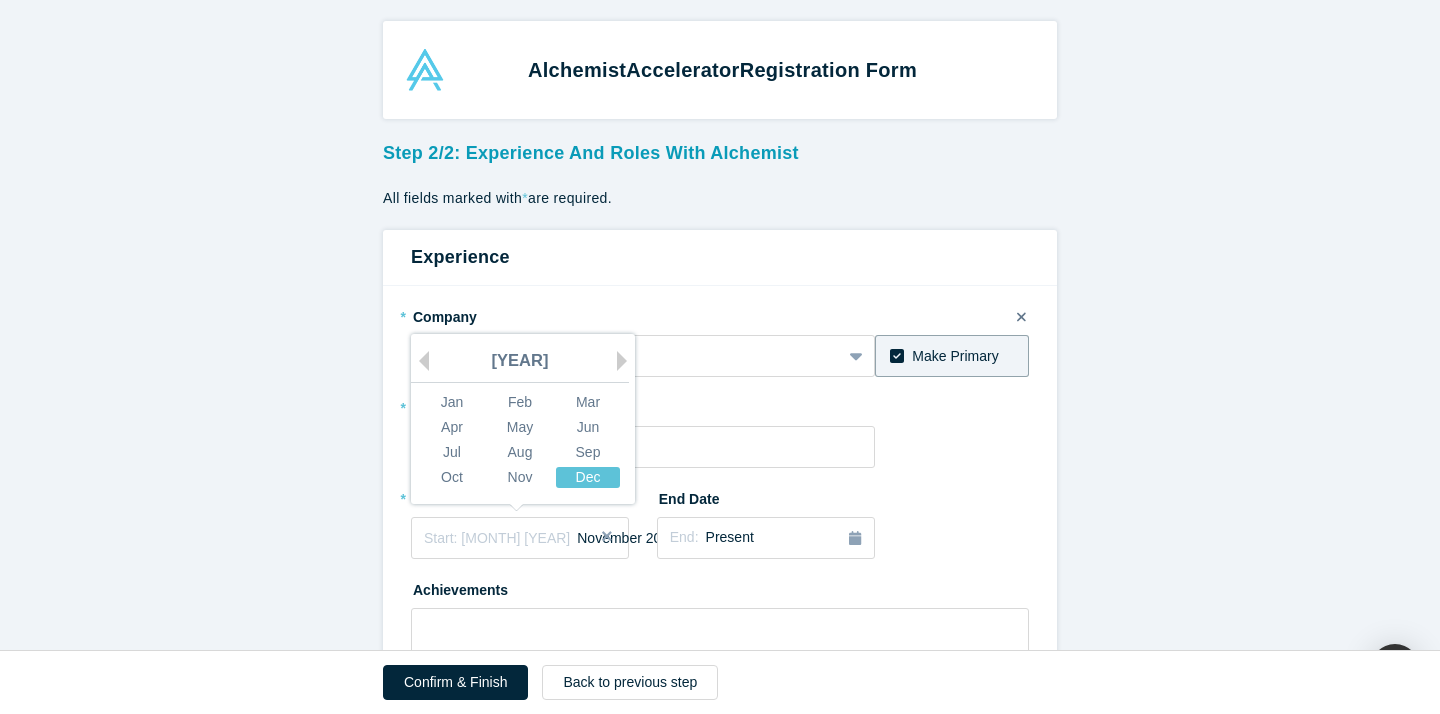 click on "Dec" at bounding box center [588, 477] 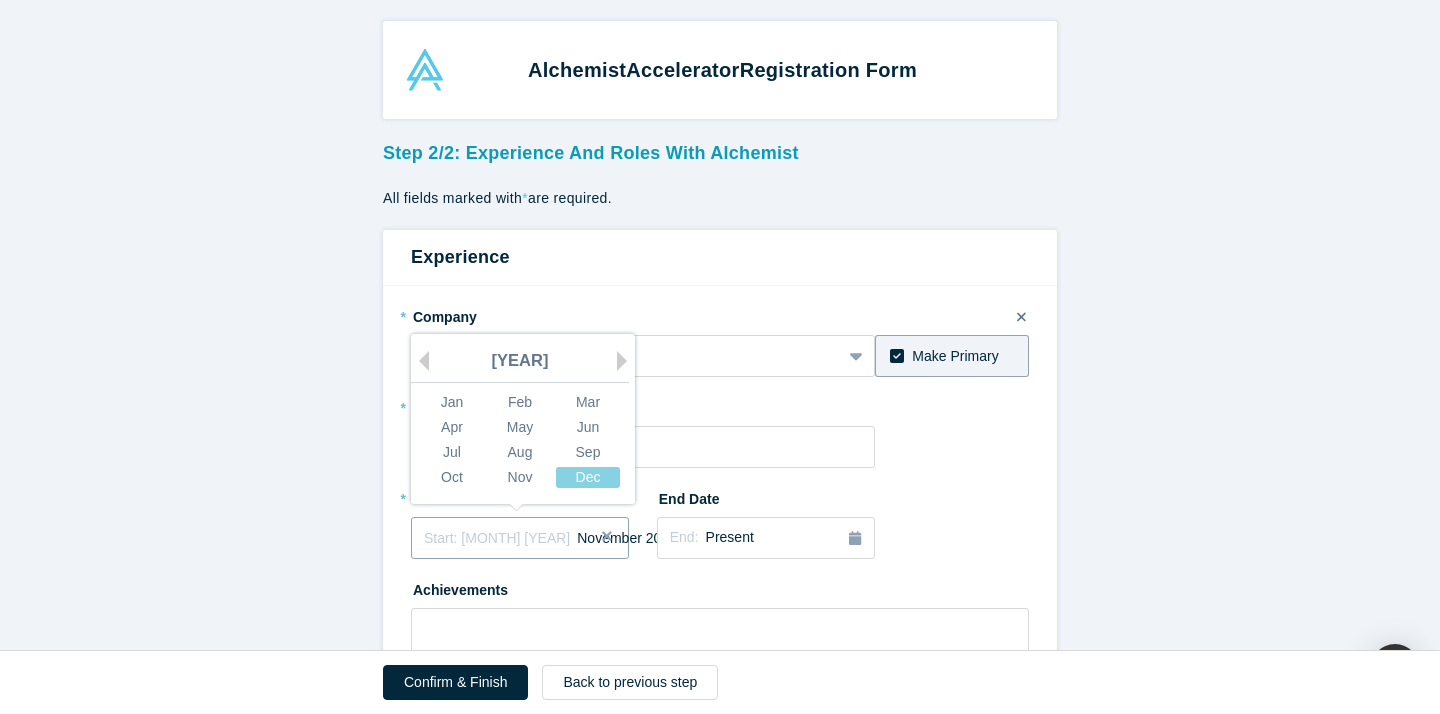 click on "Start: [MONTH] [YEAR]" at bounding box center [520, 538] 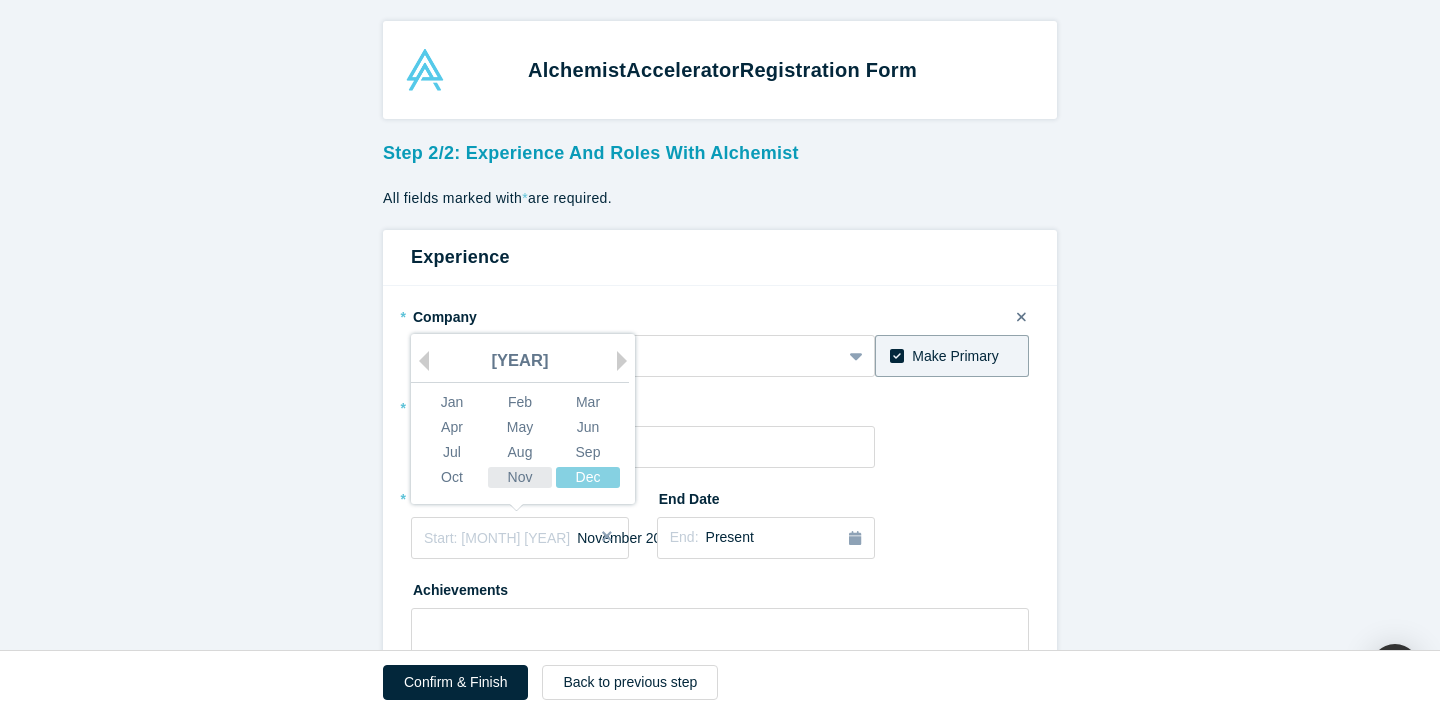 click on "Nov" at bounding box center [520, 477] 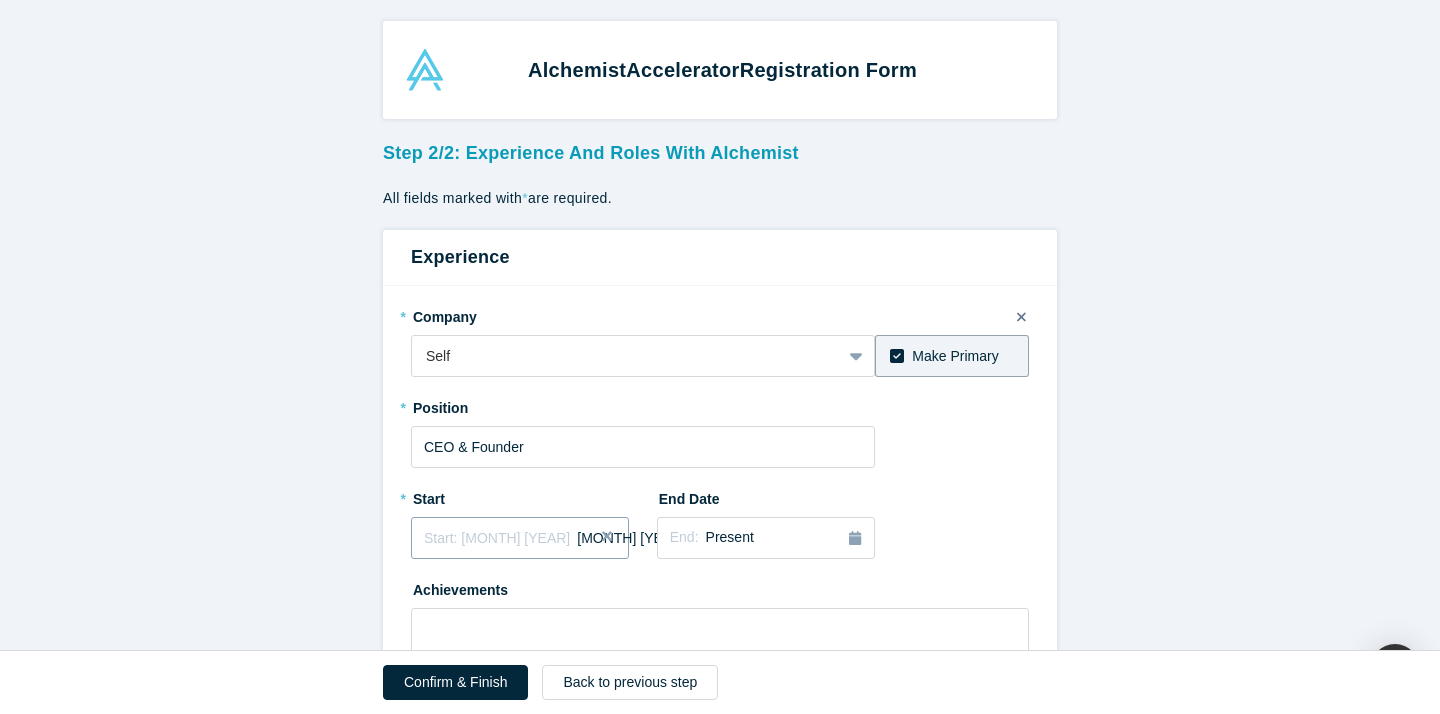 click on "Start: [MONTH] [YEAR]" at bounding box center (520, 538) 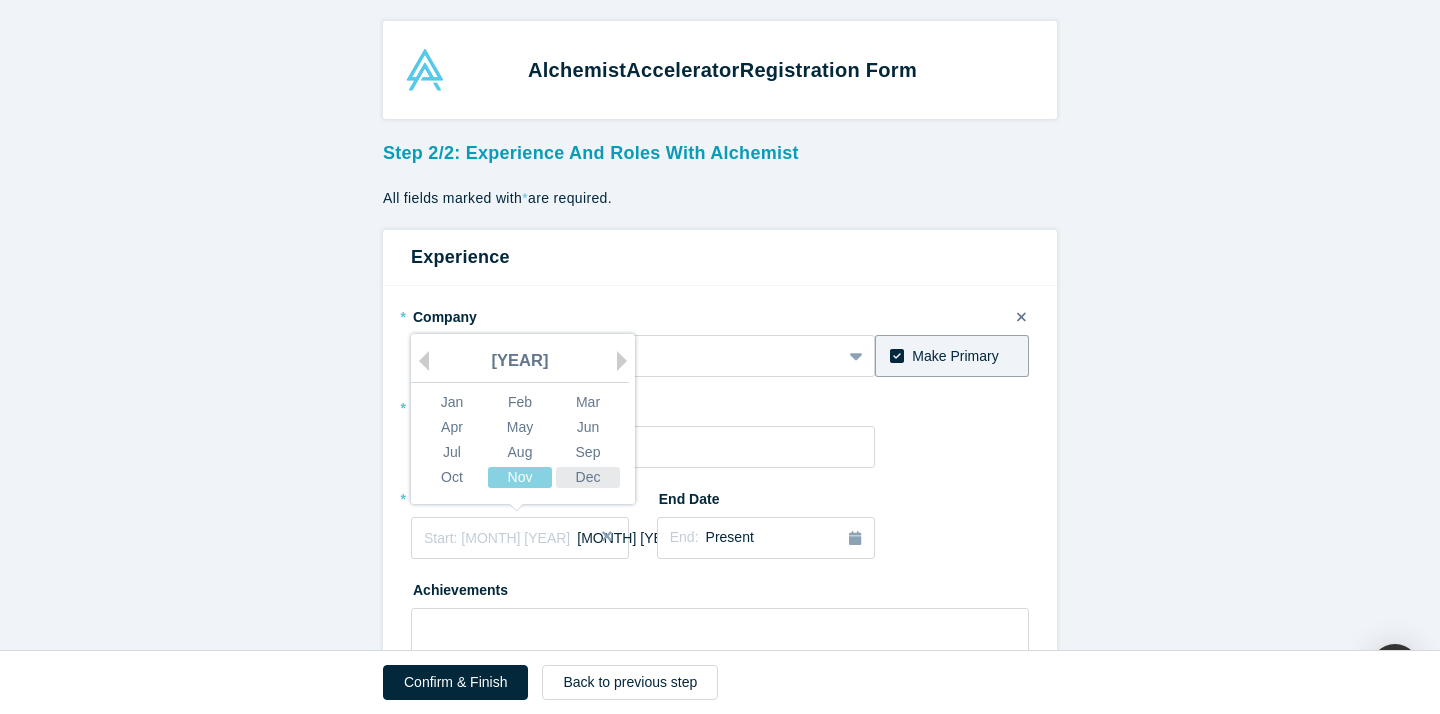 click on "Dec" at bounding box center (588, 477) 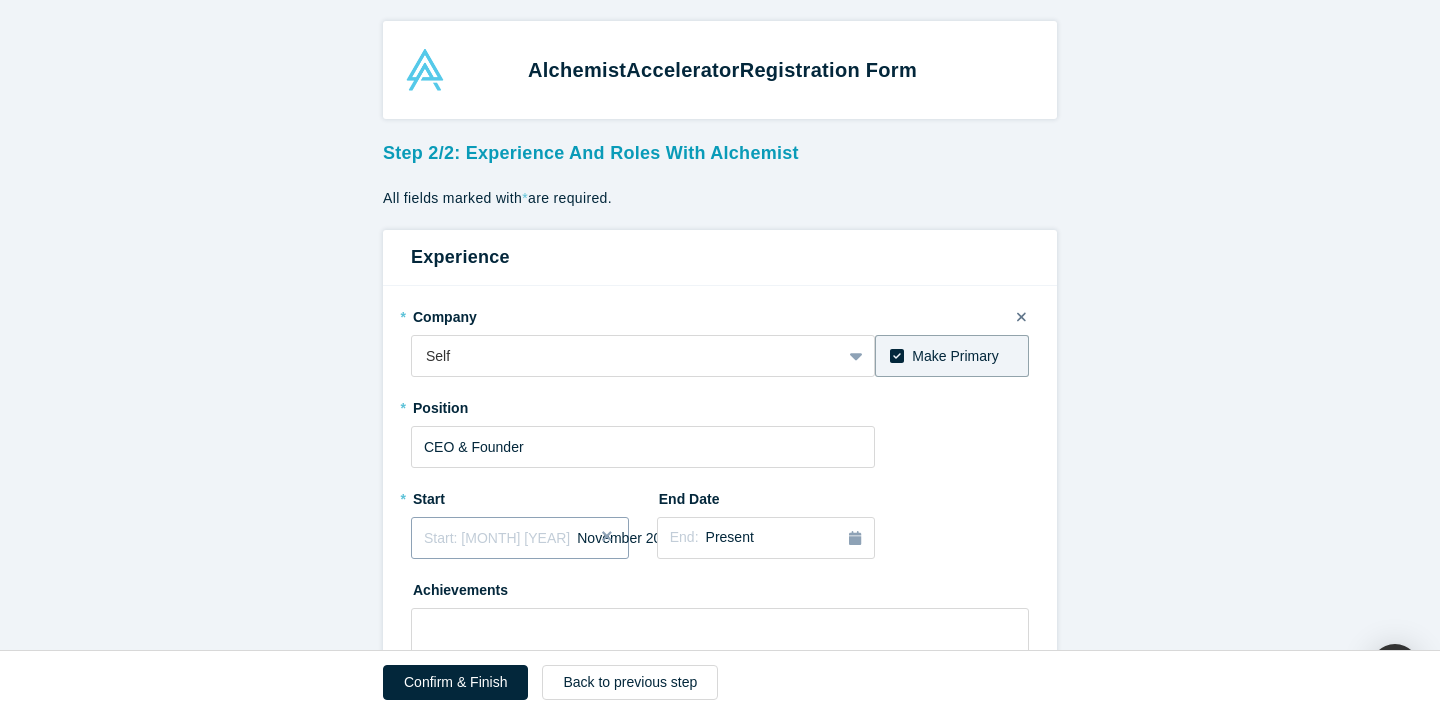 click on "Start: [MONTH] [YEAR]" at bounding box center (520, 538) 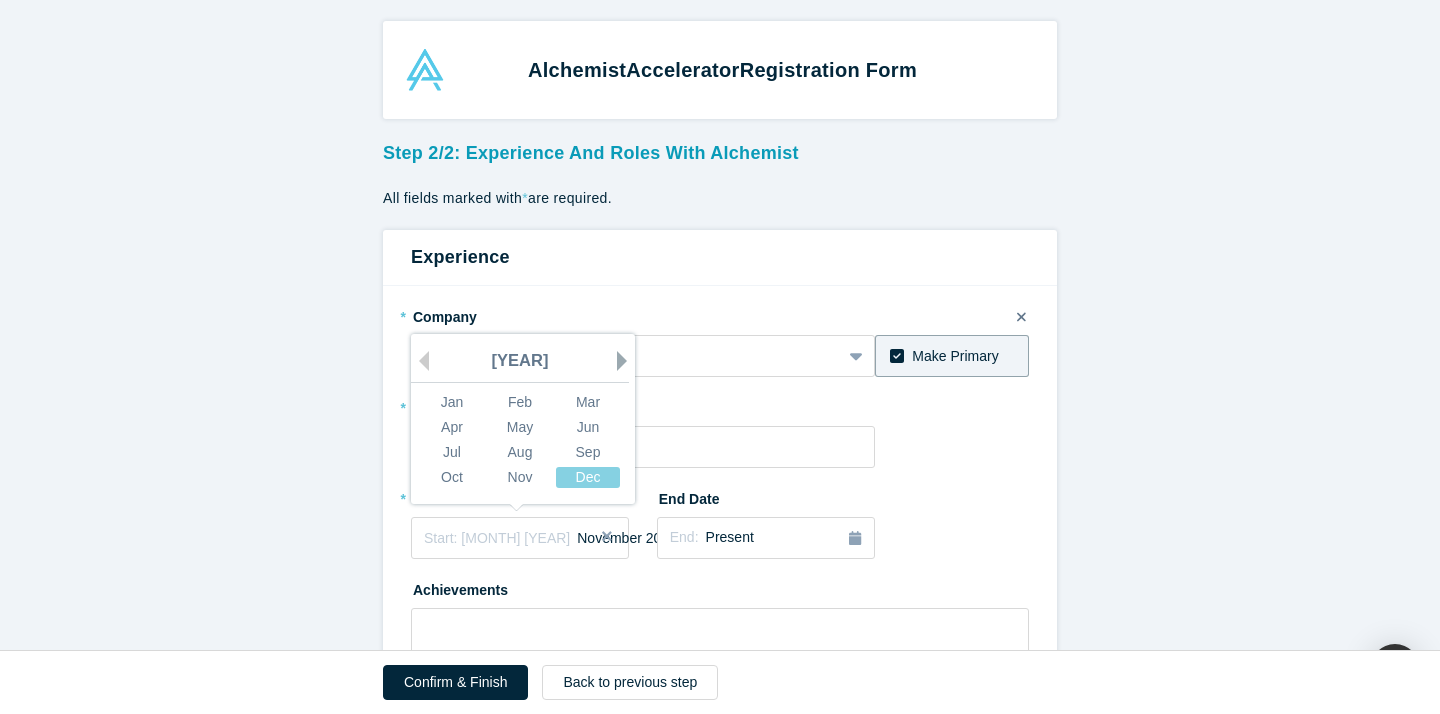click on "Next Year" at bounding box center [627, 361] 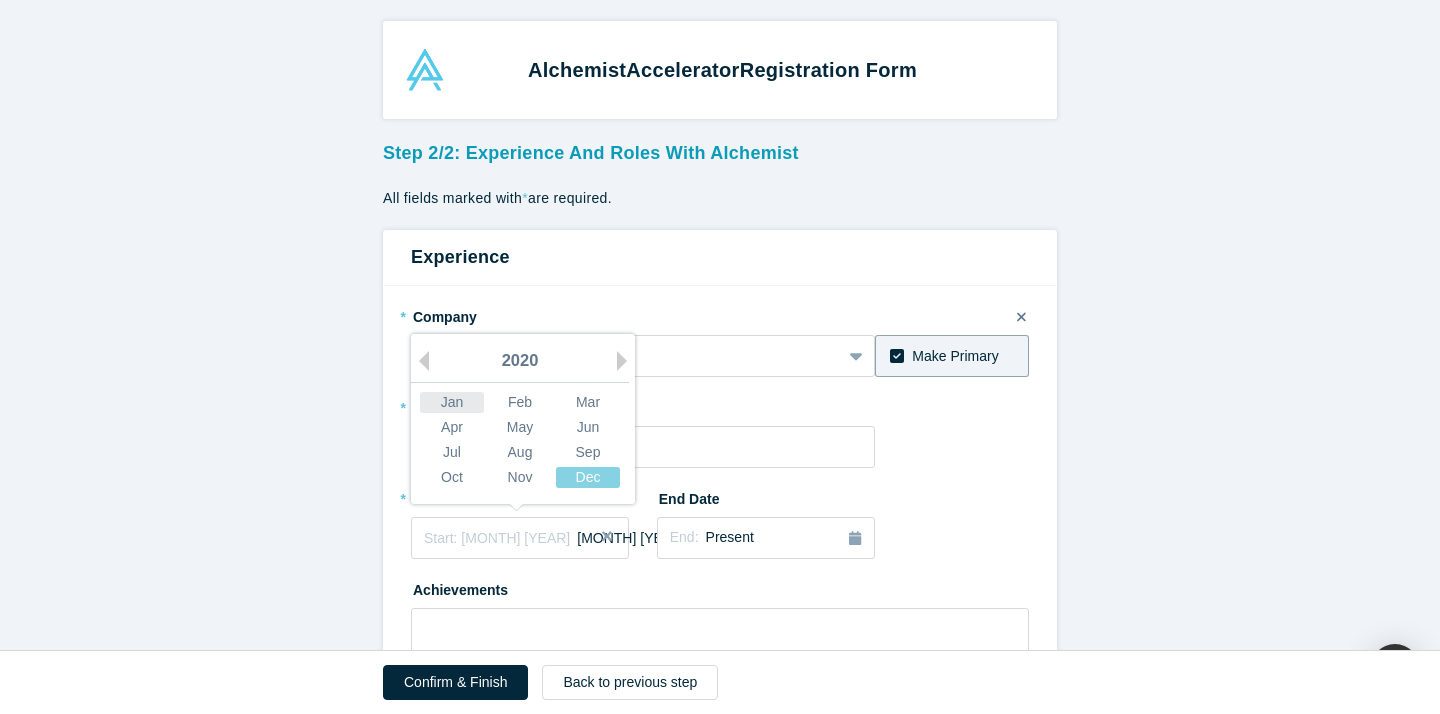 click on "Jan" at bounding box center [452, 402] 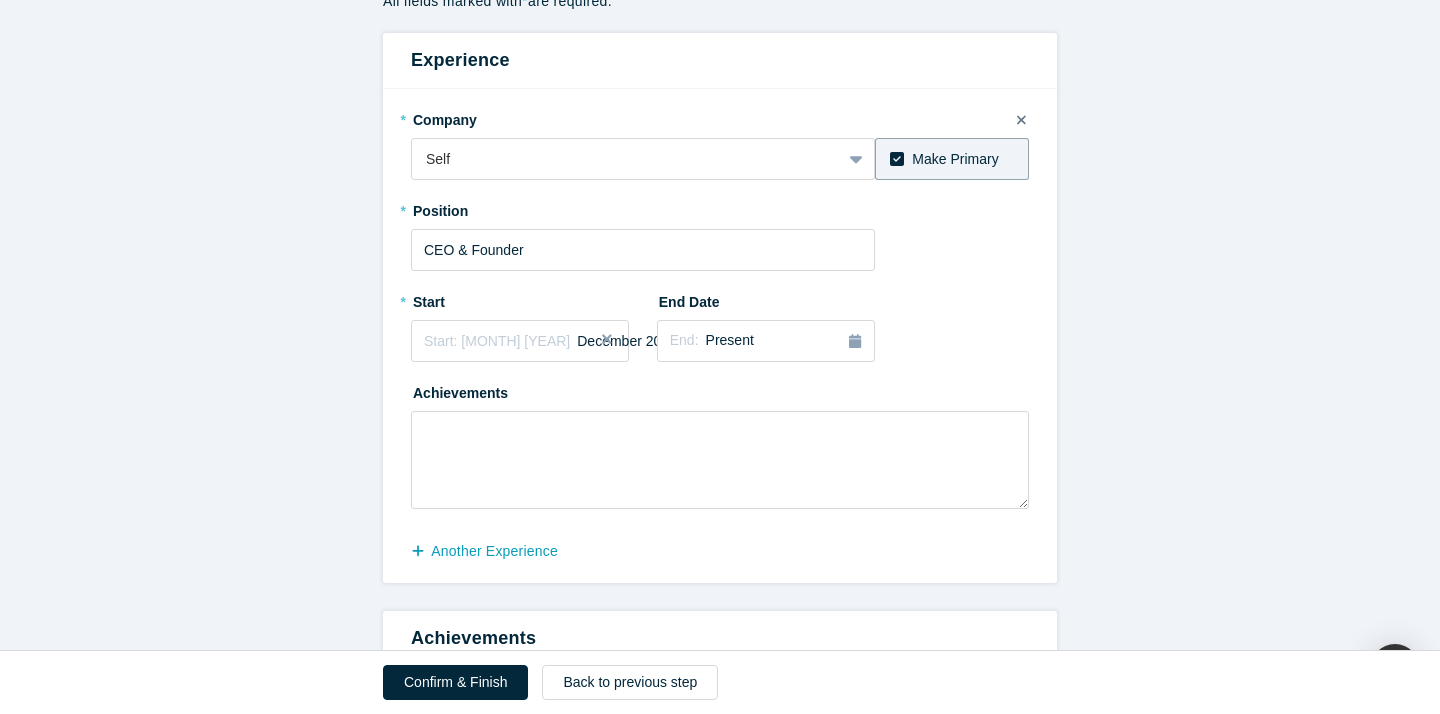 scroll, scrollTop: 203, scrollLeft: 0, axis: vertical 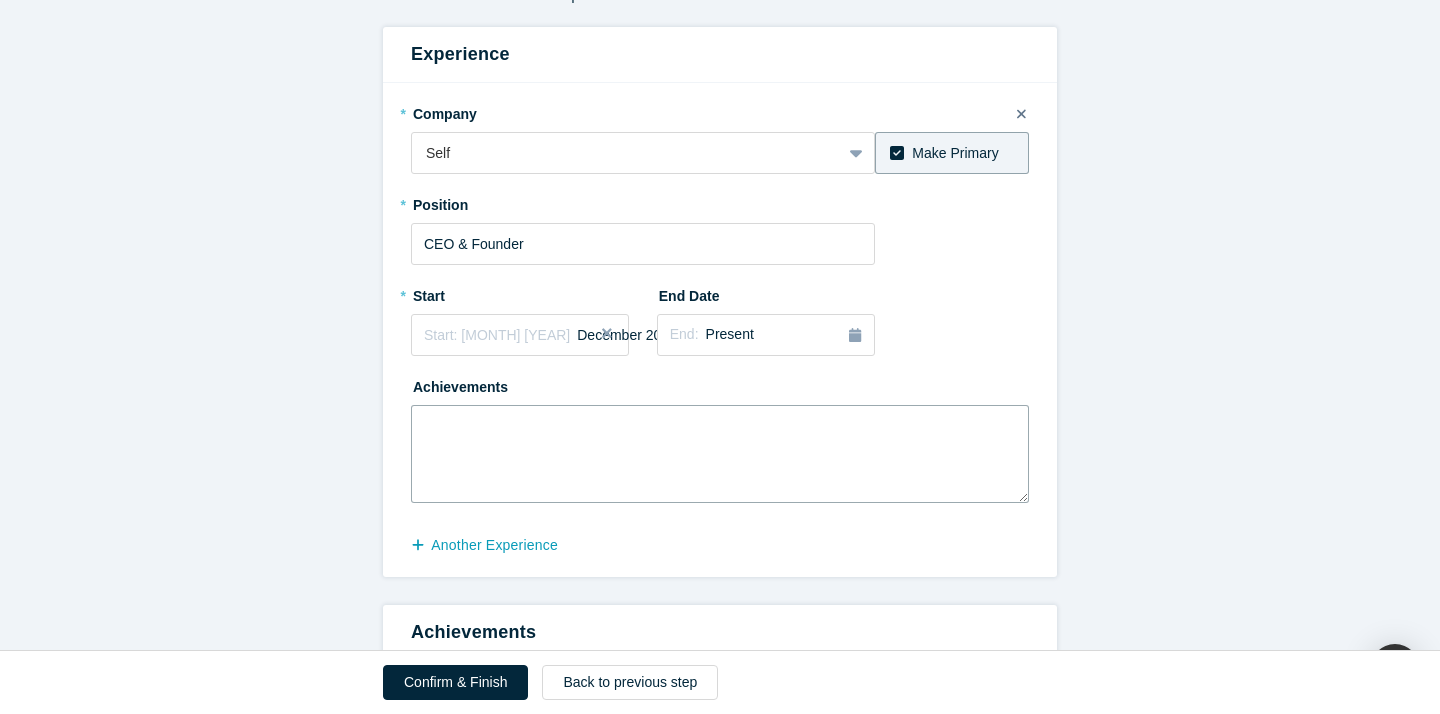 click at bounding box center [720, 454] 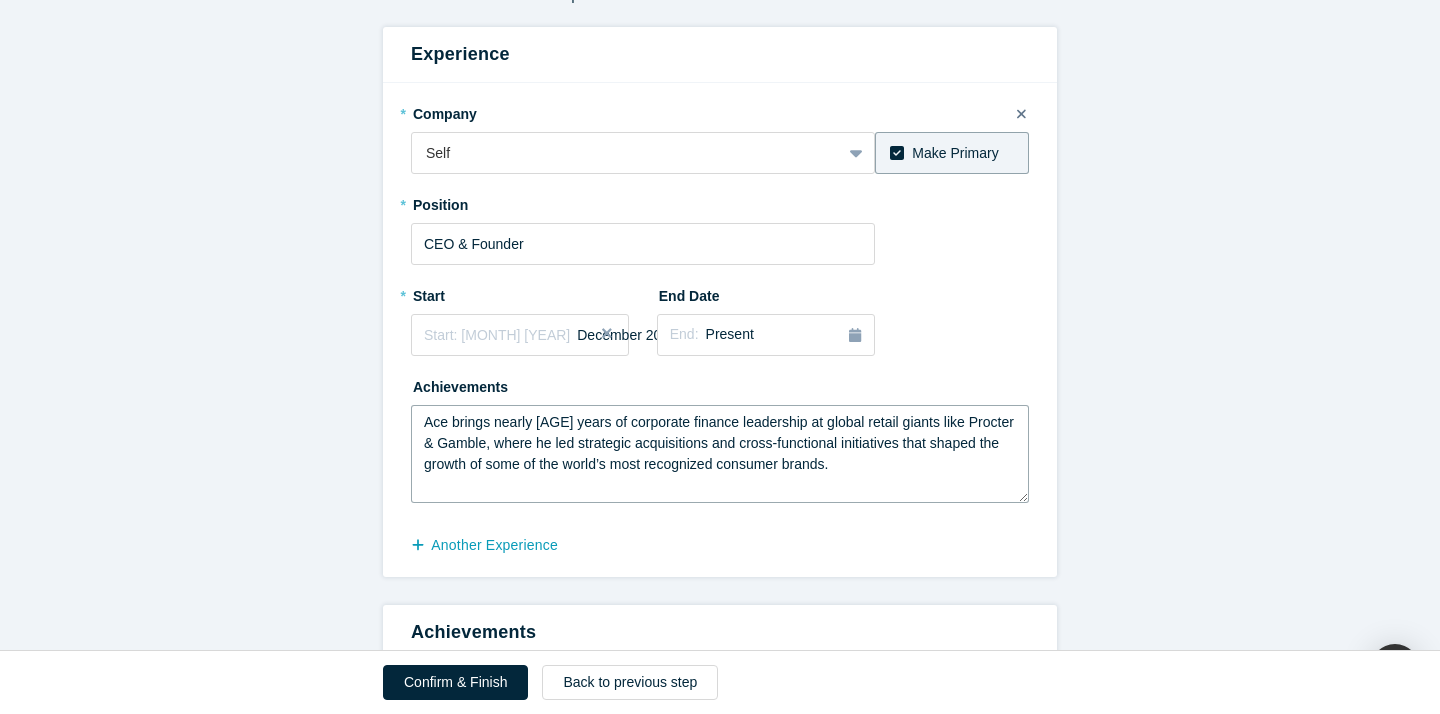 click on "Ace brings nearly [AGE] years of corporate finance leadership at global retail giants like Procter & Gamble, where he led strategic acquisitions and cross-functional initiatives that shaped the growth of some of the world’s most recognized consumer brands." at bounding box center [720, 454] 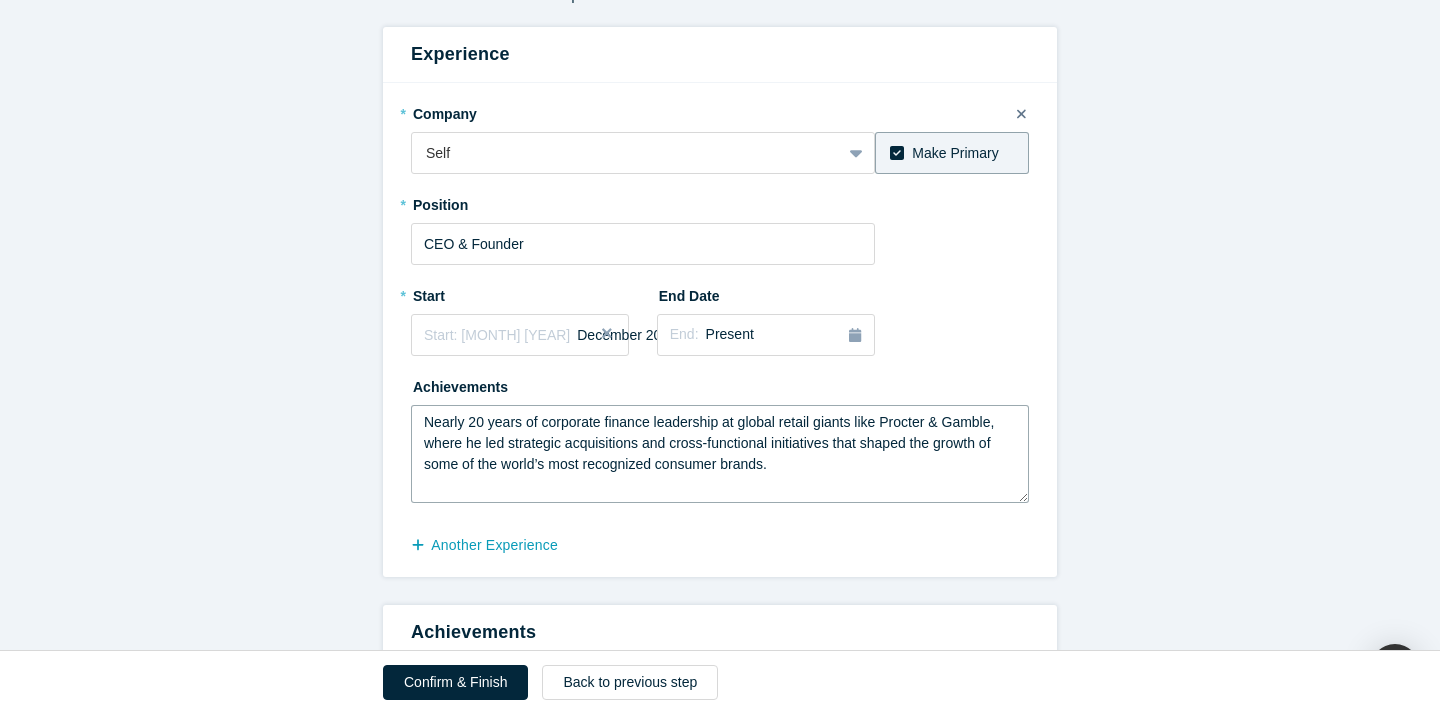 click on "Nearly 20 years of corporate finance leadership at global retail giants like Procter & Gamble, where he led strategic acquisitions and cross-functional initiatives that shaped the growth of some of the world’s most recognized consumer brands." at bounding box center [720, 454] 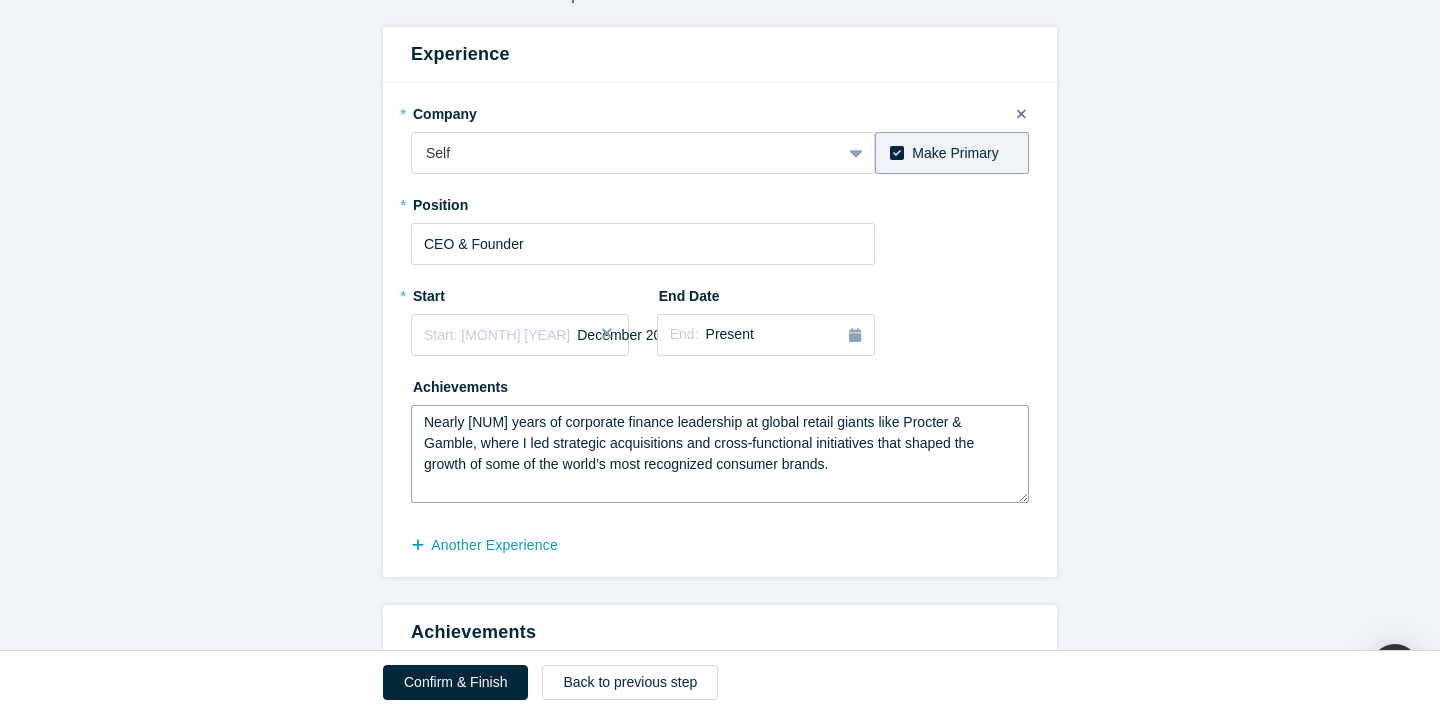 click on "Nearly [NUM] years of corporate finance leadership at global retail giants like Procter & Gamble, where I led strategic acquisitions and cross-functional initiatives that shaped the growth of some of the world’s most recognized consumer brands." at bounding box center [720, 454] 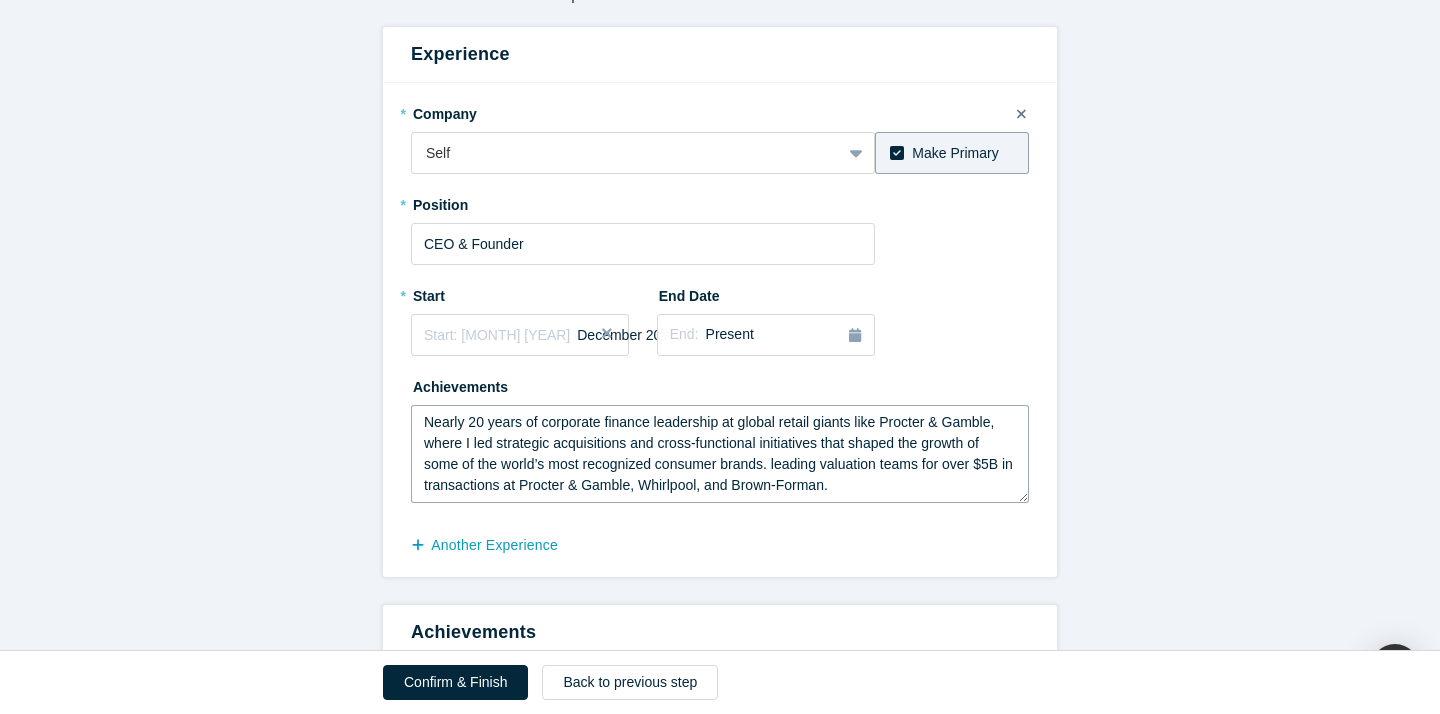scroll, scrollTop: 12, scrollLeft: 0, axis: vertical 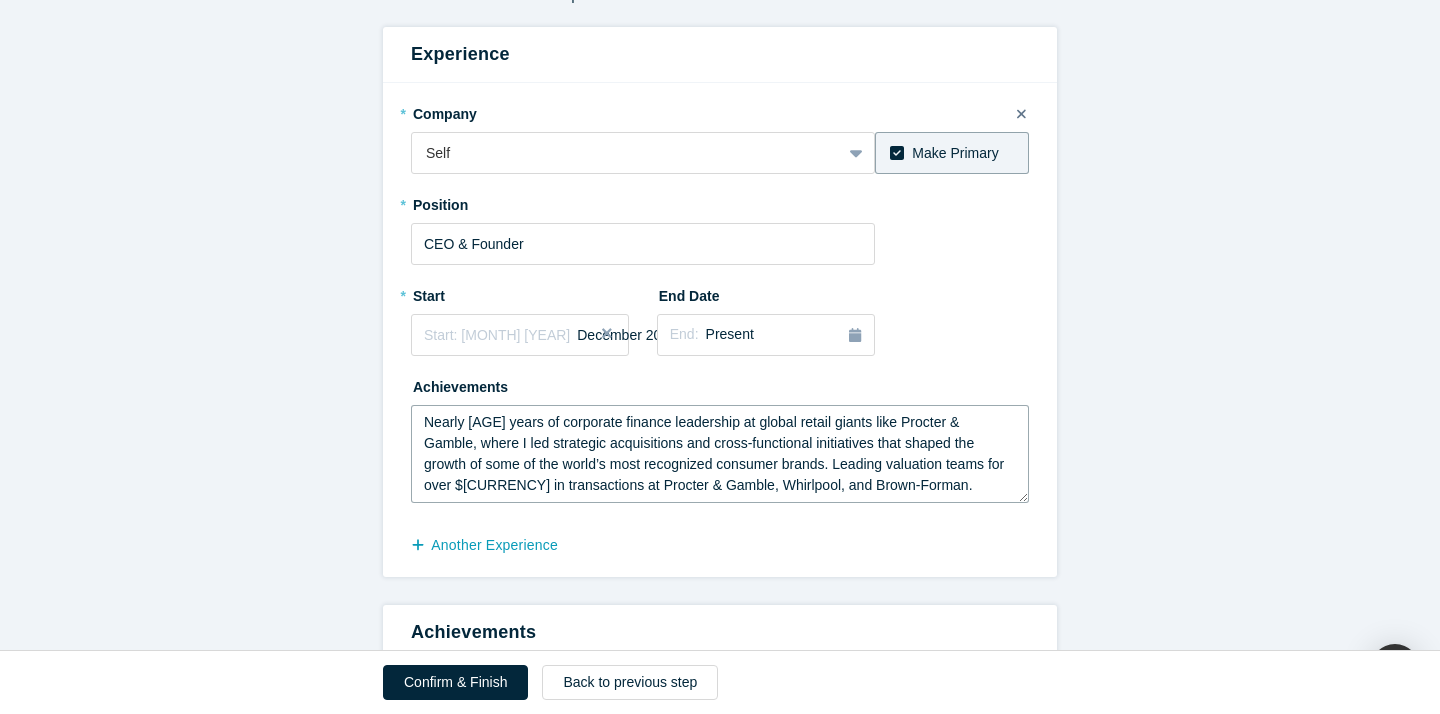 click on "Nearly [AGE] years of corporate finance leadership at global retail giants like Procter & Gamble, where I led strategic acquisitions and cross-functional initiatives that shaped the growth of some of the world’s most recognized consumer brands. Leading valuation teams for over $[CURRENCY] in transactions at Procter & Gamble, Whirlpool, and Brown-Forman." at bounding box center [720, 454] 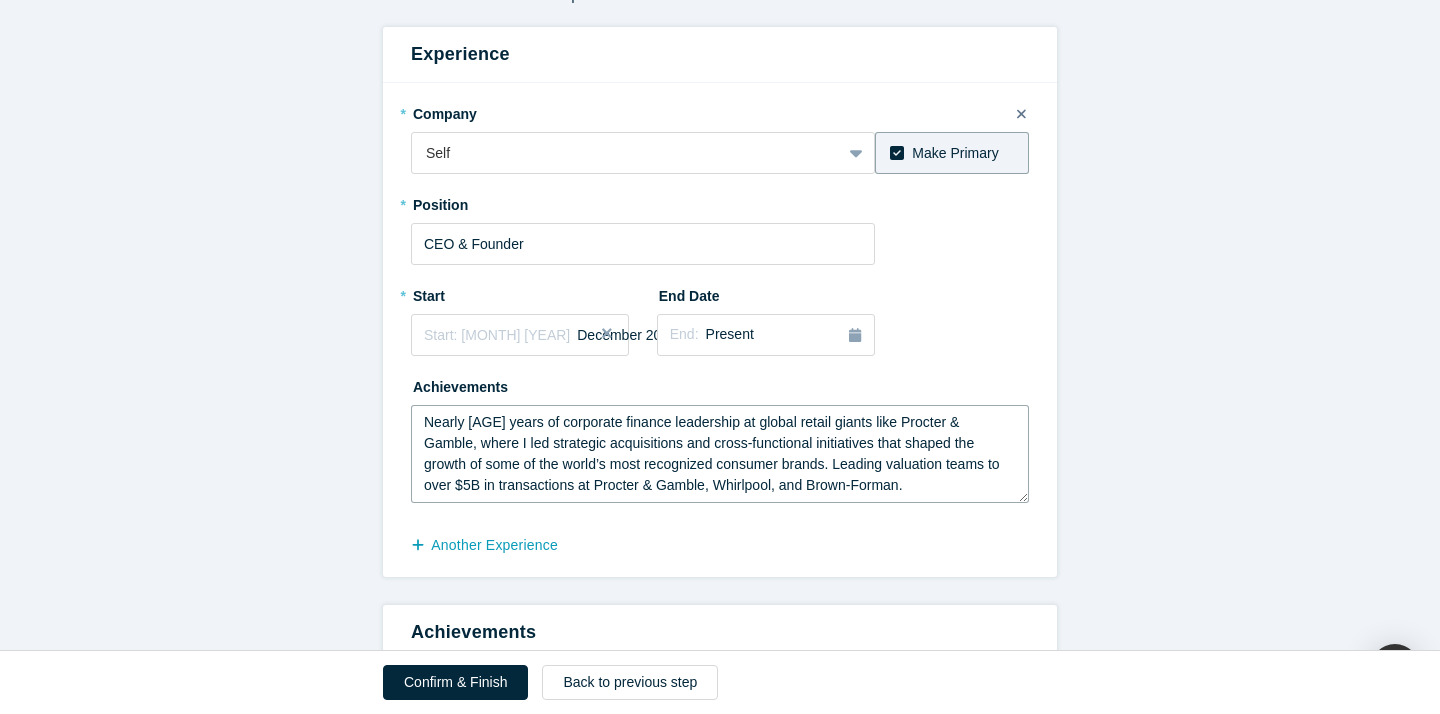 scroll, scrollTop: 0, scrollLeft: 0, axis: both 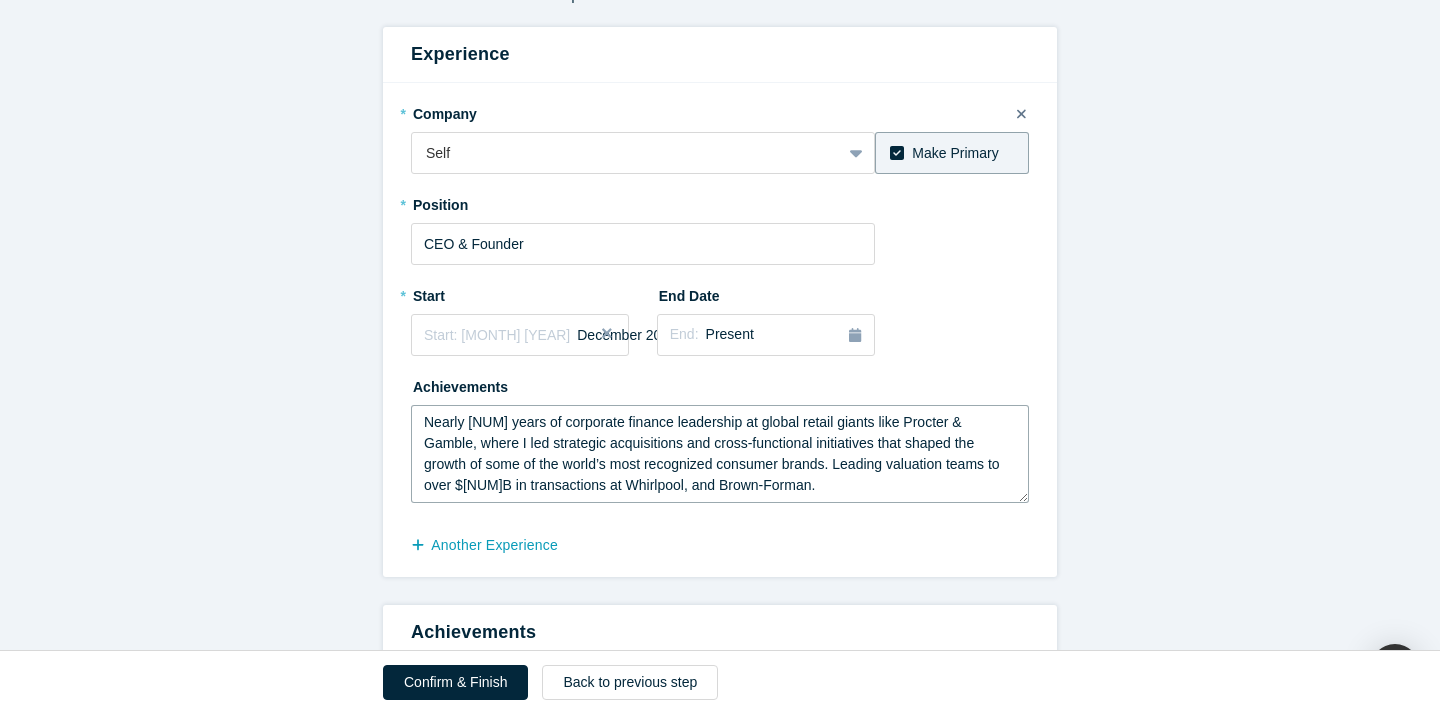click on "Nearly [NUM] years of corporate finance leadership at global retail giants like Procter & Gamble, where I led strategic acquisitions and cross-functional initiatives that shaped the growth of some of the world’s most recognized consumer brands. Leading valuation teams to over $[NUM]B in transactions at Whirlpool, and Brown-Forman." at bounding box center (720, 454) 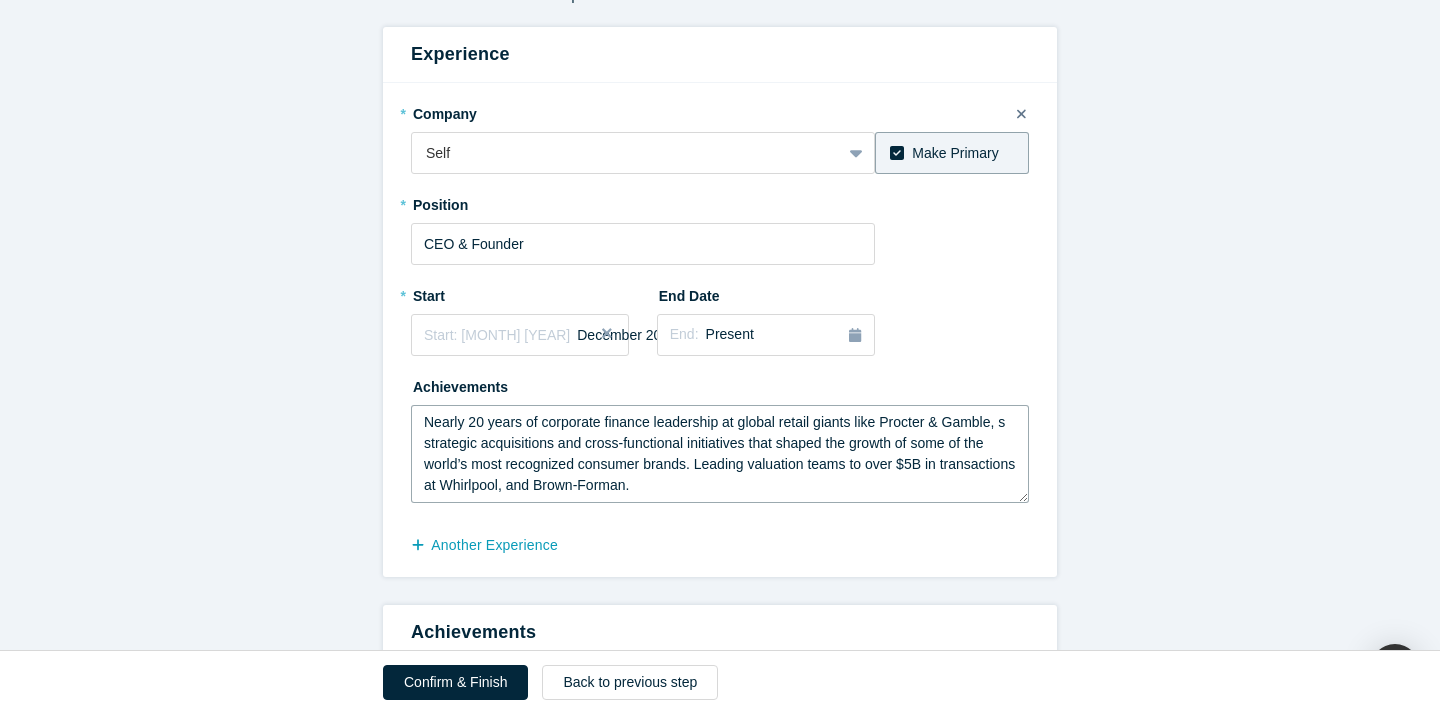 type on "Nearly [AGE] years of corporate finance leadership at global retail giants like Procter & Gamble, sp strategic acquisitions and cross-functional initiatives that shaped the growth of some of the world’s most recognized consumer brands. Leading valuation teams to over $[CURRENCY] in transactions at Whirlpool, and Brown-Forman." 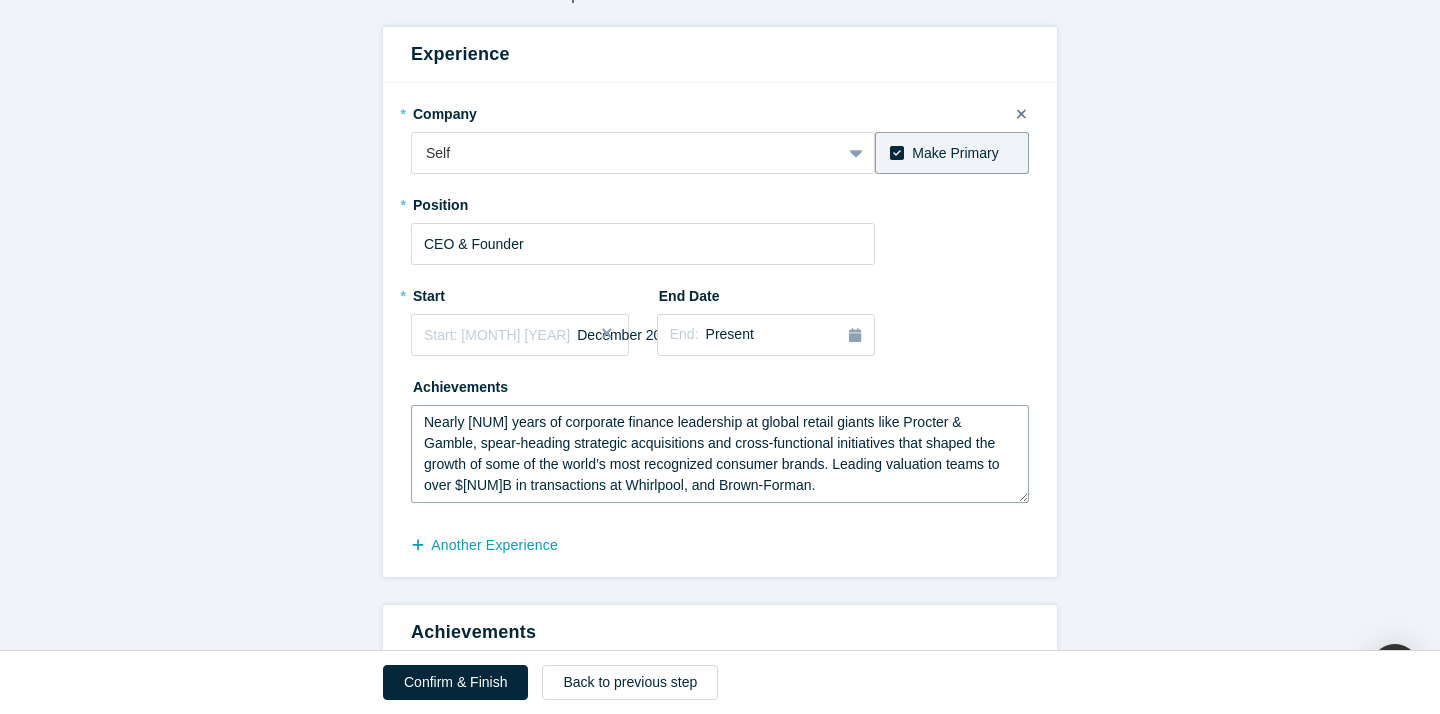 scroll, scrollTop: 21, scrollLeft: 0, axis: vertical 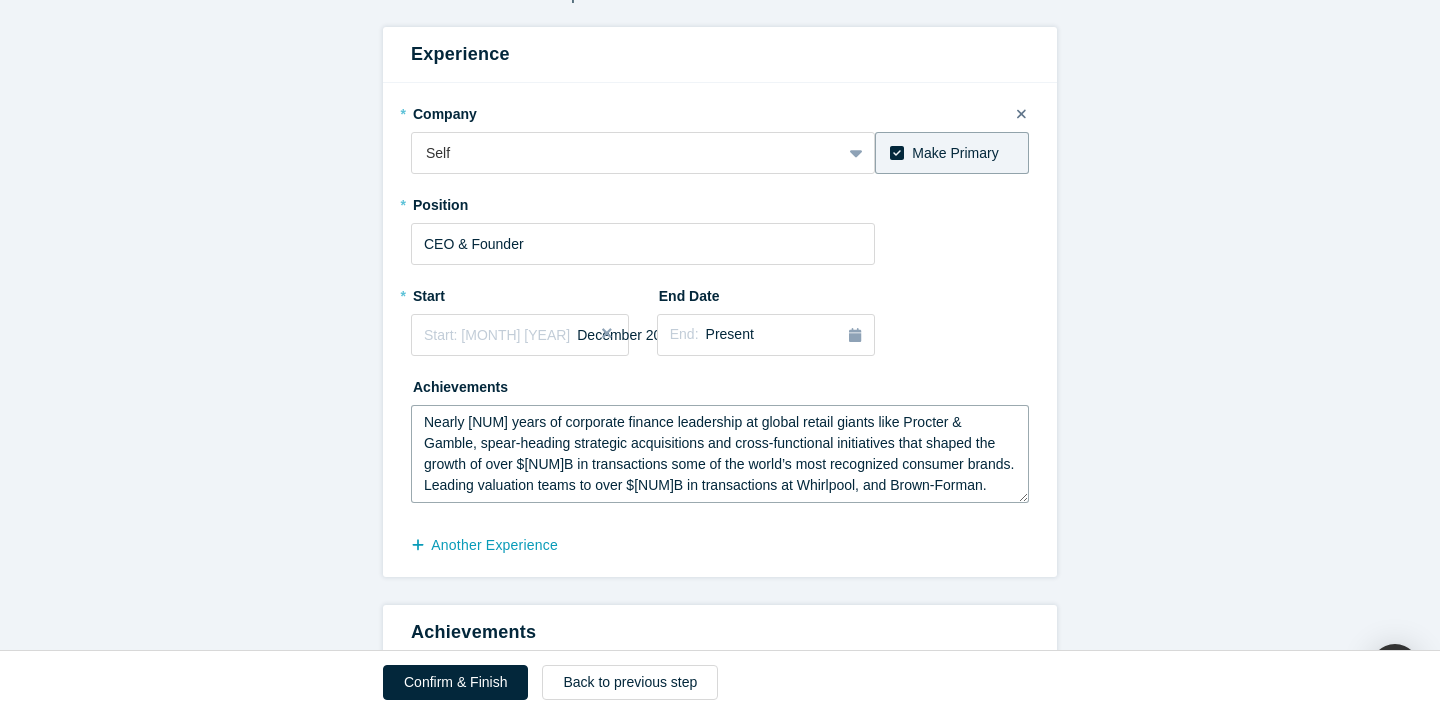 drag, startPoint x: 930, startPoint y: 445, endPoint x: 981, endPoint y: 470, distance: 56.797886 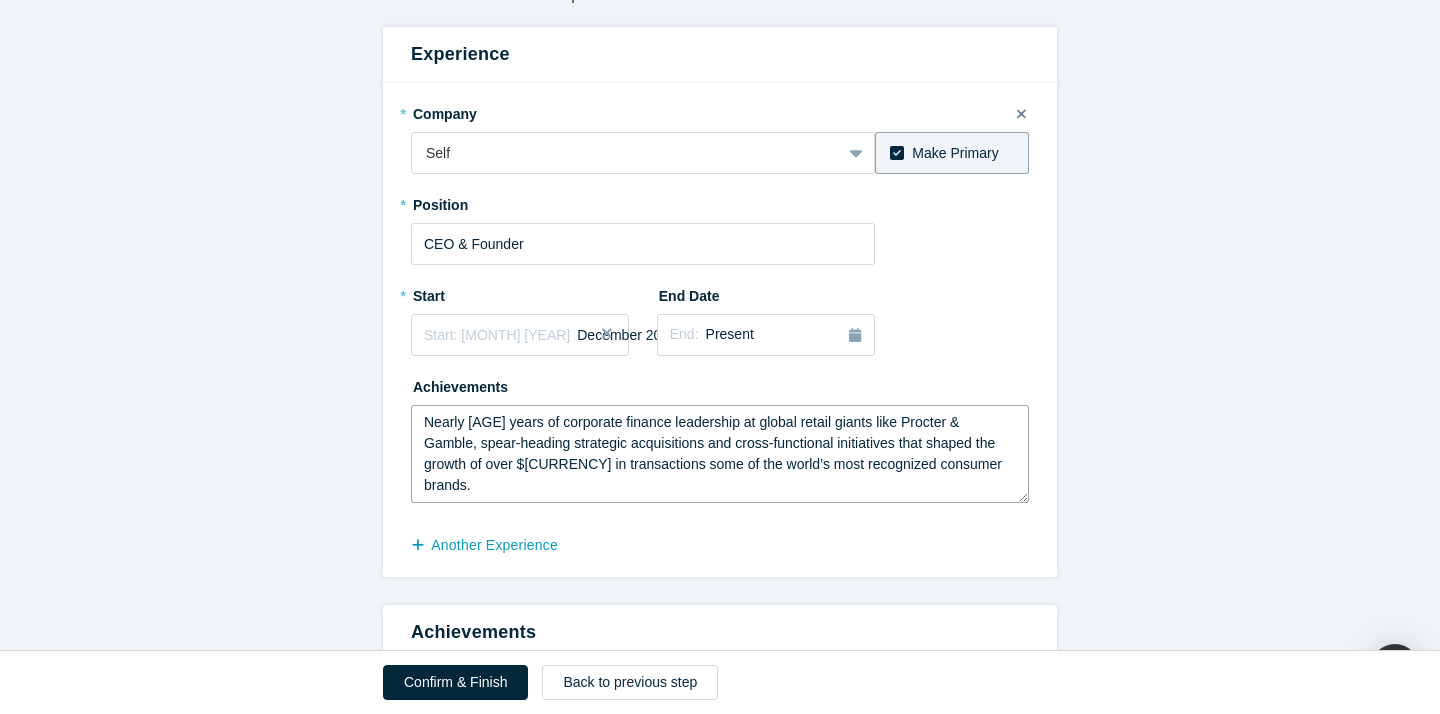 scroll, scrollTop: 0, scrollLeft: 0, axis: both 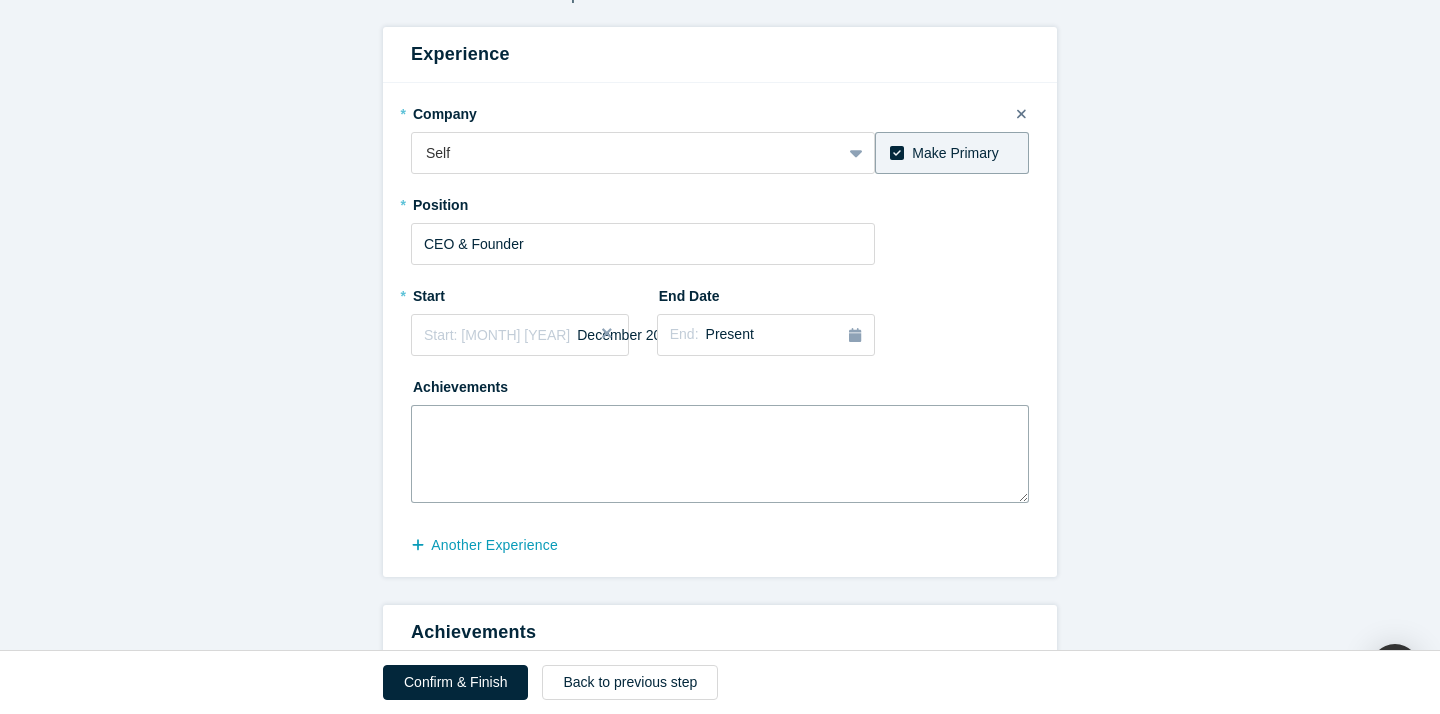 paste on "Ace brings nearly [AGE] years of corporate finance leadership at global retail giants like Procter & Gamble, where he led strategic acquisitions and cross-functional initiatives that shaped the growth of some of the world’s most recognized consumer brands." 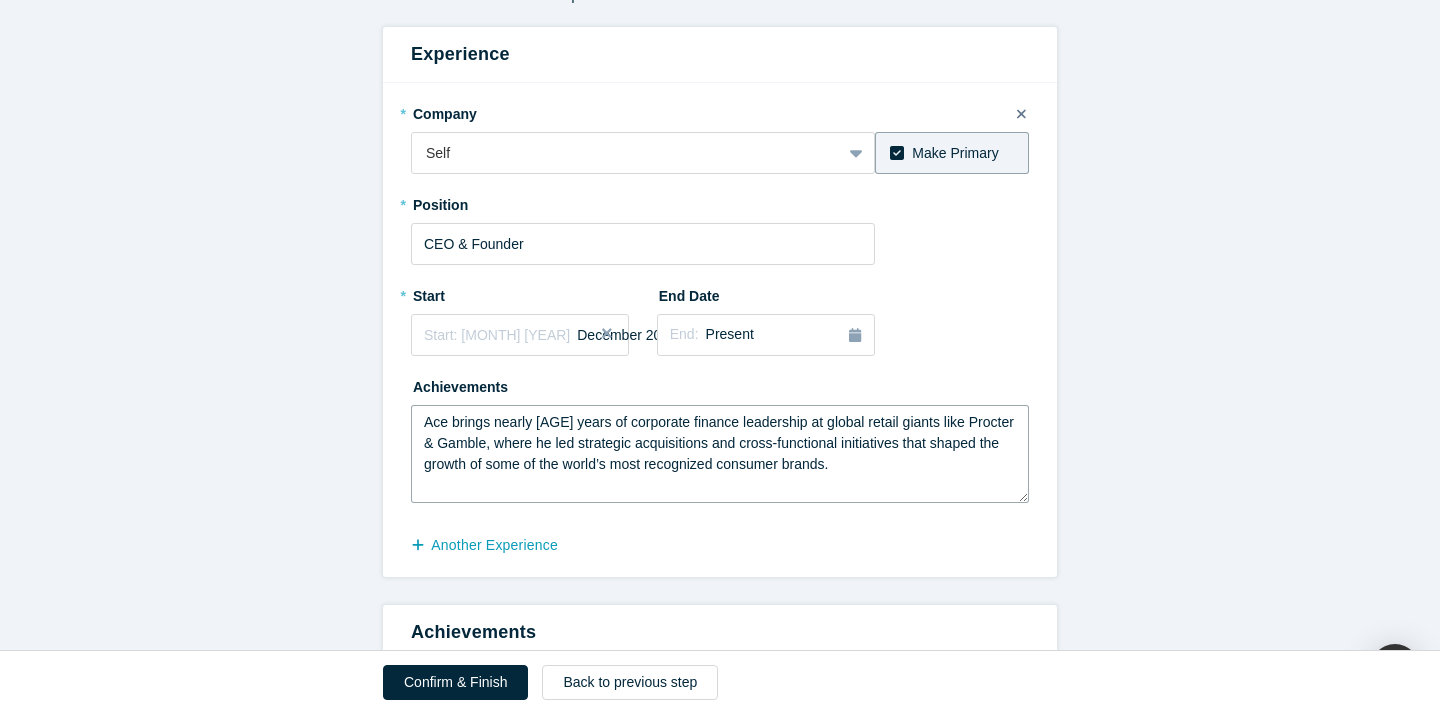 drag, startPoint x: 503, startPoint y: 423, endPoint x: 389, endPoint y: 411, distance: 114.62984 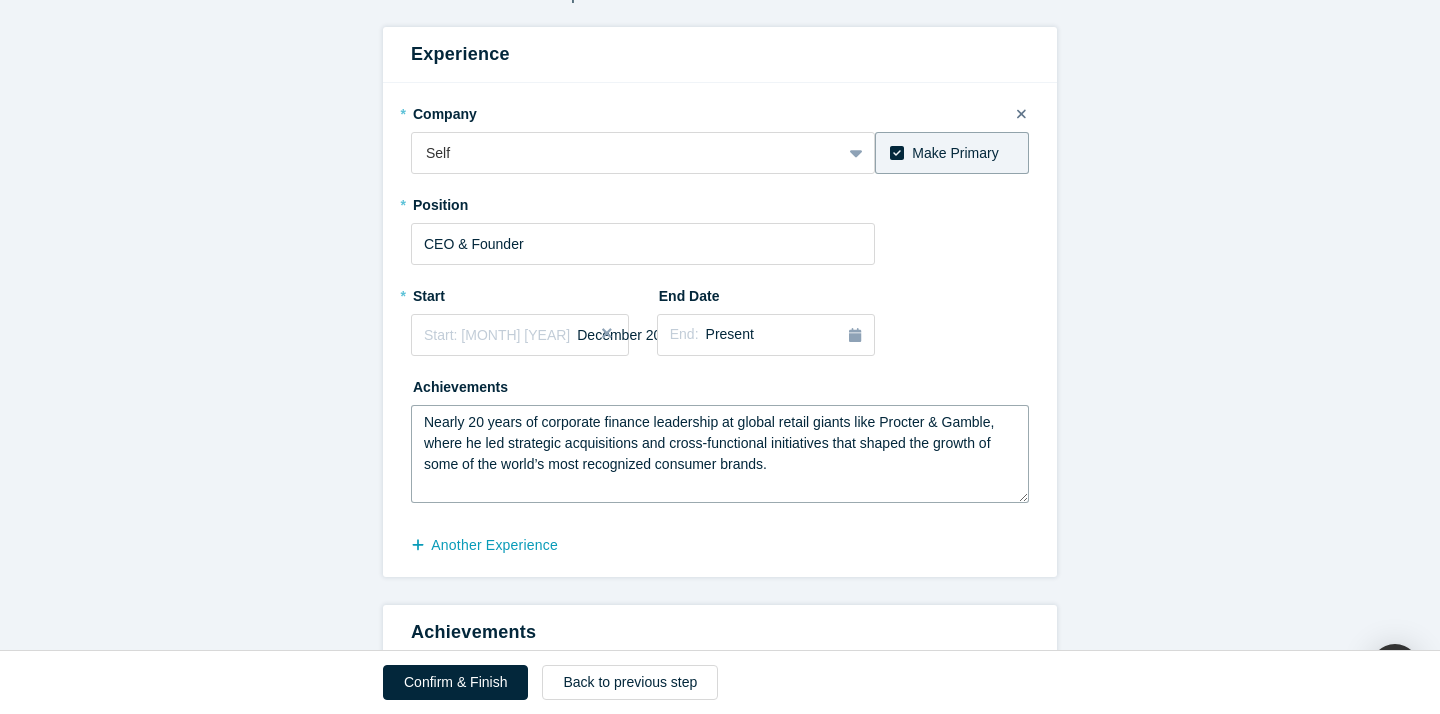 click on "Nearly 20 years of corporate finance leadership at global retail giants like Procter & Gamble, where he led strategic acquisitions and cross-functional initiatives that shaped the growth of some of the world’s most recognized consumer brands." at bounding box center (720, 454) 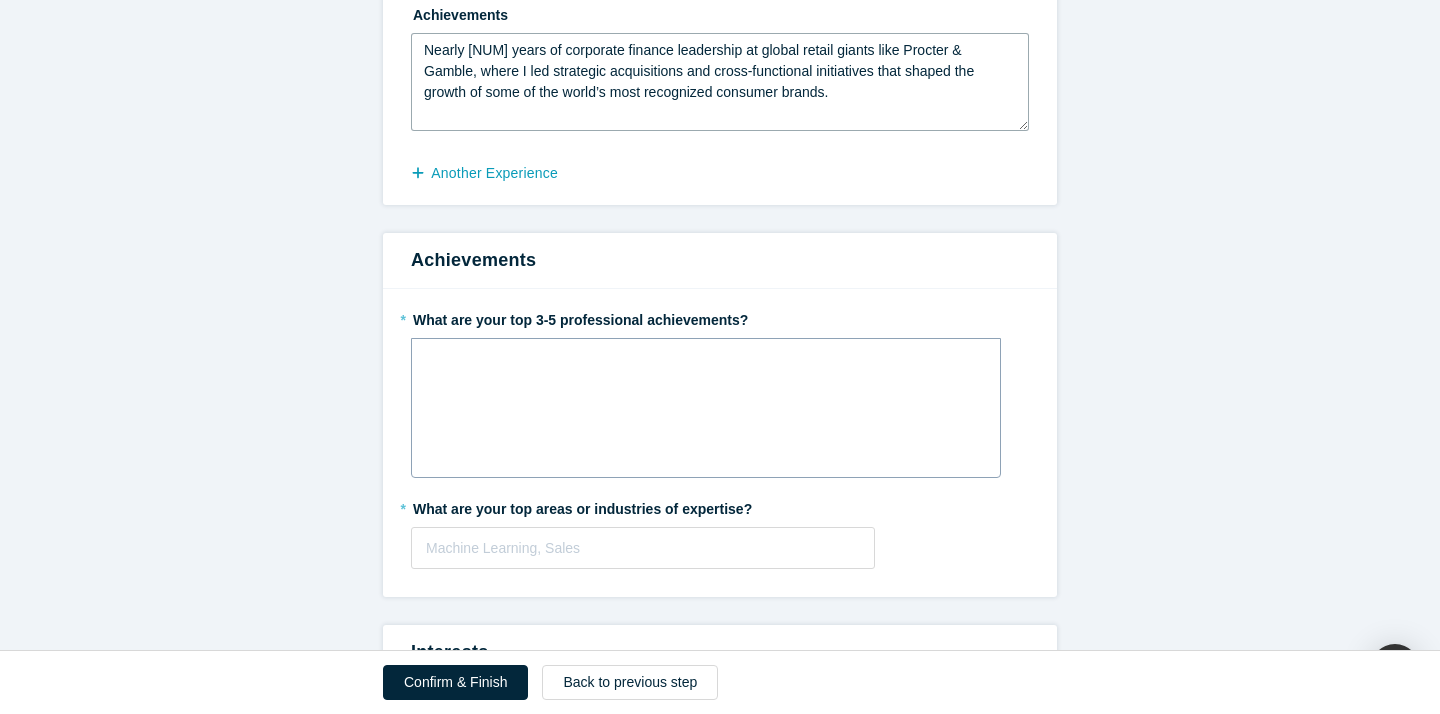 scroll, scrollTop: 576, scrollLeft: 0, axis: vertical 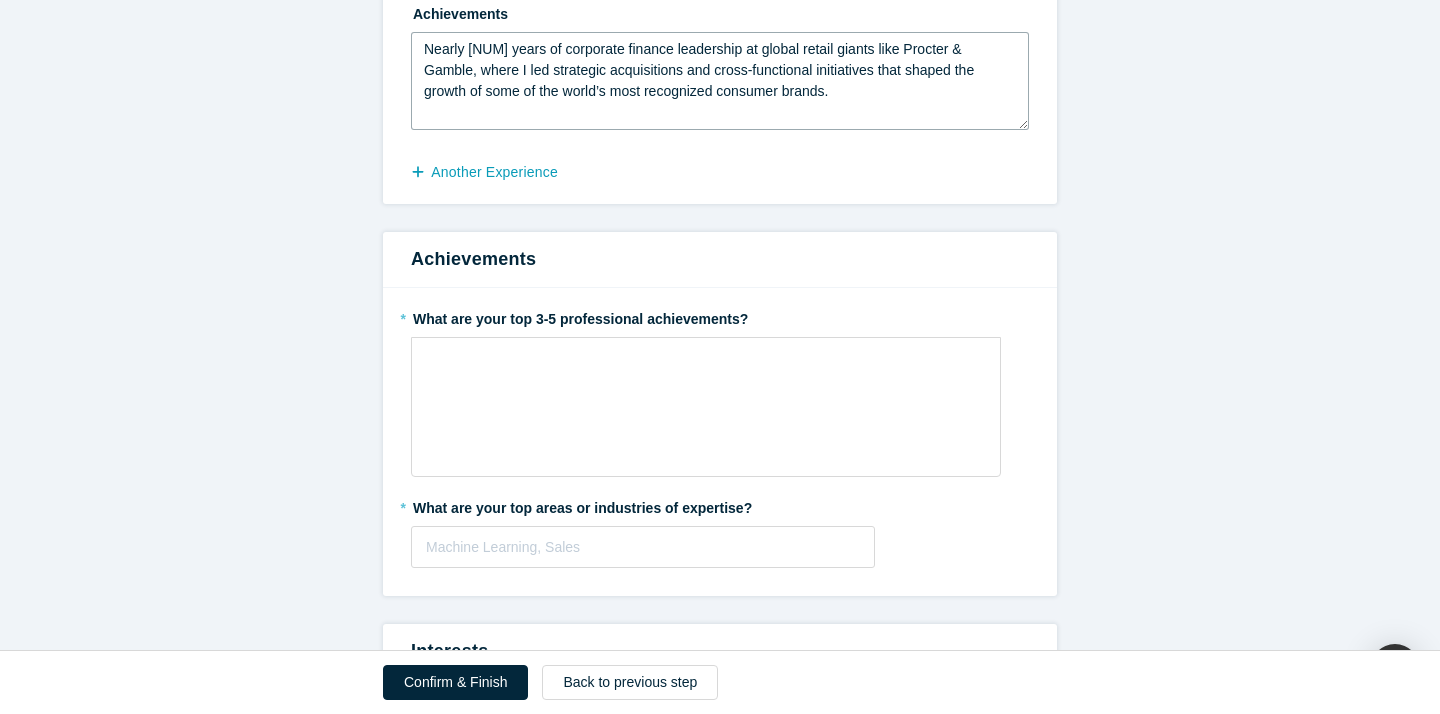 type on "Nearly [NUM] years of corporate finance leadership at global retail giants like Procter & Gamble, where I led strategic acquisitions and cross-functional initiatives that shaped the growth of some of the world’s most recognized consumer brands." 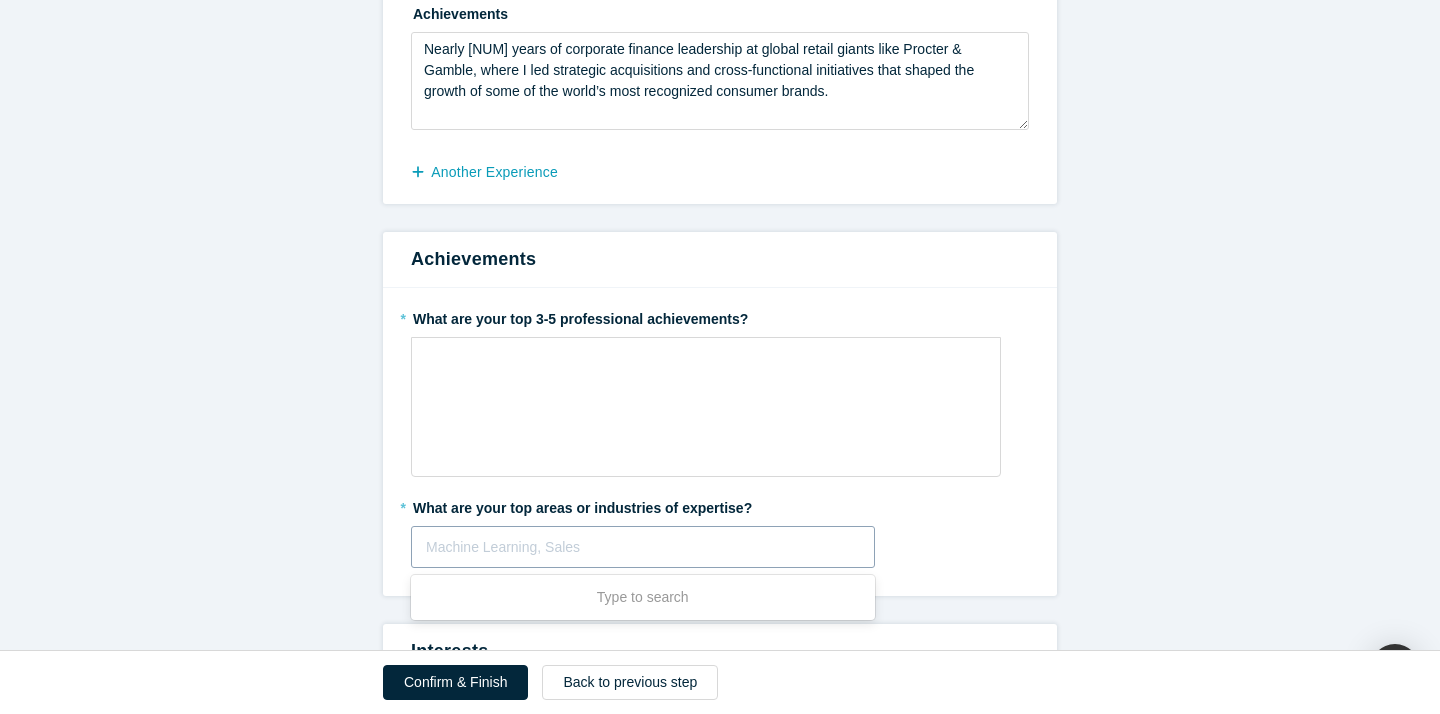 click at bounding box center (643, 547) 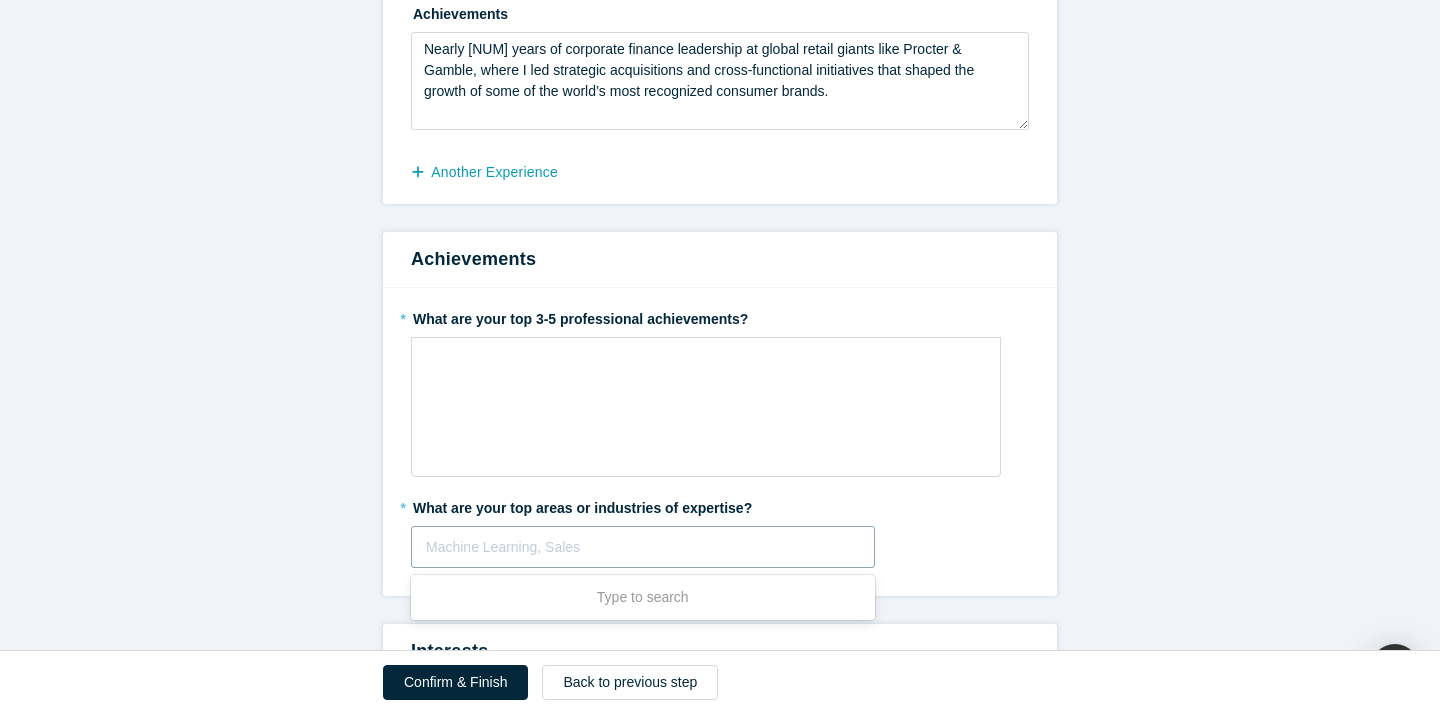 paste on "FinTech, Banking, AI, Commercial Lending & Investments" 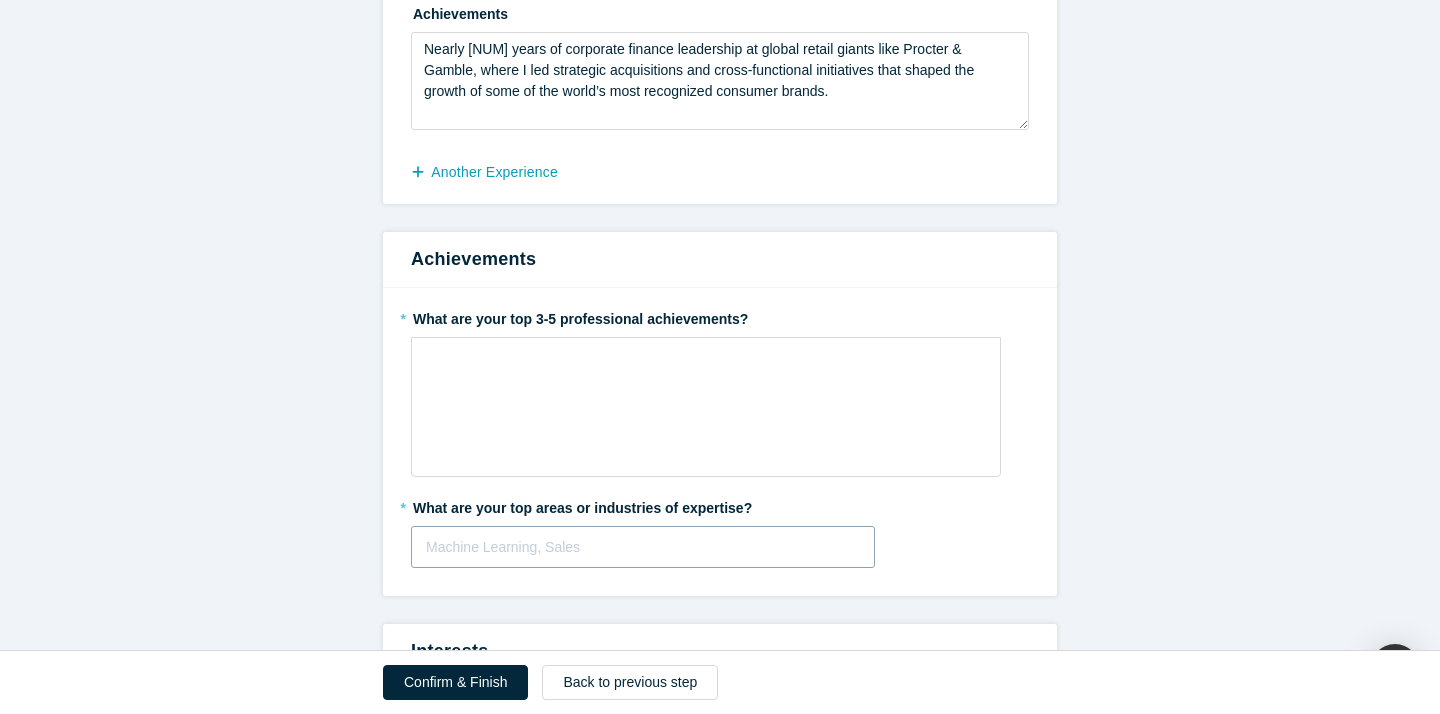 drag, startPoint x: 805, startPoint y: 547, endPoint x: 678, endPoint y: 528, distance: 128.41339 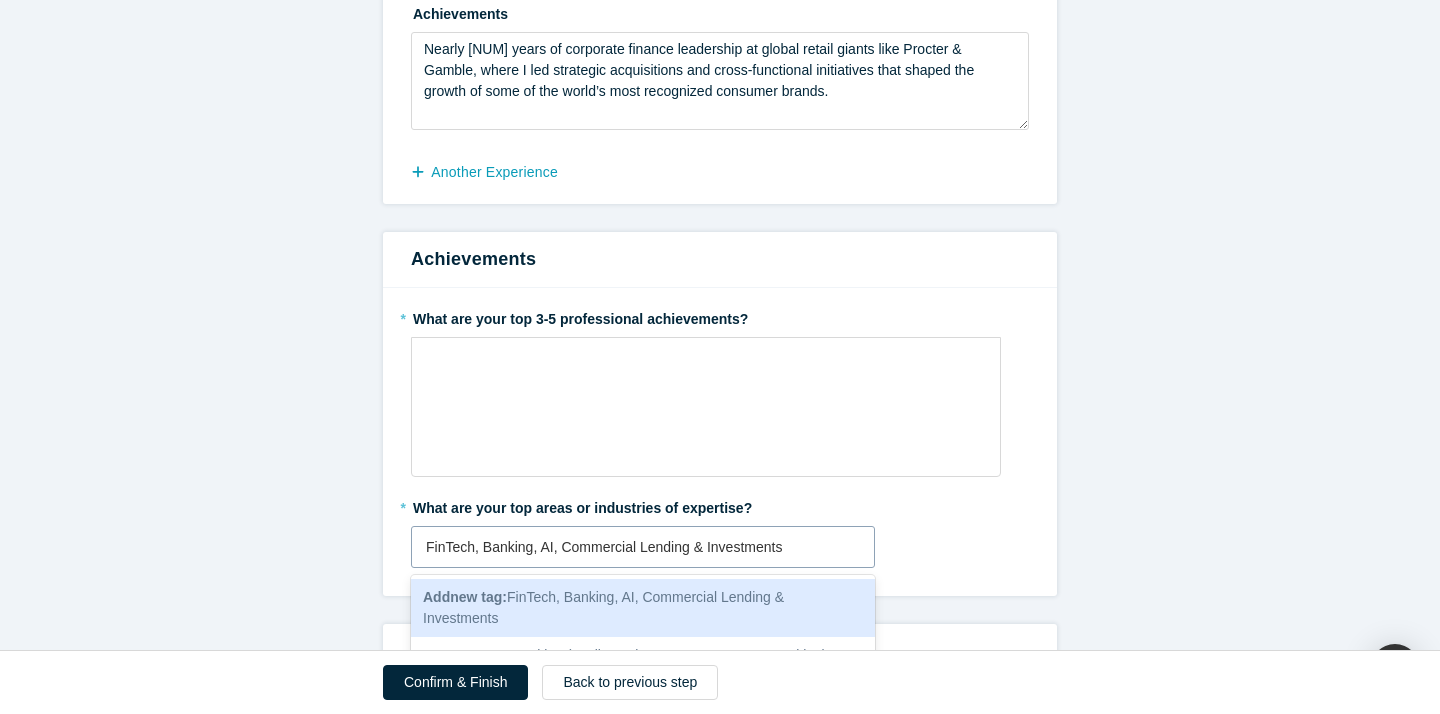 scroll, scrollTop: 686, scrollLeft: 0, axis: vertical 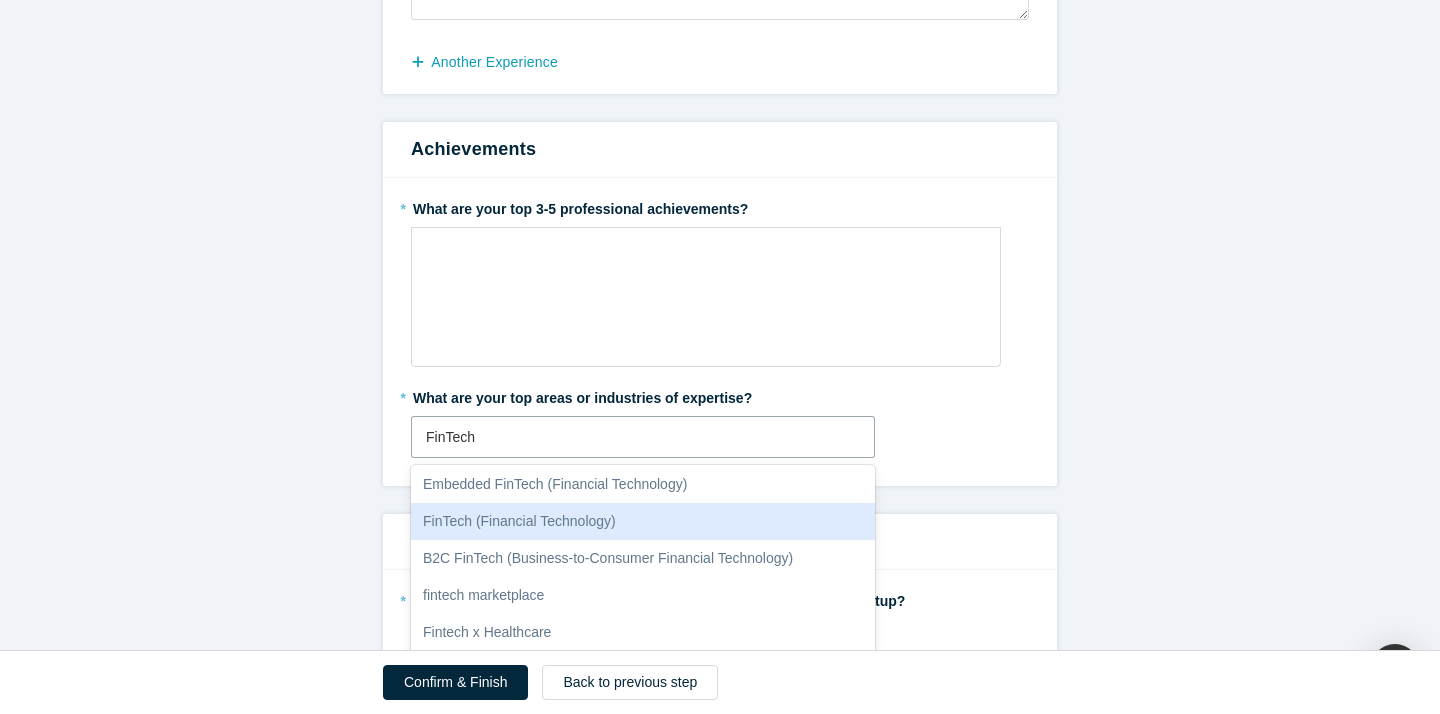 click on "FinTech (Financial Technology)" at bounding box center [643, 521] 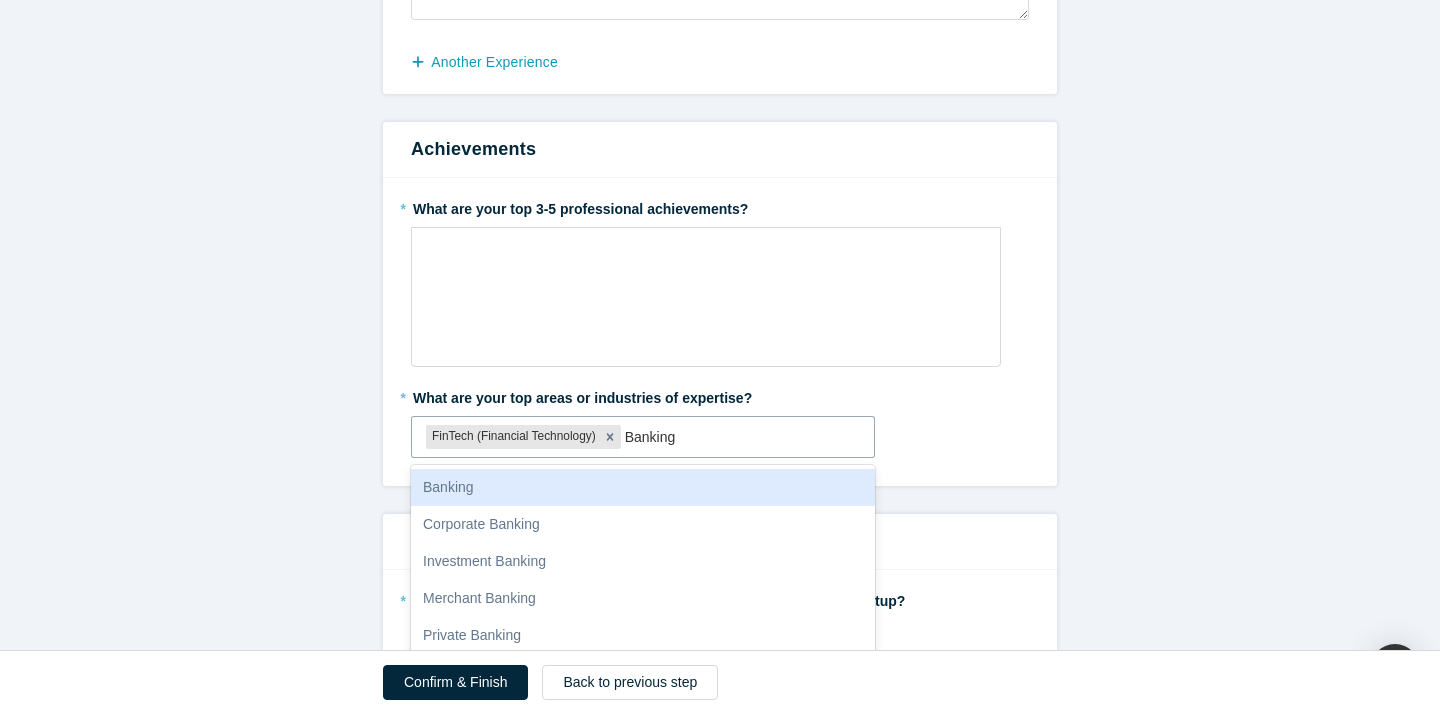 click on "Banking" at bounding box center [643, 487] 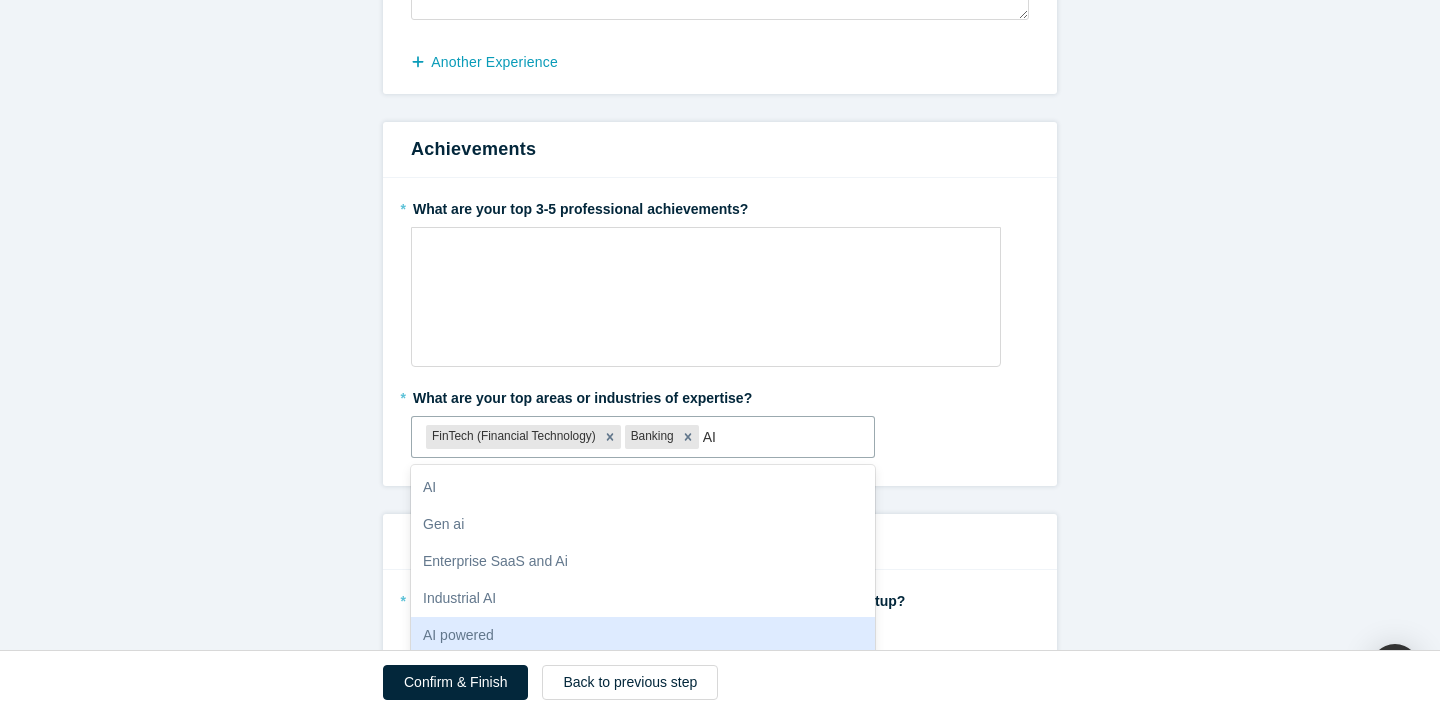 click on "AI powered" at bounding box center [643, 635] 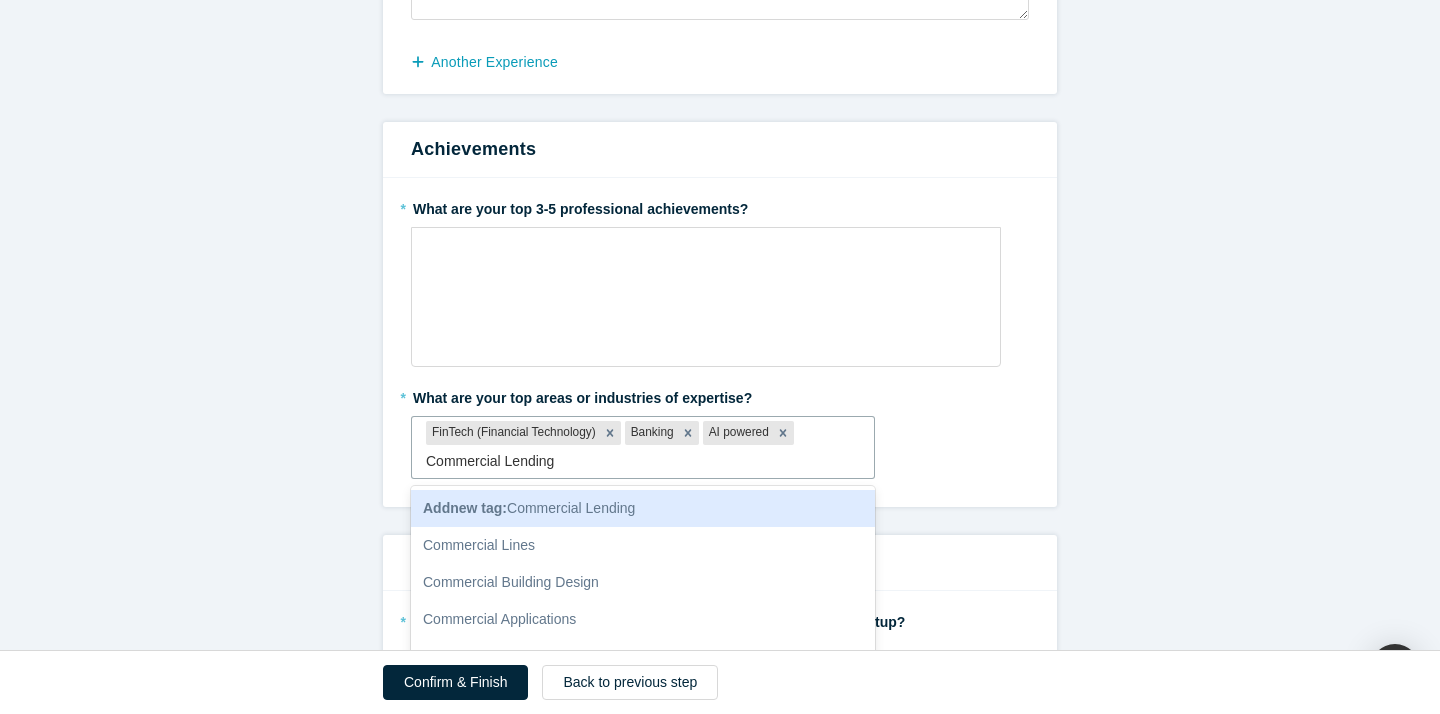 click on "Add new tag : Commercial Lending" at bounding box center [643, 508] 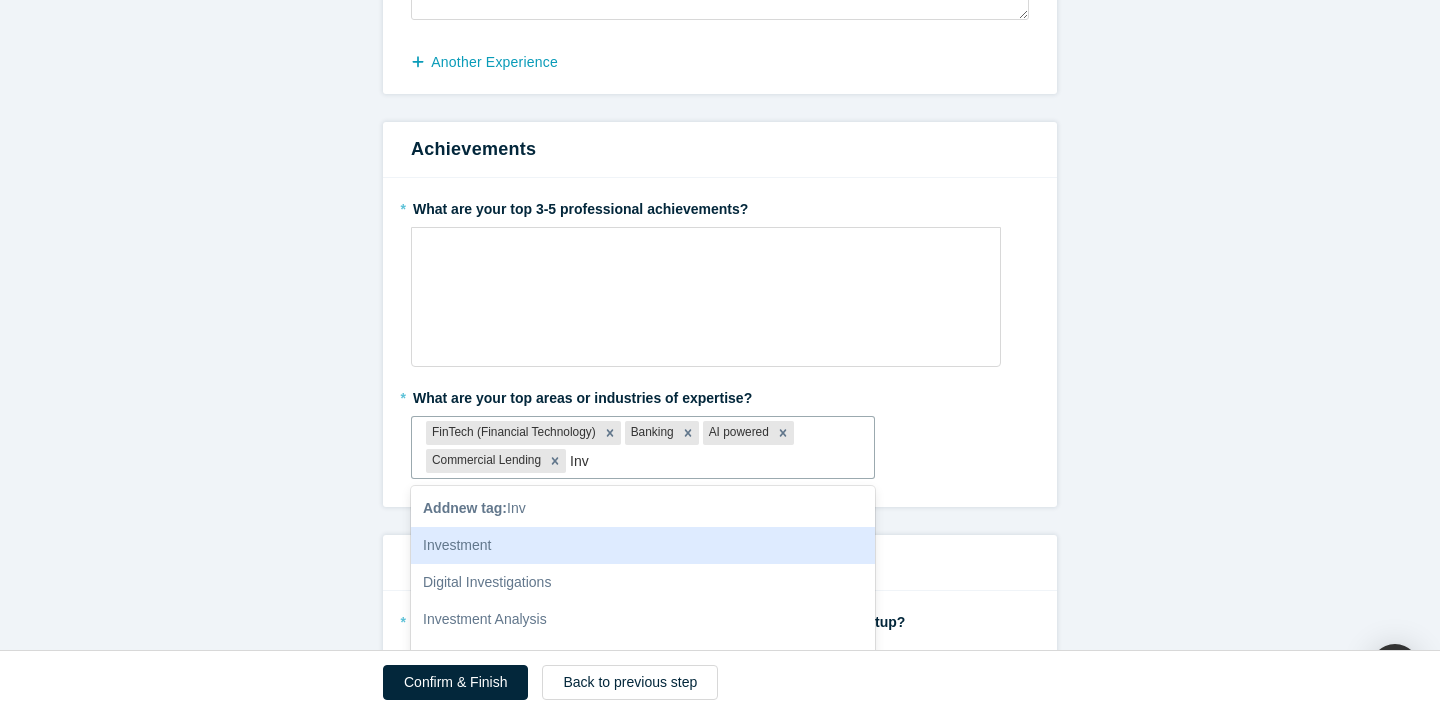 click on "Investment" at bounding box center (643, 545) 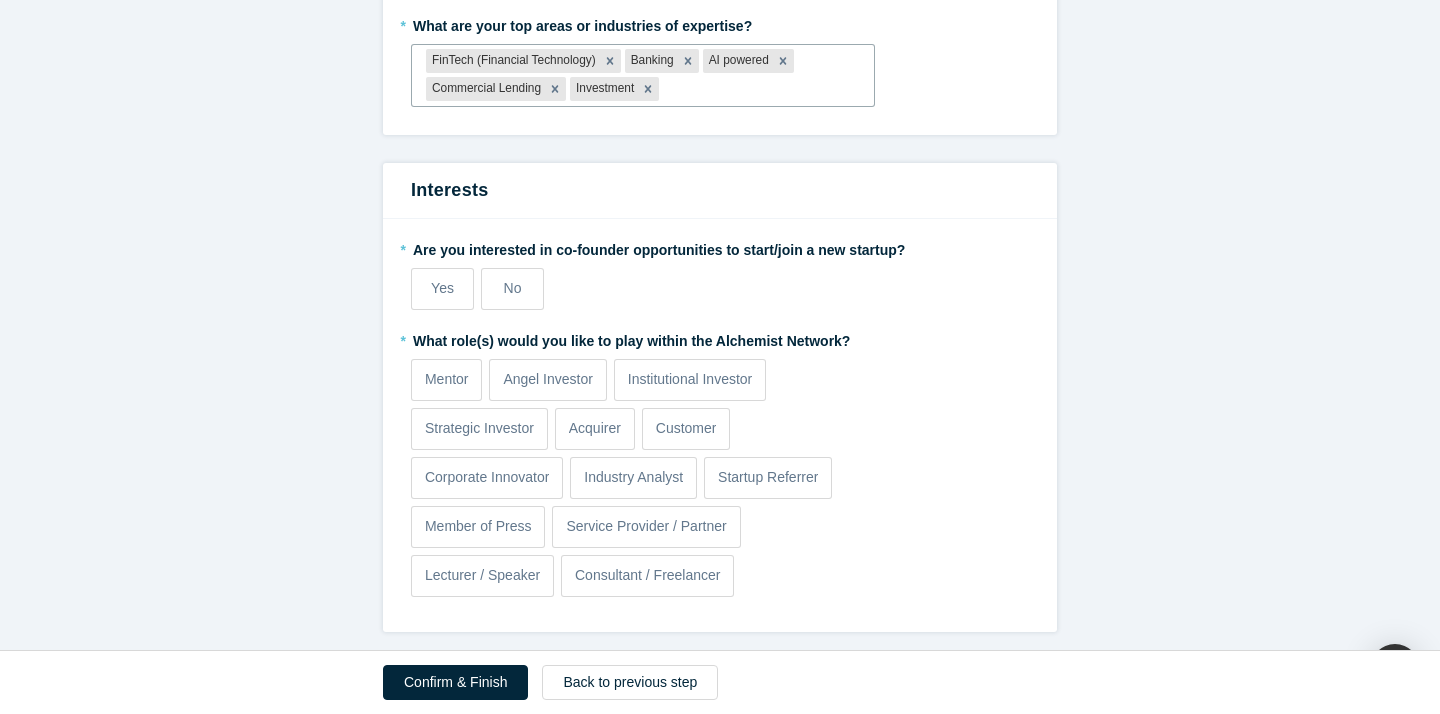 scroll, scrollTop: 1060, scrollLeft: 0, axis: vertical 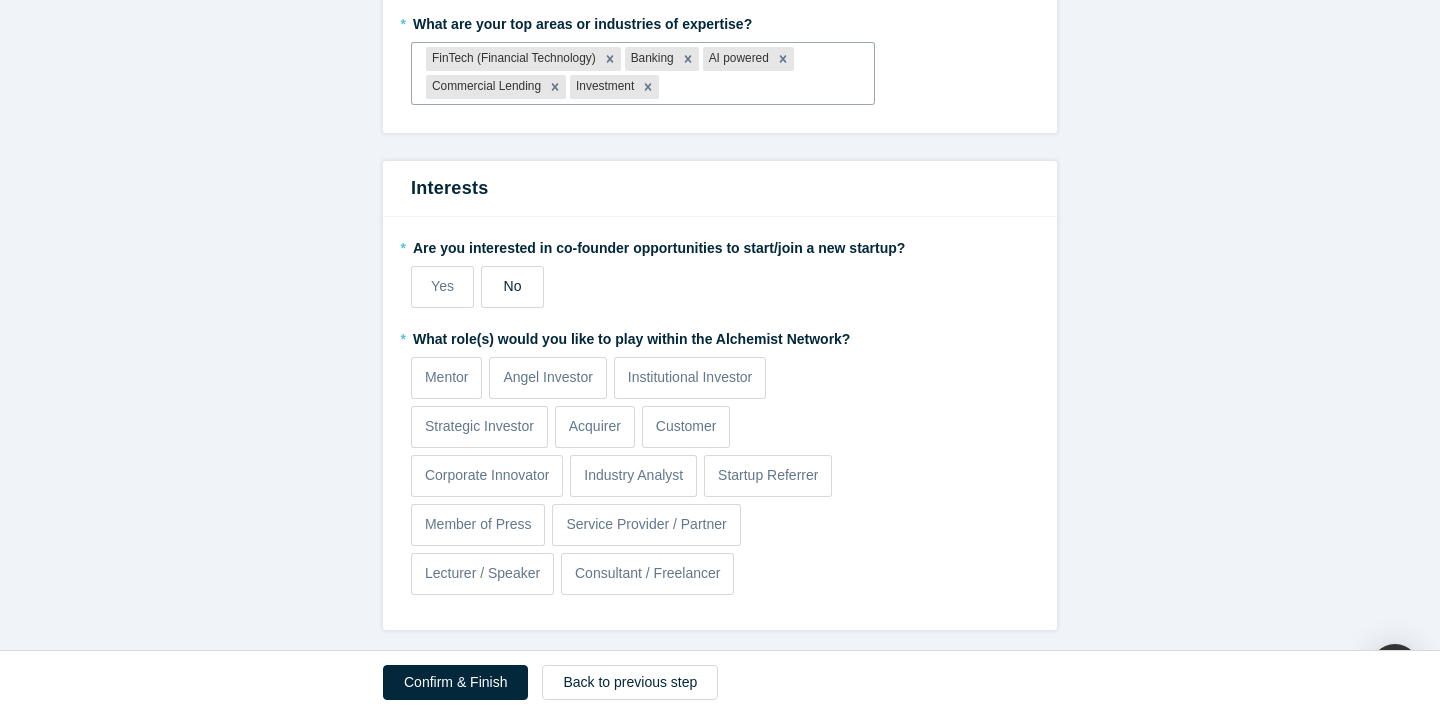 click on "No" at bounding box center [442, 286] 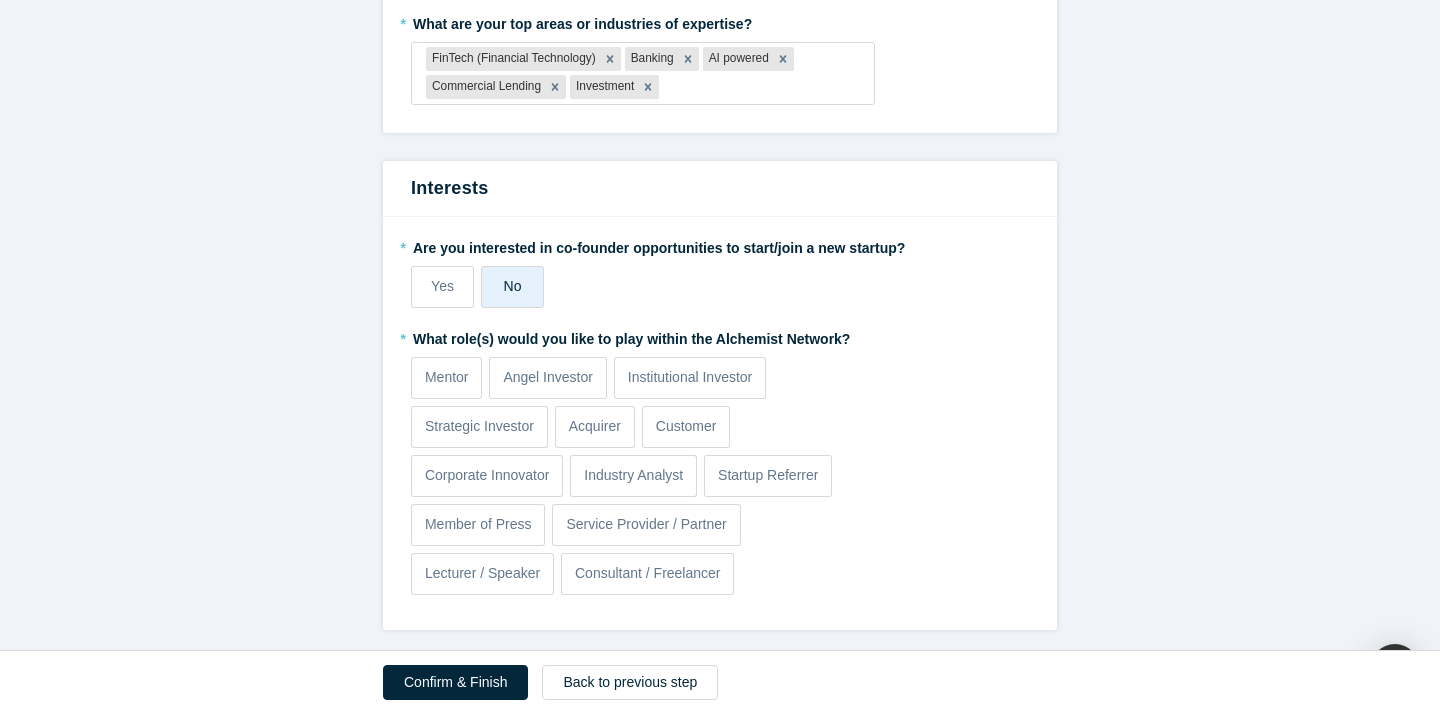 scroll, scrollTop: 1068, scrollLeft: 0, axis: vertical 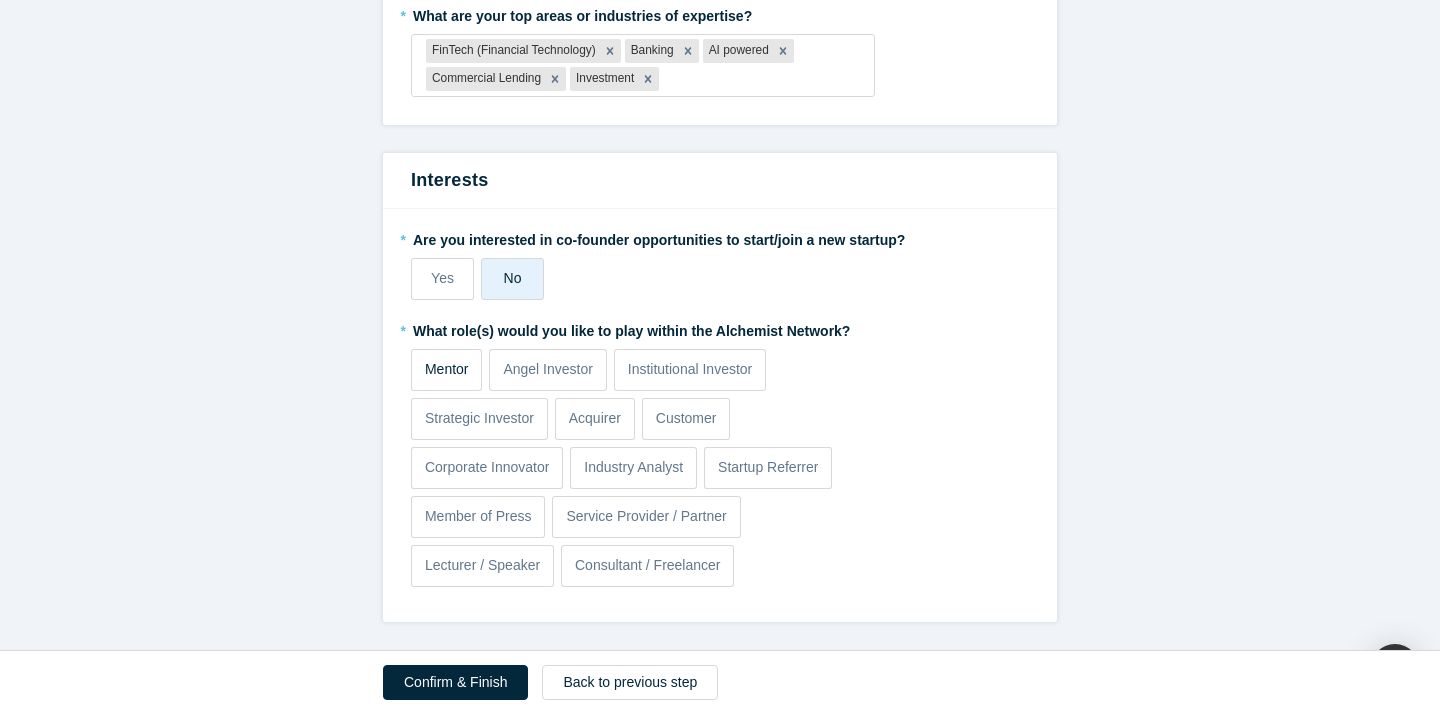 click on "Mentor" at bounding box center [447, 369] 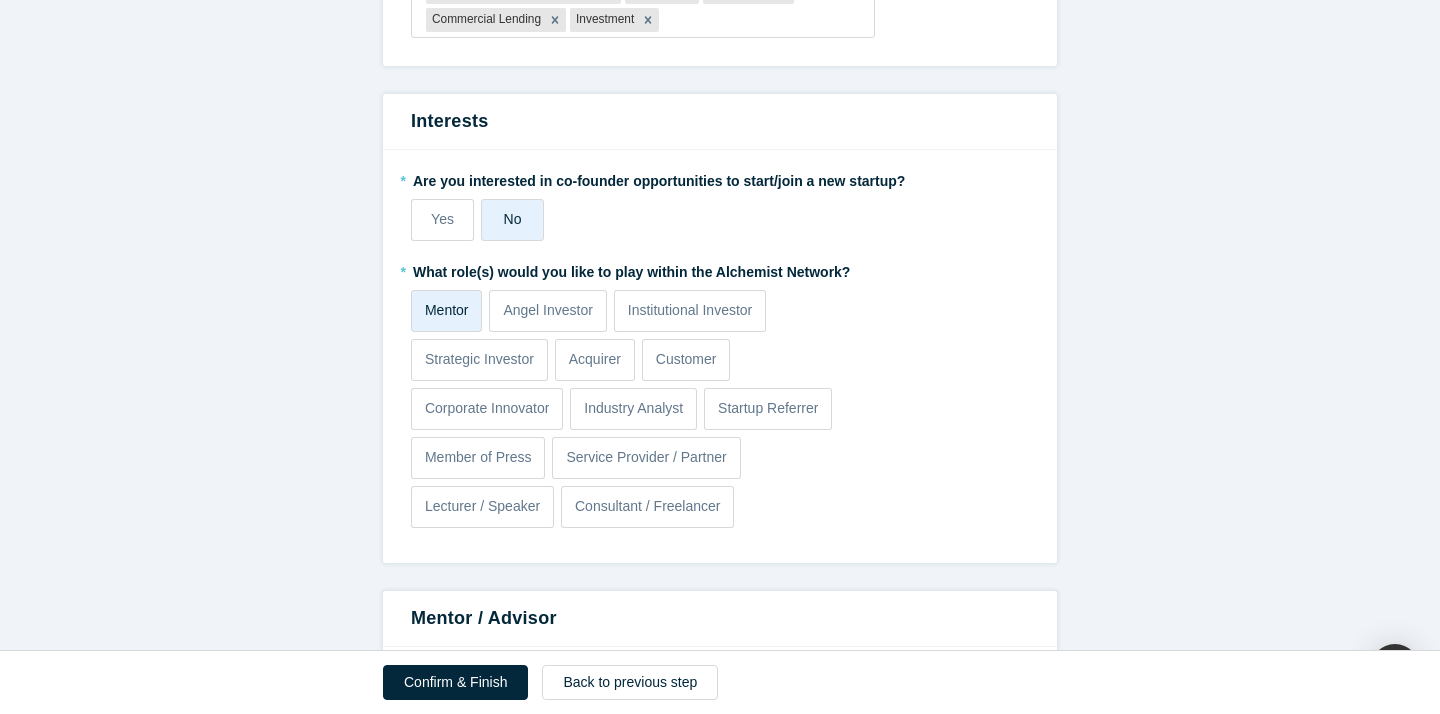 scroll, scrollTop: 1140, scrollLeft: 0, axis: vertical 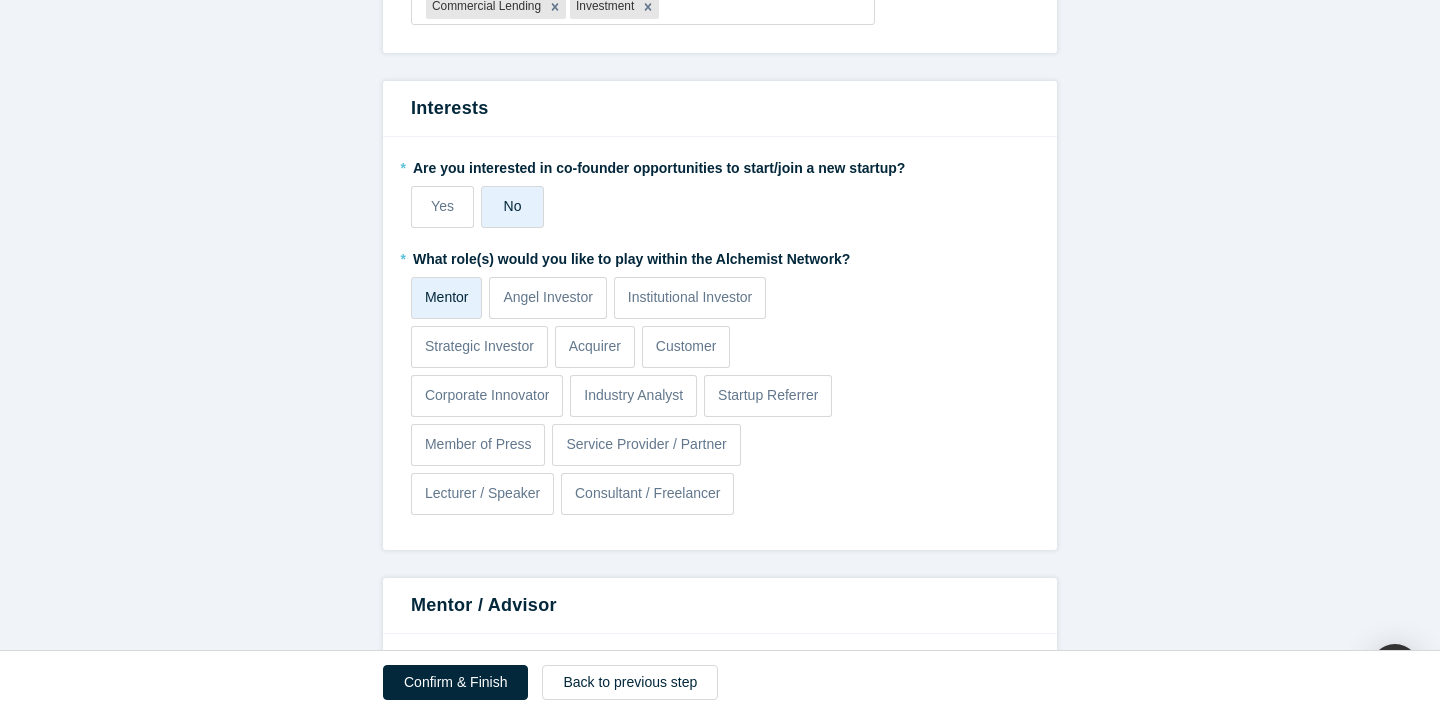click on "Step 2/2: Experience and Roles with Alchemist All fields marked with * are required. Experience * Company Self
To pick up a draggable item, press the space bar.
While dragging, use the arrow keys to move the item.
Press space again to drop the item in its new position, or press escape to cancel.
Make Primary * Position CEO & Founder * Start Start: December [YEAR] End Date End: Present Achievements Nearly 20 years of corporate finance leadership at global retail giants like Procter & Gamble, where I led strategic acquisitions and cross-functional initiatives that shaped the growth of some of the world’s most recognized consumer brands.
another Experience Achievements * What are your top 3-5 professional achievements? * What are your top areas or industries of expertise? FinTech (Financial Technology) Banking AI powered Commercial Lending Investment Interests * Are you interested in co-founder opportunities to start/join a new startup? Yes No * Mentor Angel Investor Strategic Investor" at bounding box center [720, -68] 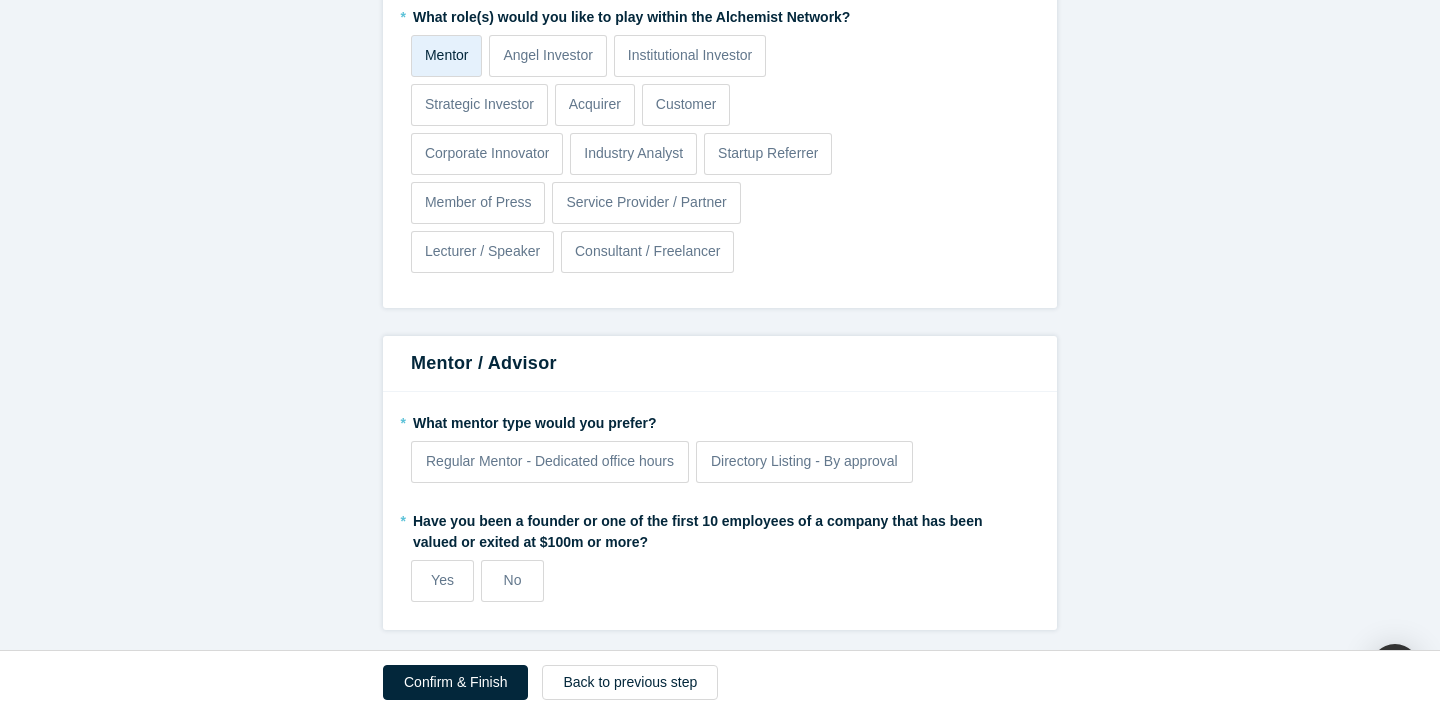 scroll, scrollTop: 1390, scrollLeft: 0, axis: vertical 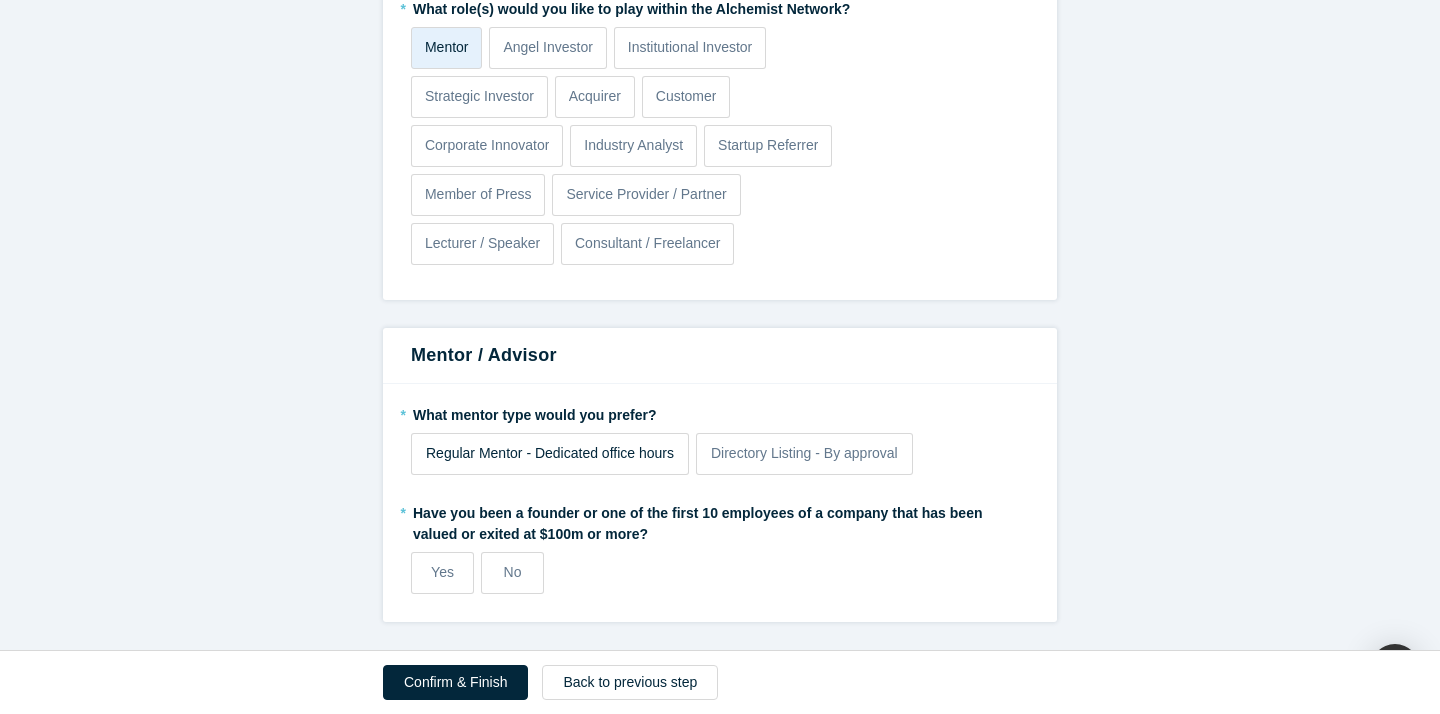 click on "Regular Mentor - Dedicated office hours" at bounding box center [550, 453] 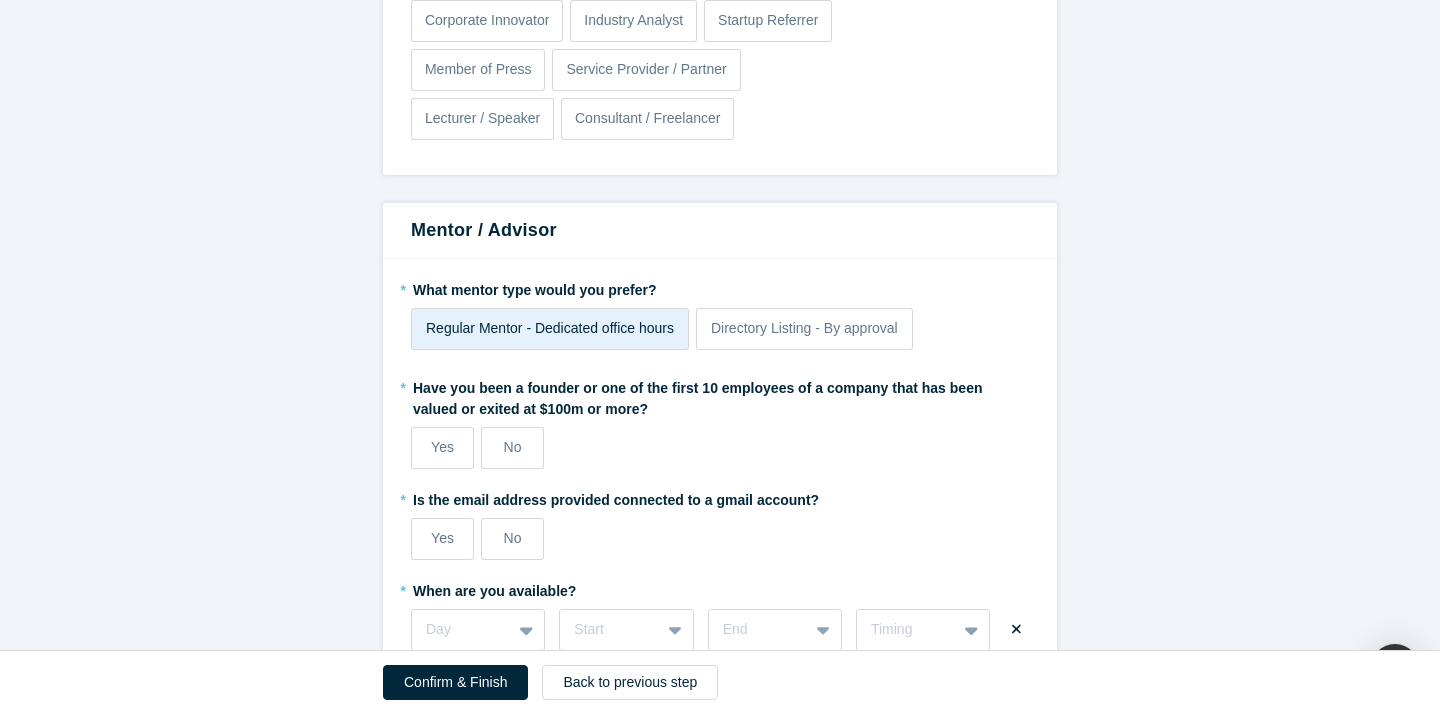 scroll, scrollTop: 1521, scrollLeft: 0, axis: vertical 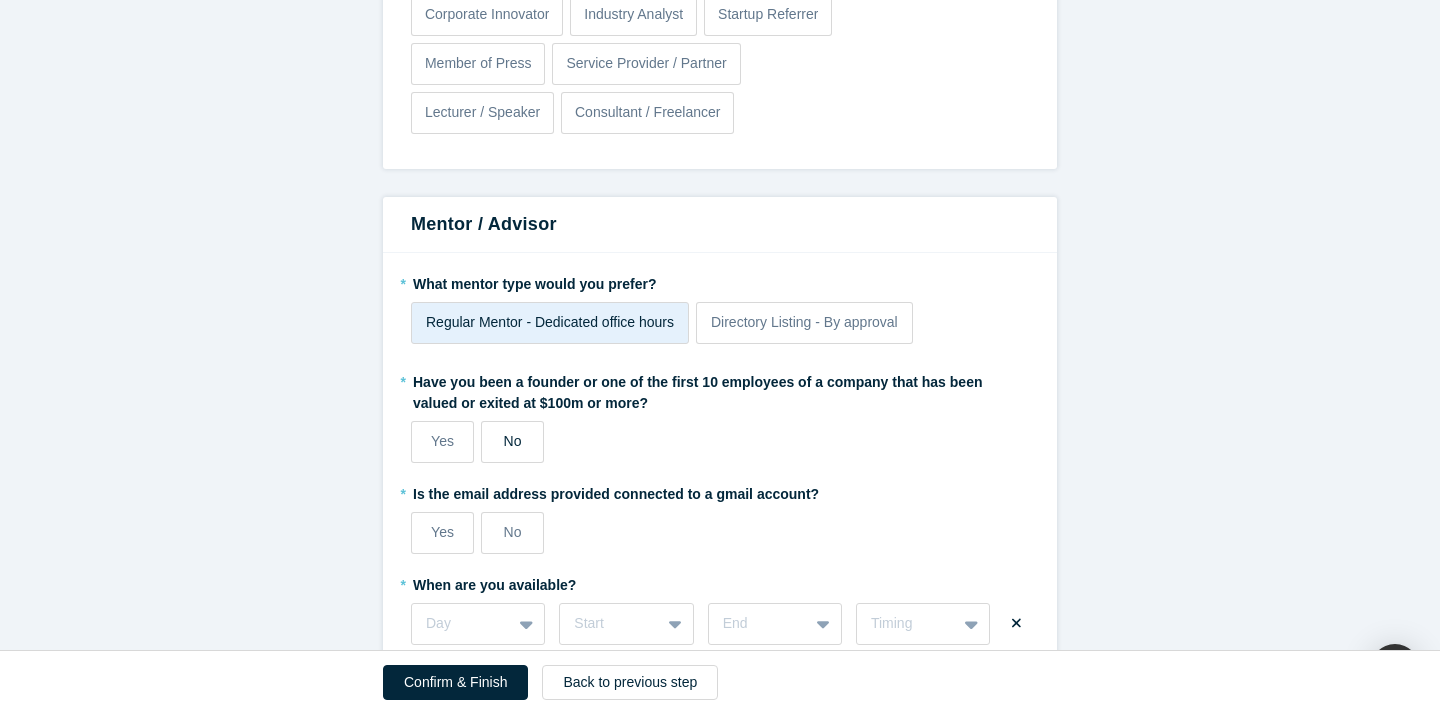 click on "No" at bounding box center [442, 441] 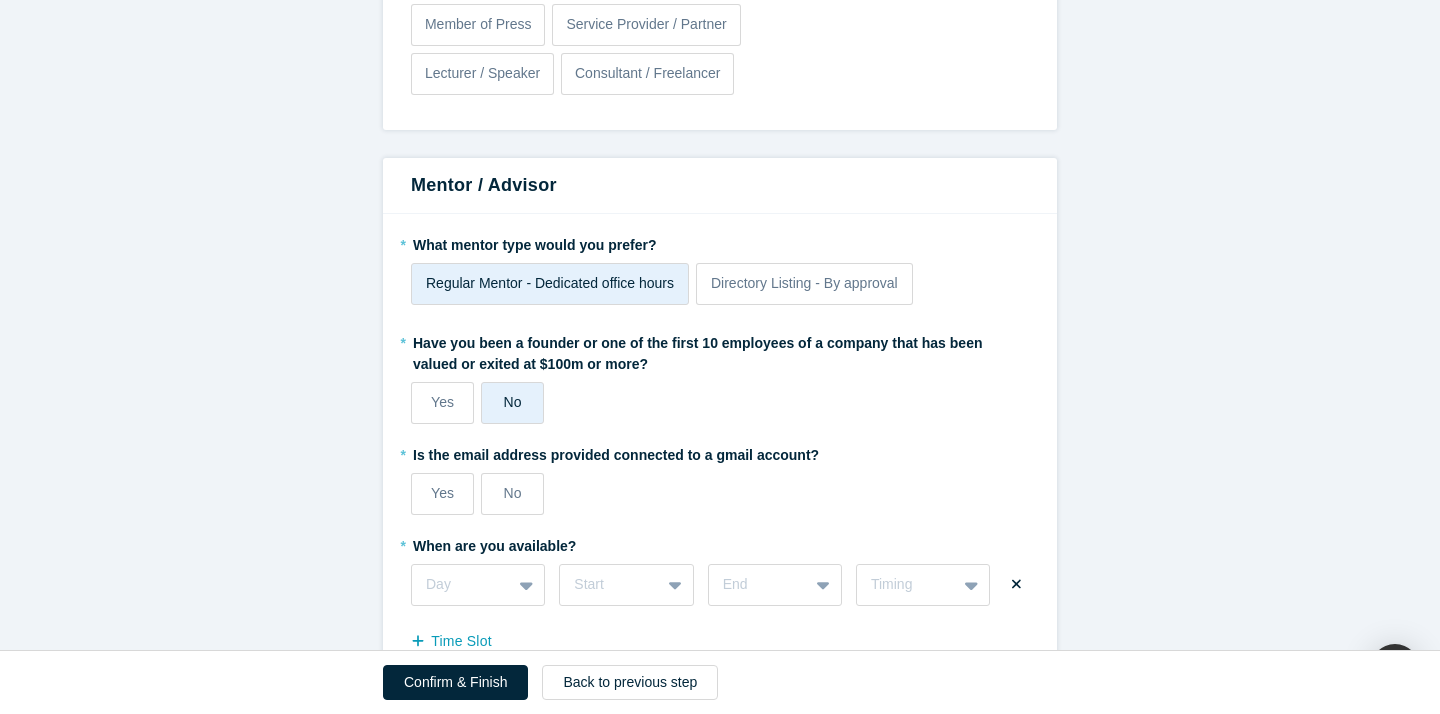 scroll, scrollTop: 1586, scrollLeft: 0, axis: vertical 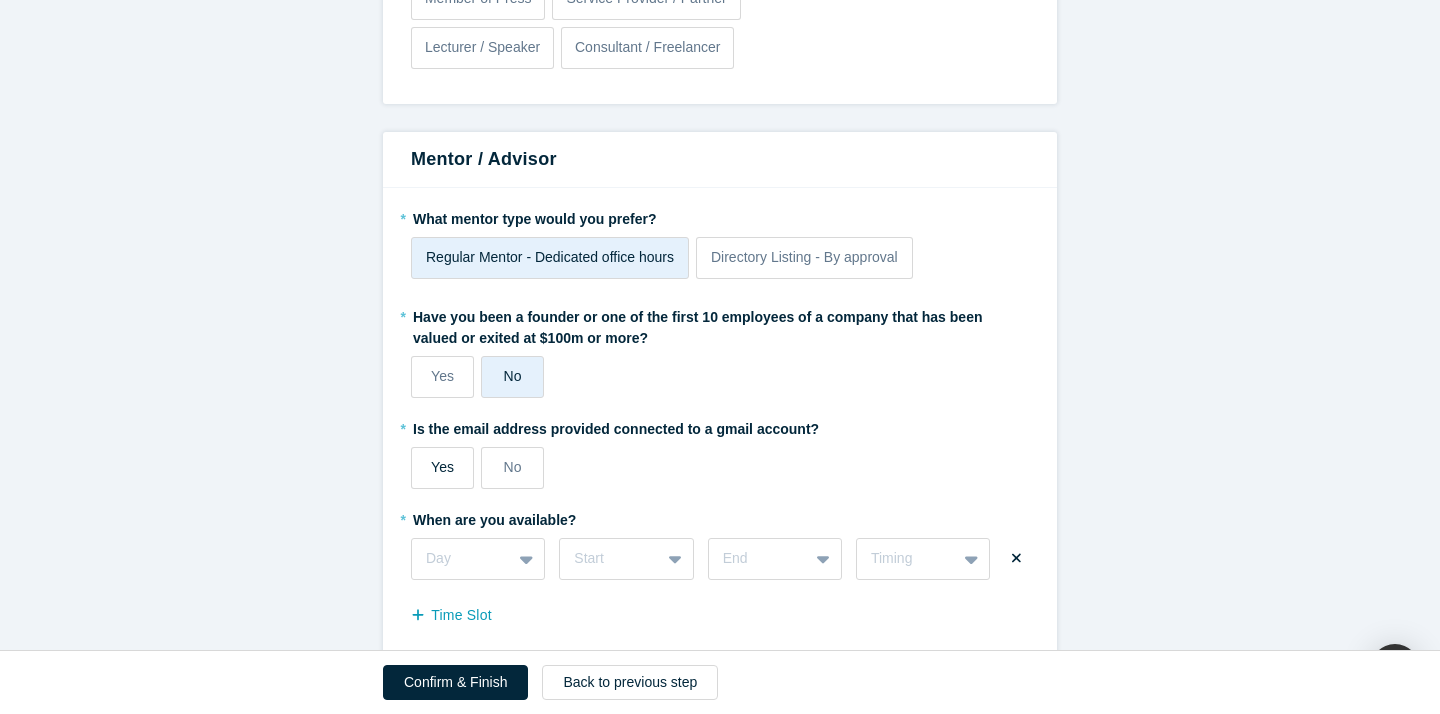 click on "Yes" at bounding box center [442, 467] 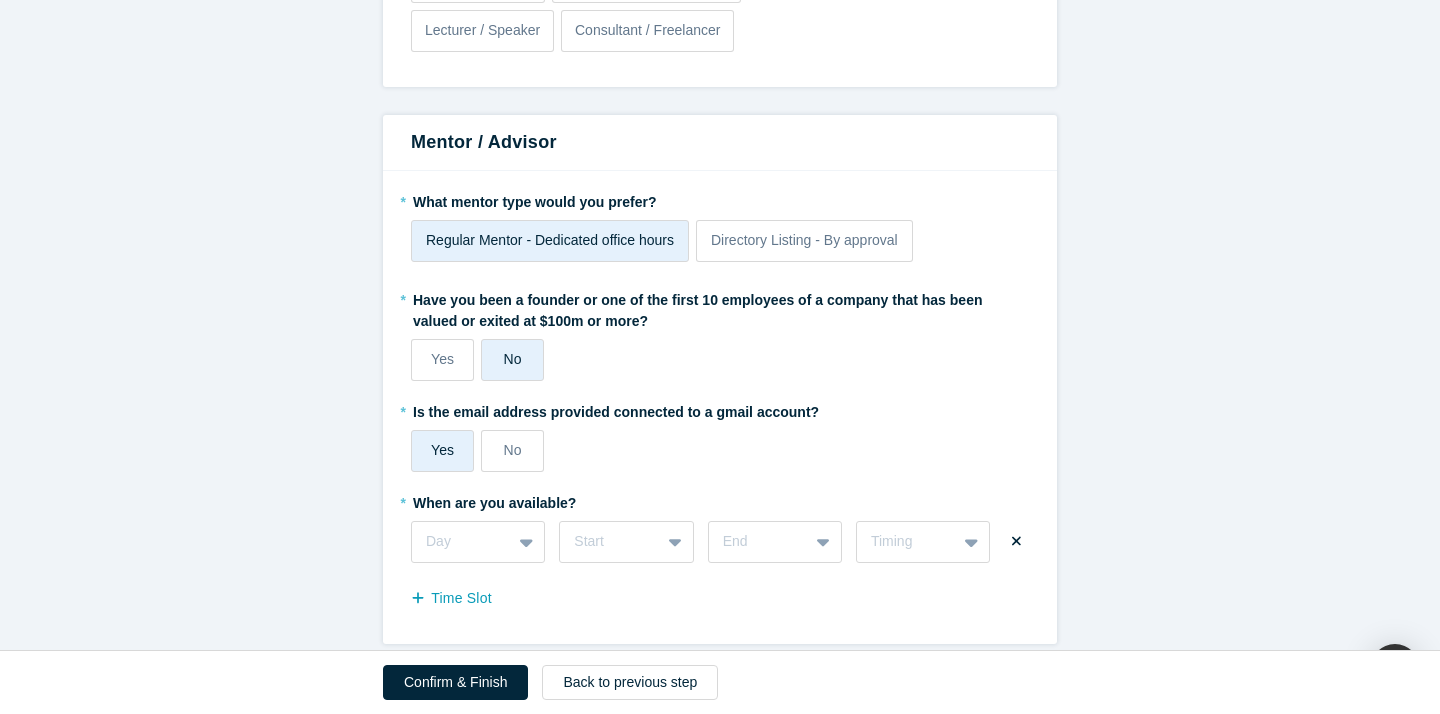 scroll, scrollTop: 1625, scrollLeft: 0, axis: vertical 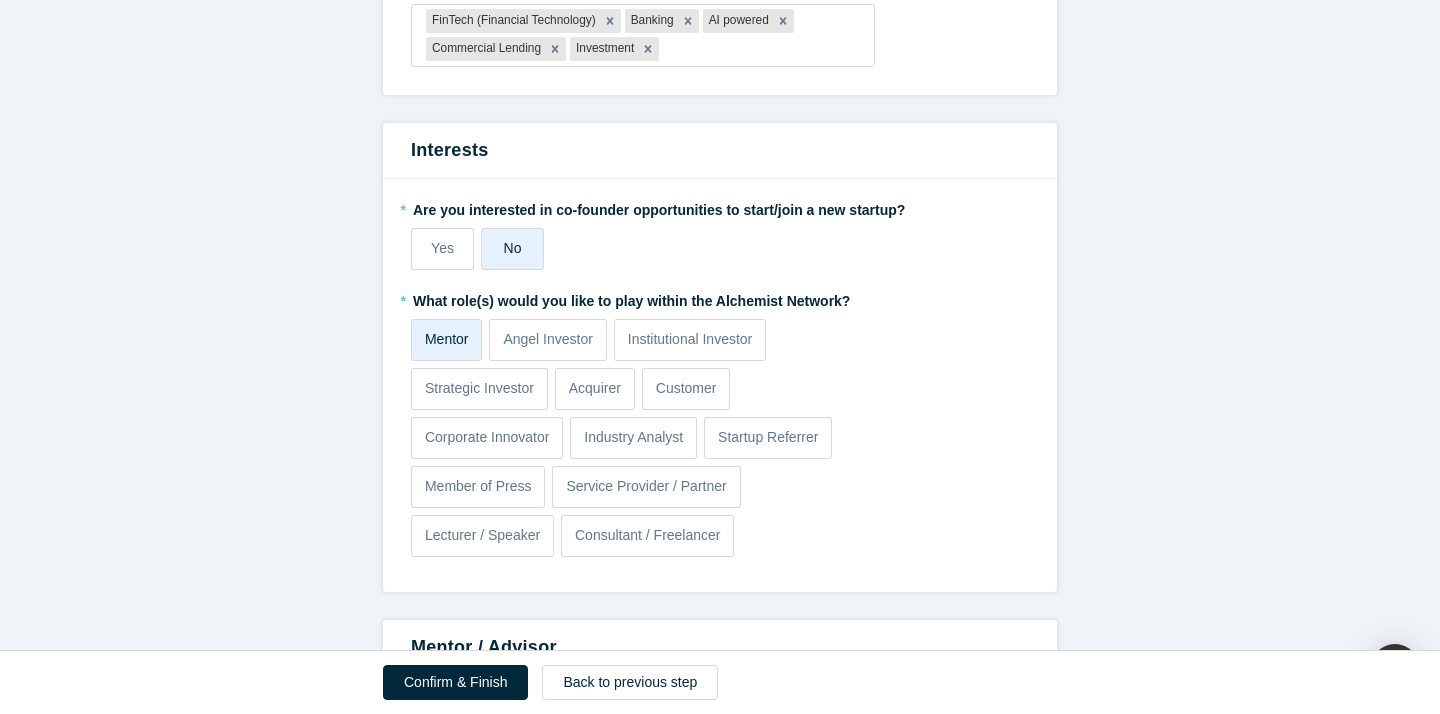 click on "Mentor" at bounding box center [447, 339] 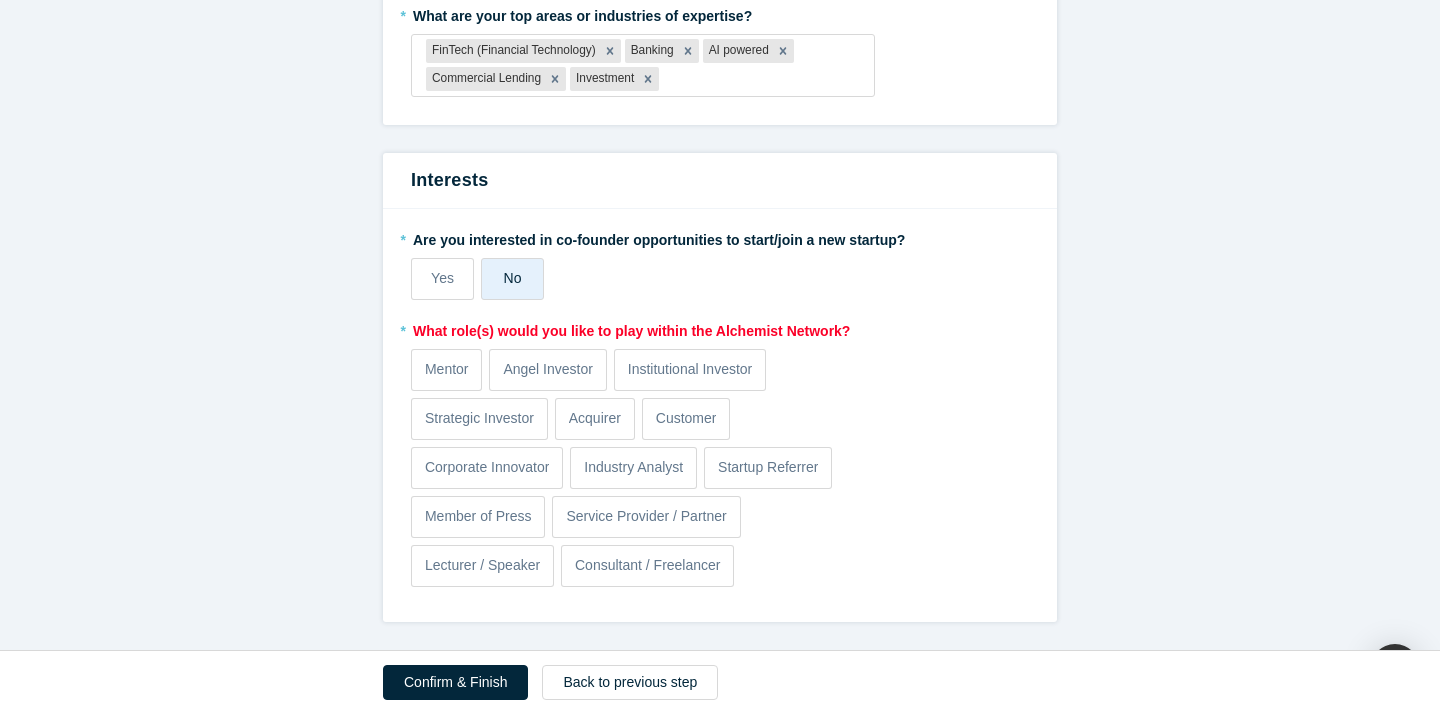click on "* What role(s) would you like to play within the Alchemist Network? Mentor Angel Investor Institutional Investor Strategic Investor Acquirer Customer Corporate Innovator Industry Analyst Startup Referrer Member of Press Service Provider / Partner Lecturer / Speaker Consultant / Freelancer" at bounding box center (720, 48) 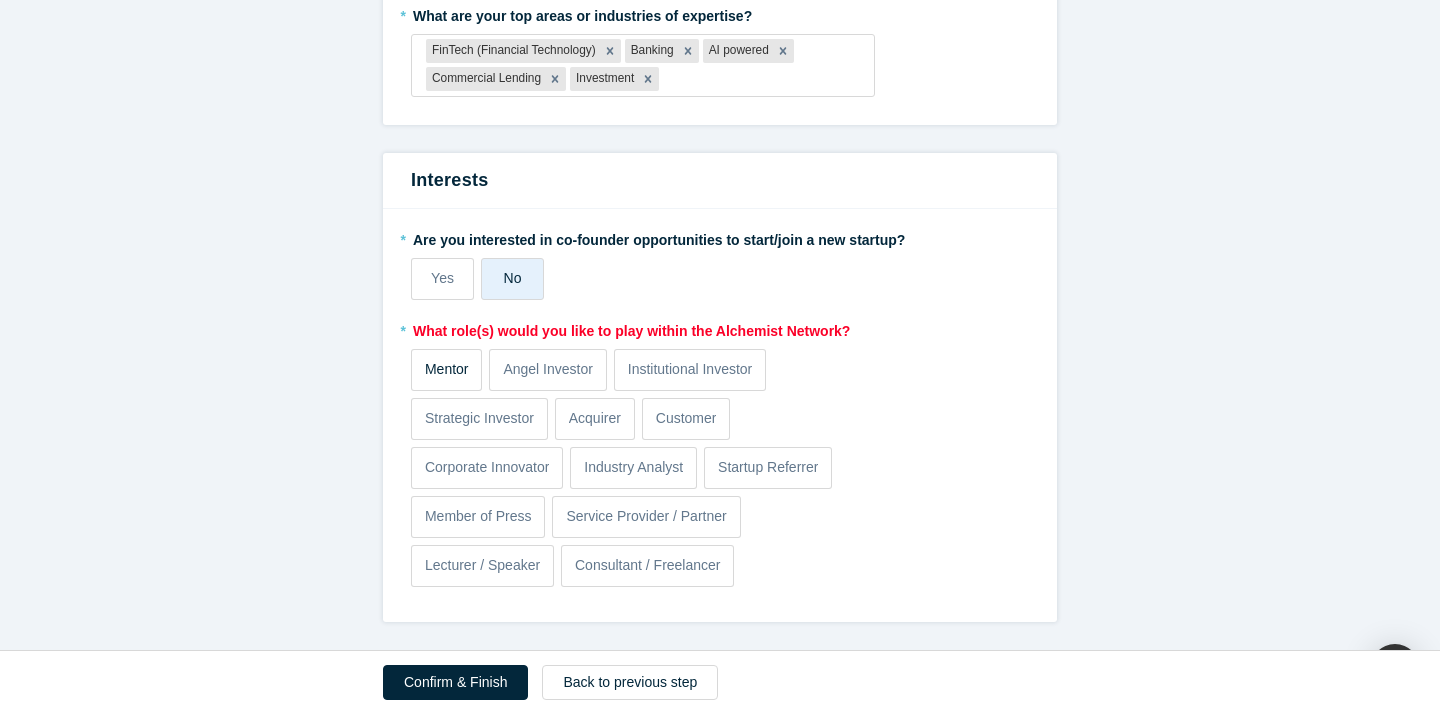 click on "Mentor" at bounding box center (447, 369) 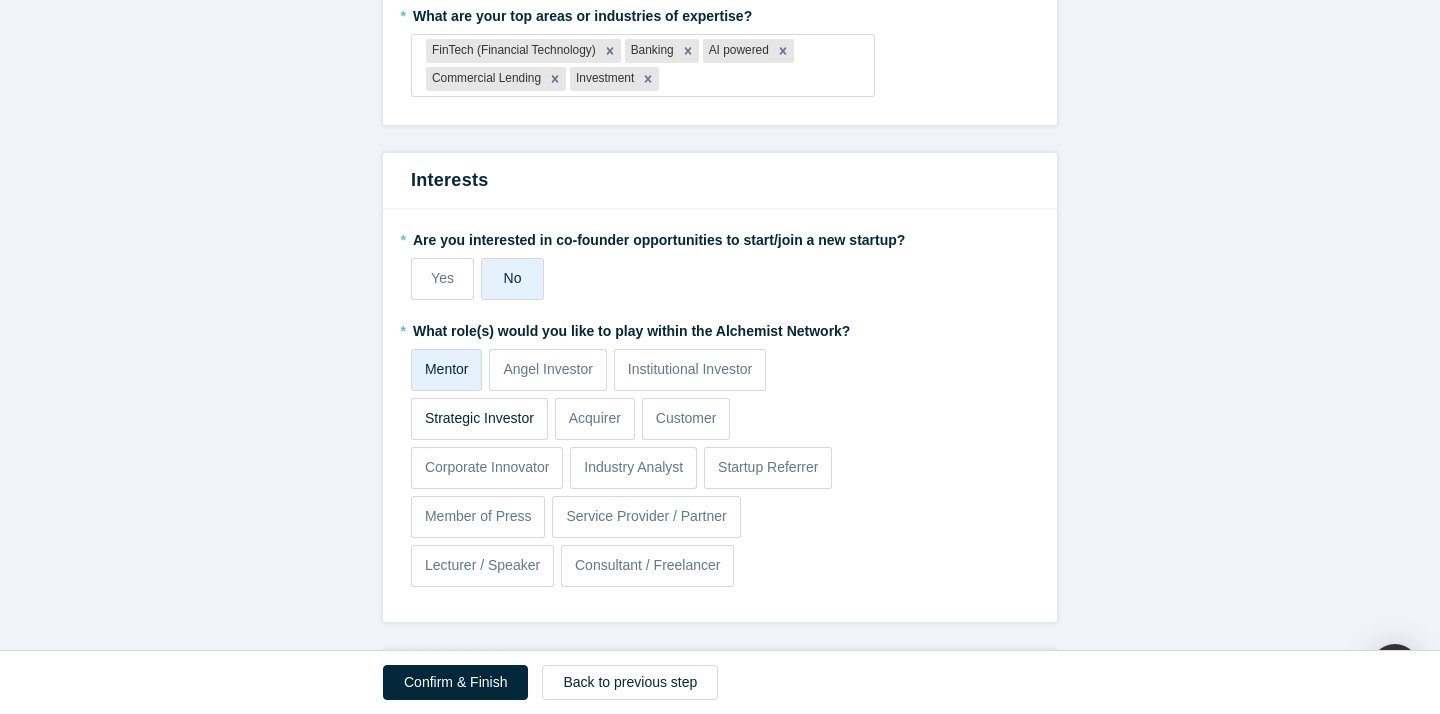scroll, scrollTop: 1098, scrollLeft: 0, axis: vertical 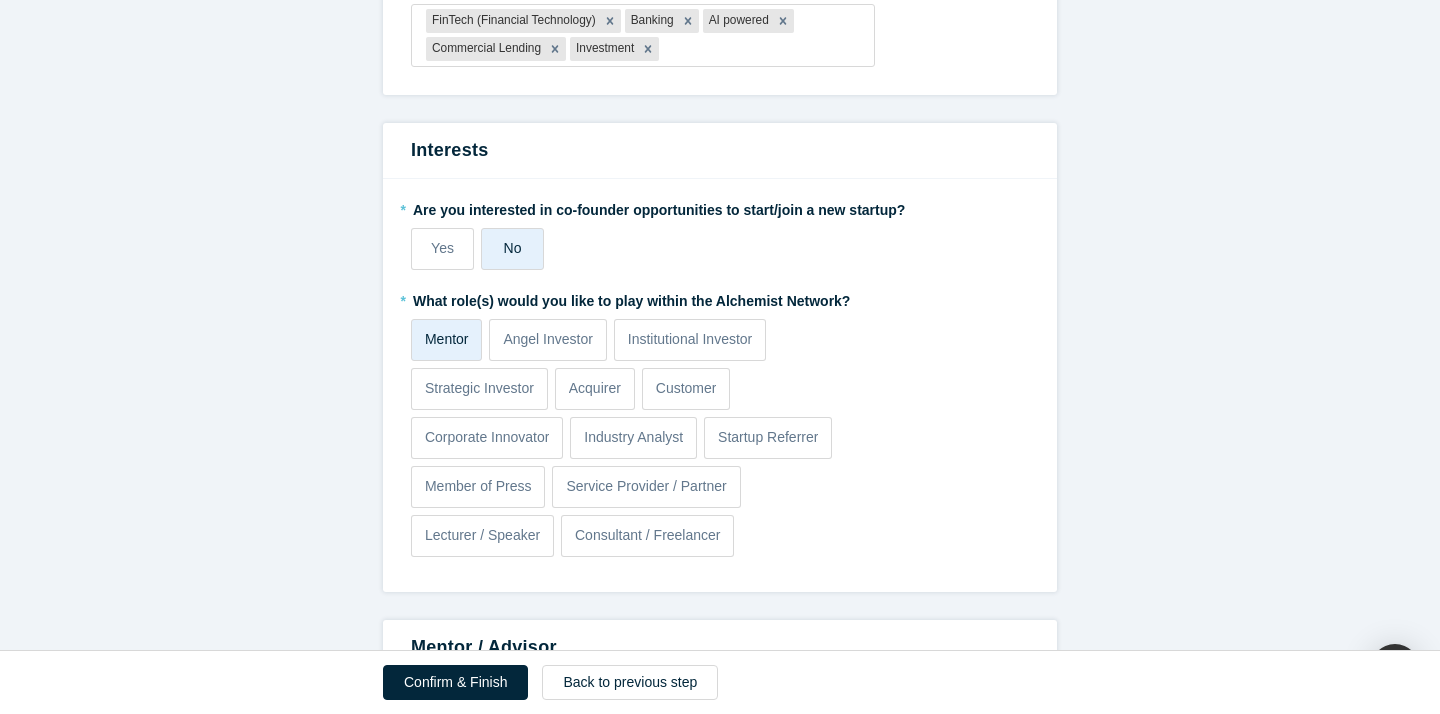 click on "Mentor" at bounding box center (447, 339) 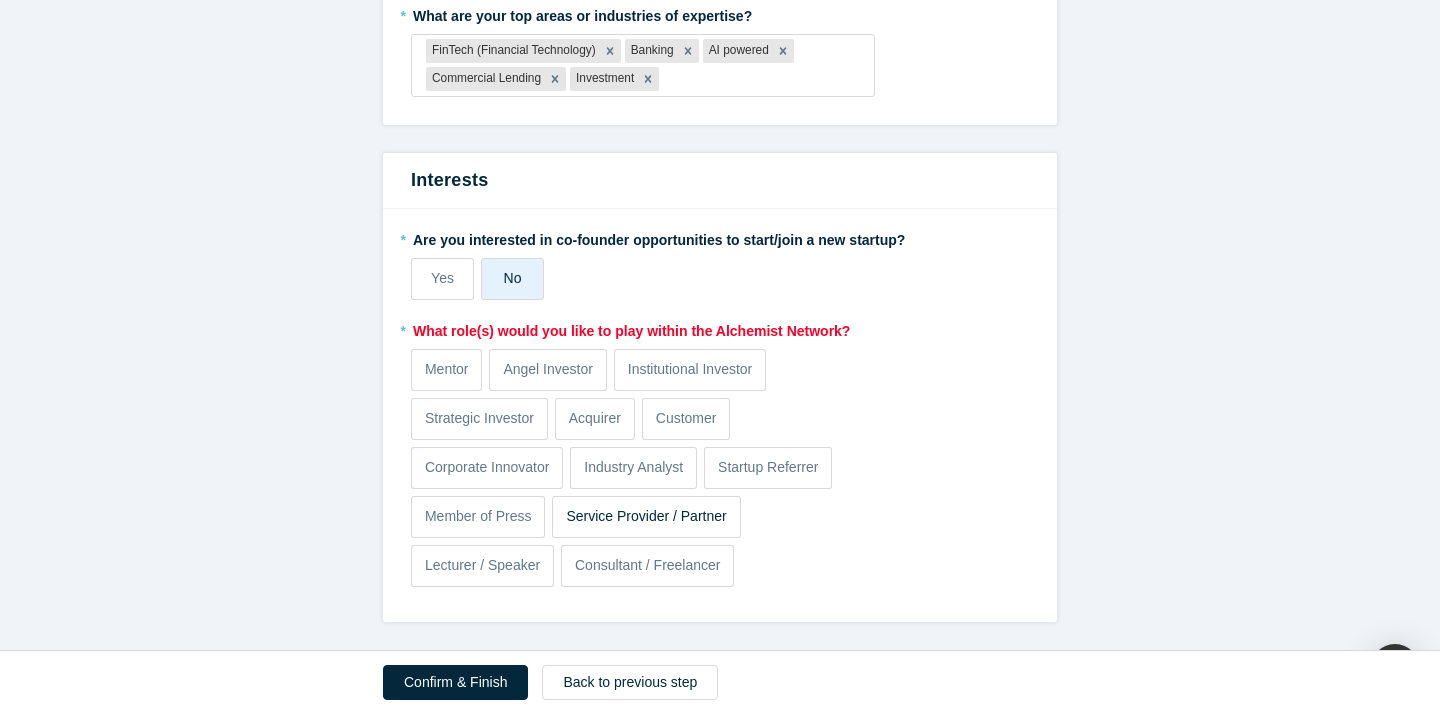 click on "Service Provider / Partner" at bounding box center [447, 369] 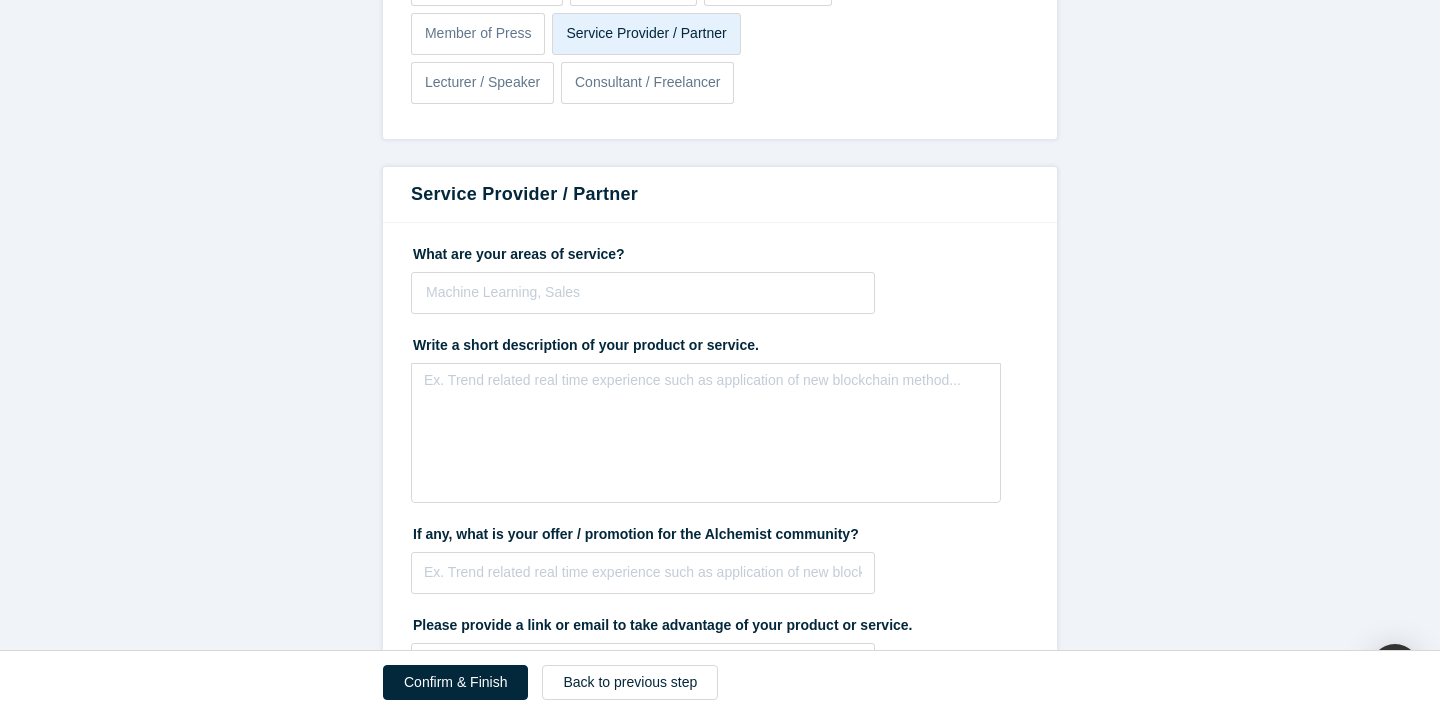 scroll, scrollTop: 1553, scrollLeft: 0, axis: vertical 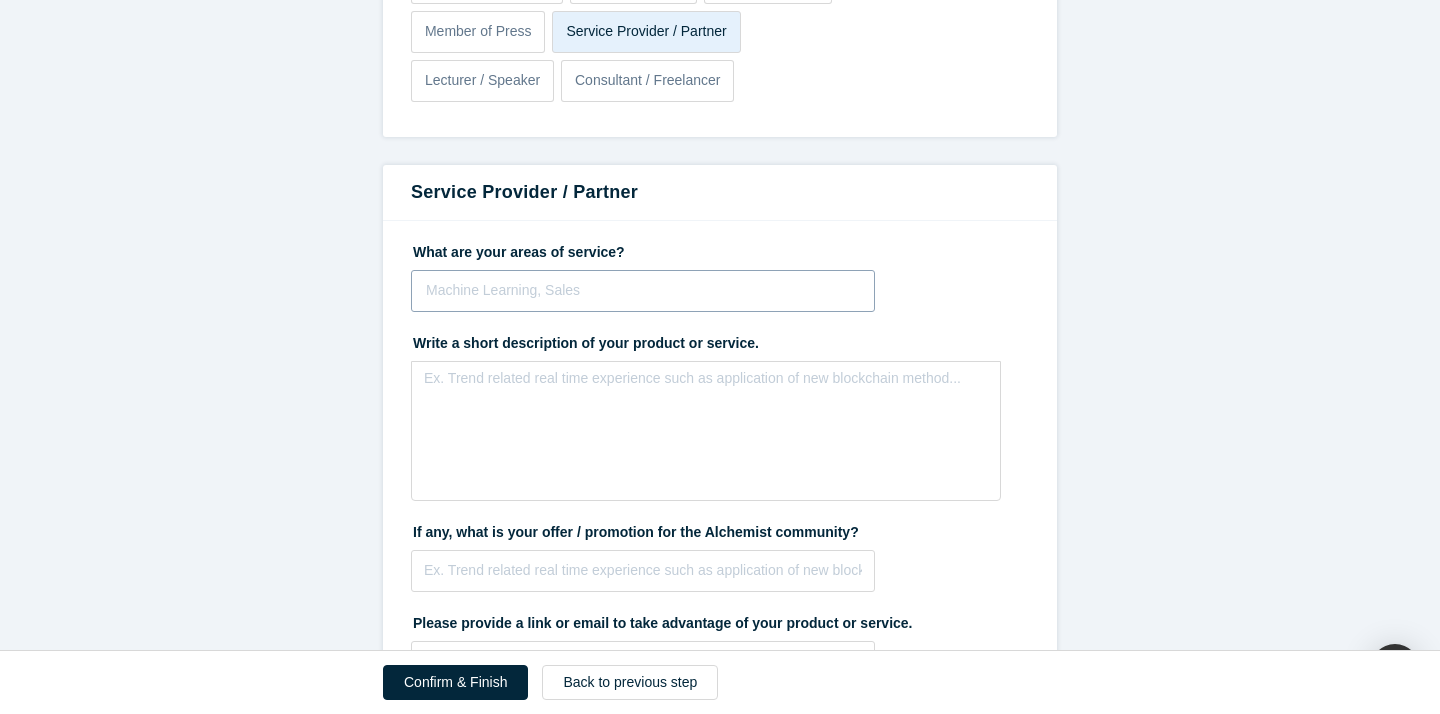 click on "Machine Learning, Sales" at bounding box center [643, 290] 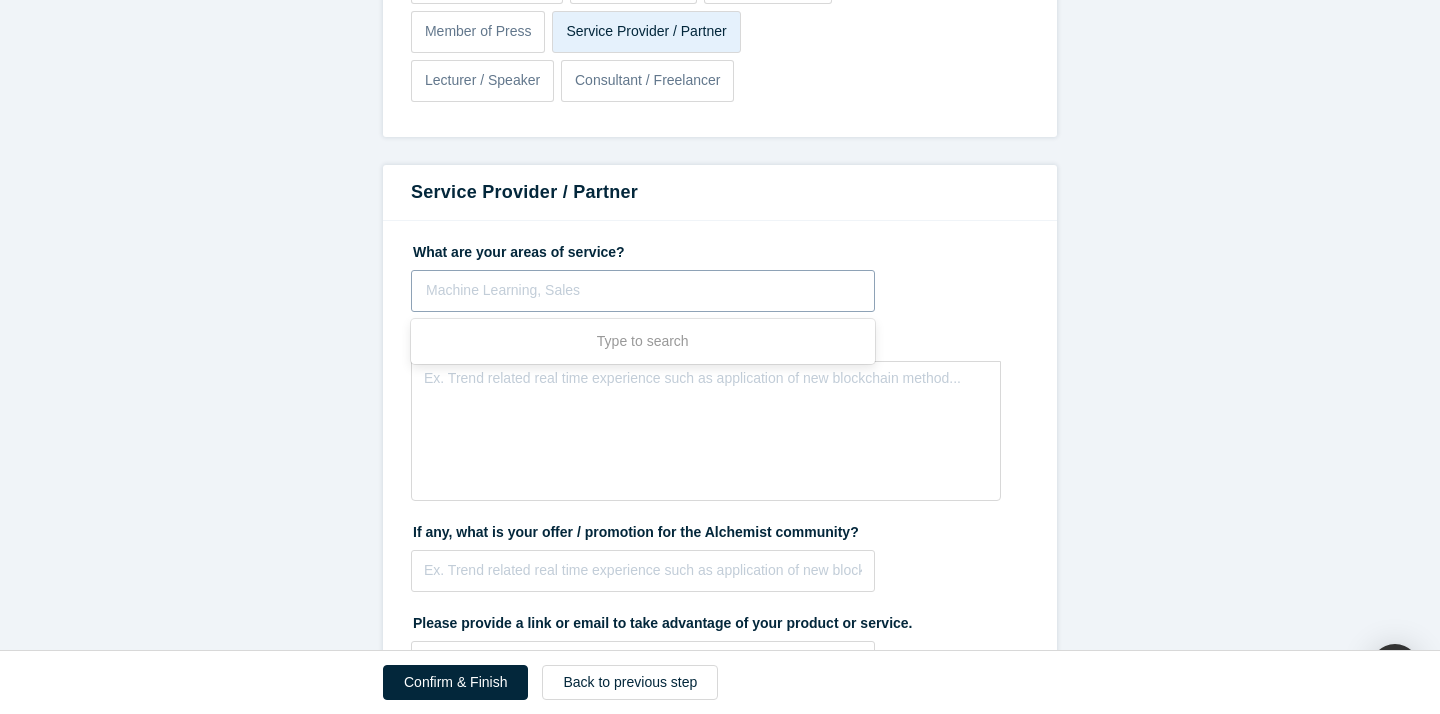 paste on "FinTech, Banking, AI, Commercial Lending & Investments" 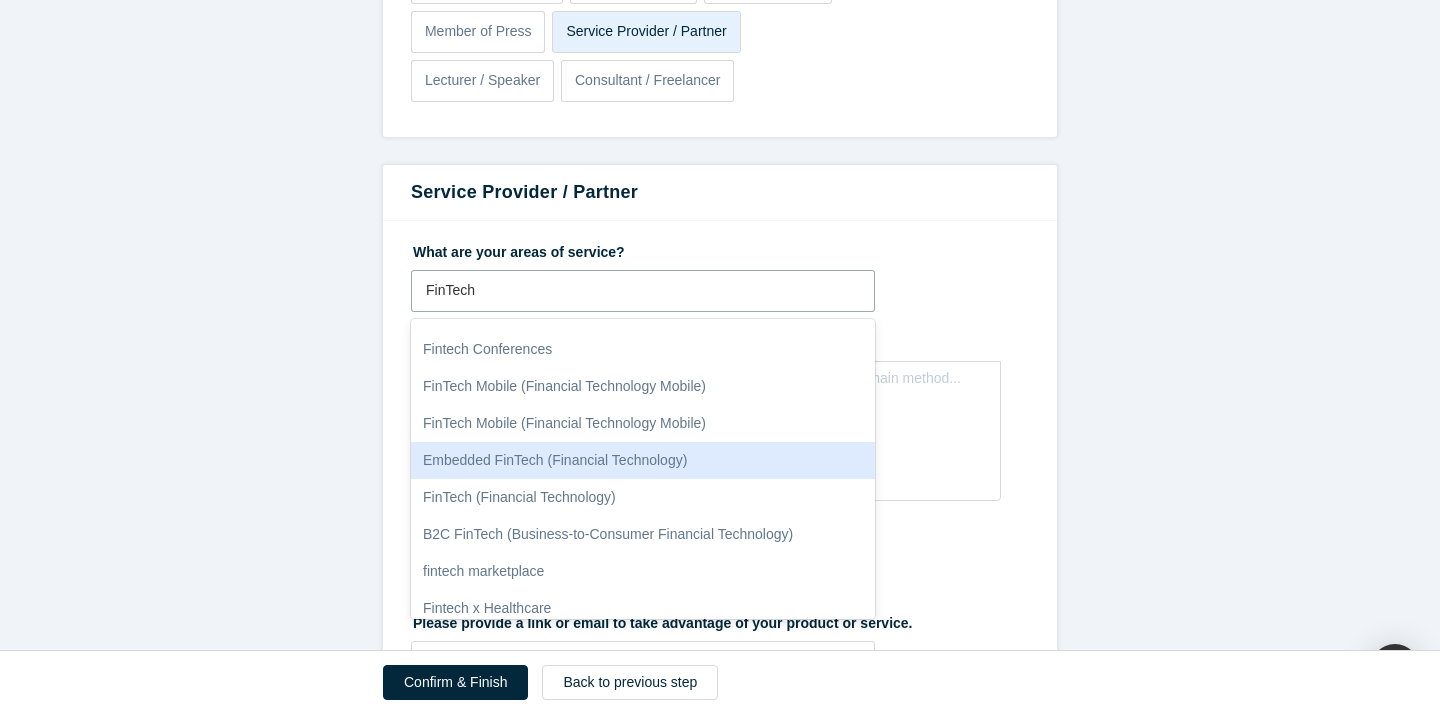 scroll, scrollTop: 294, scrollLeft: 0, axis: vertical 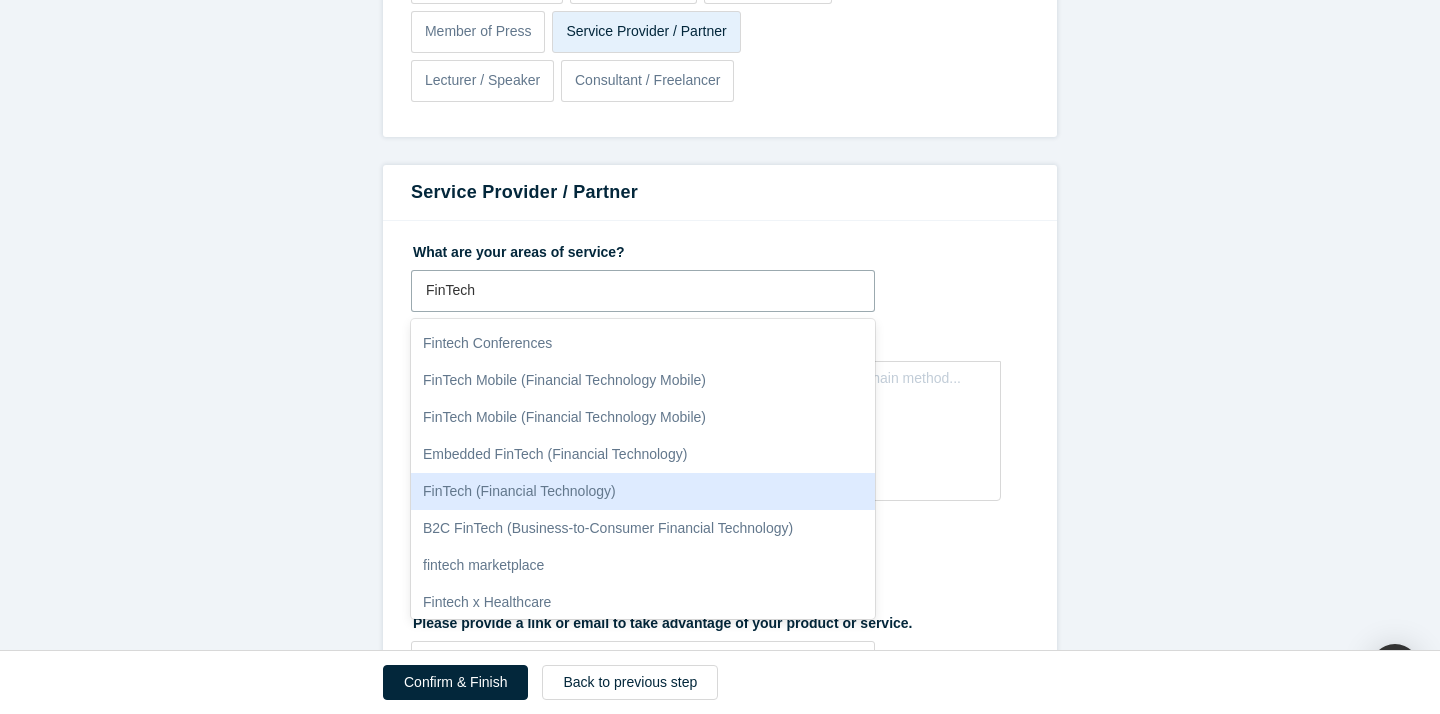 click on "FinTech (Financial Technology)" at bounding box center [643, 491] 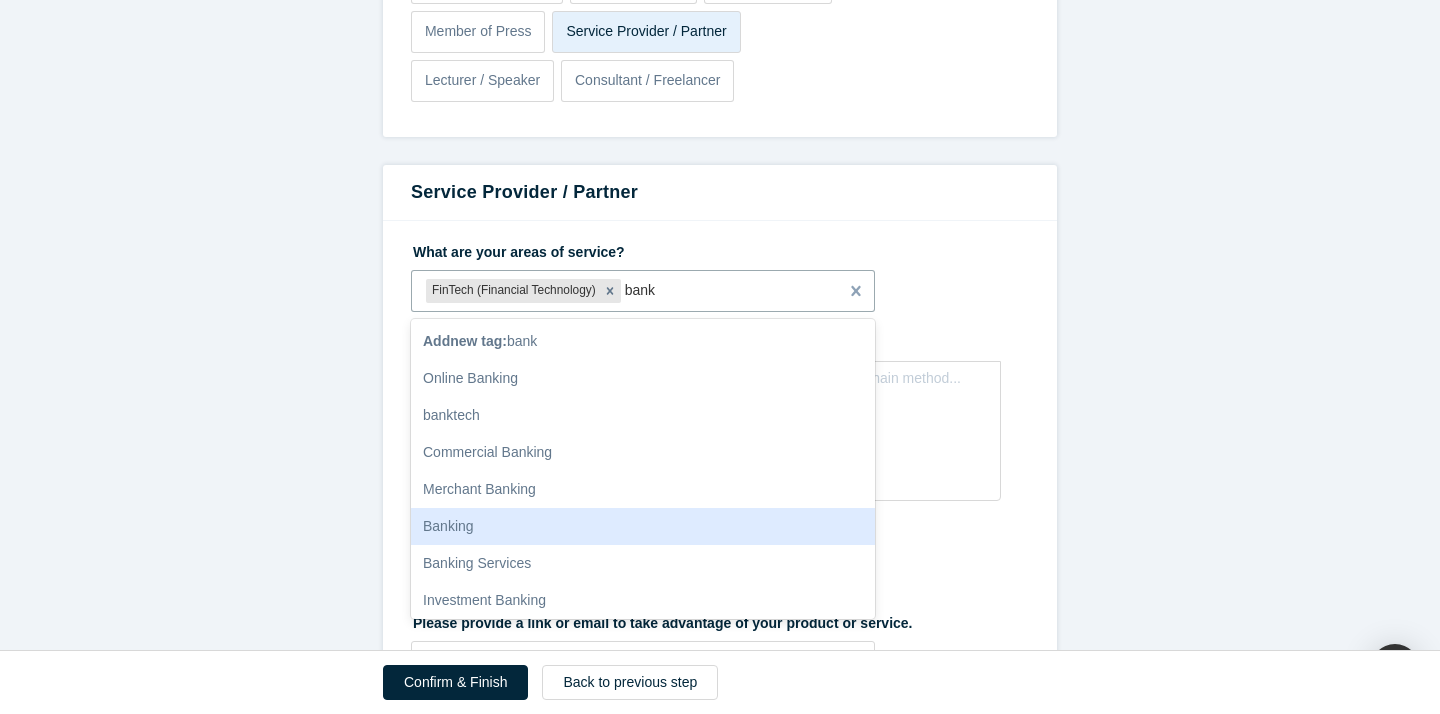 click on "Banking" at bounding box center [643, 526] 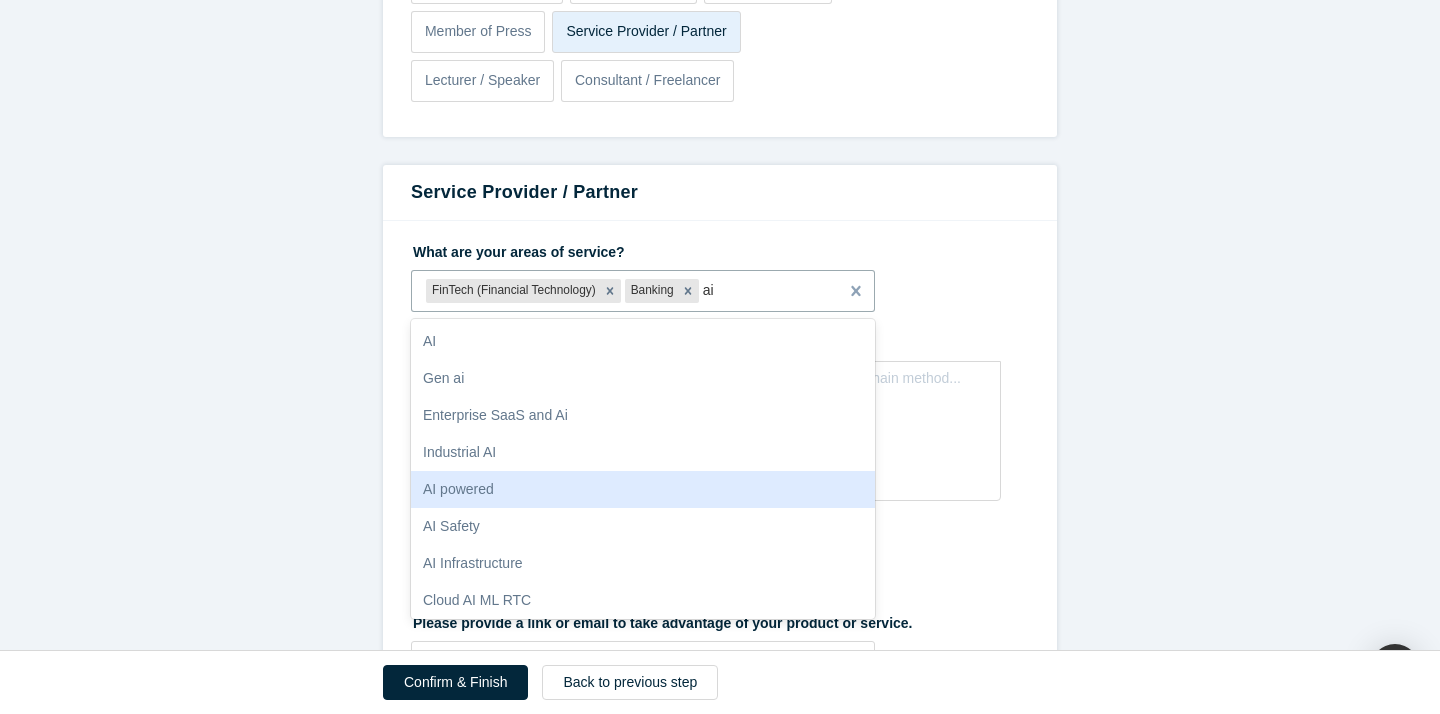 click on "AI powered" at bounding box center [643, 489] 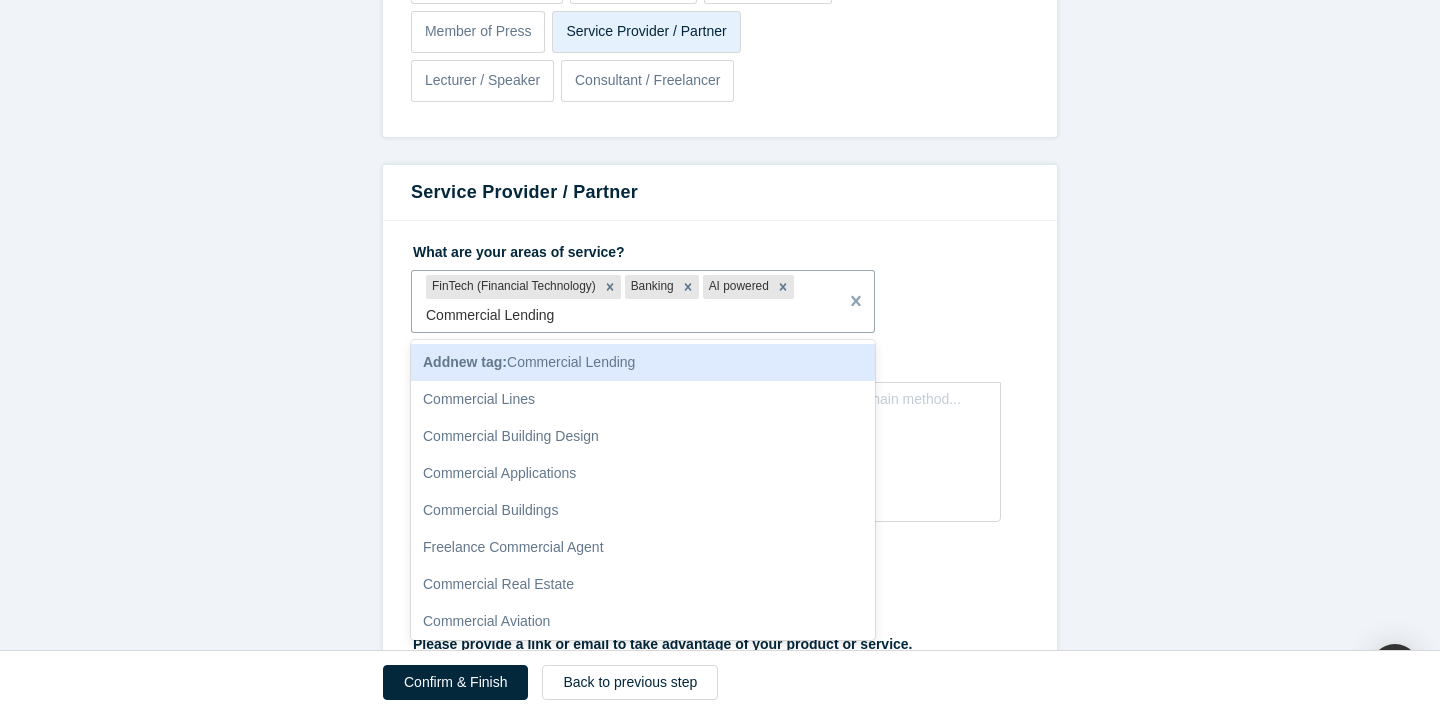 click on "Add new tag : Commercial Lending" at bounding box center [643, 362] 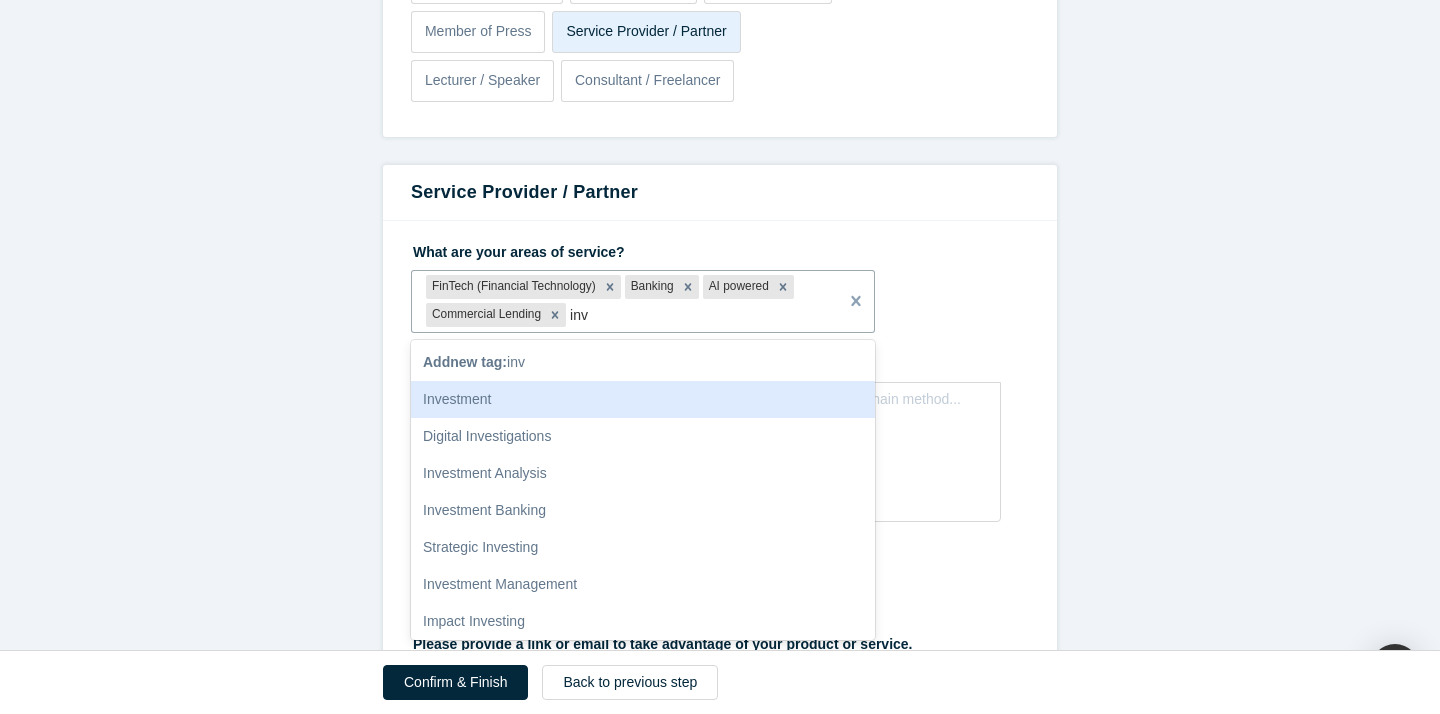 click on "Investment" at bounding box center [643, 399] 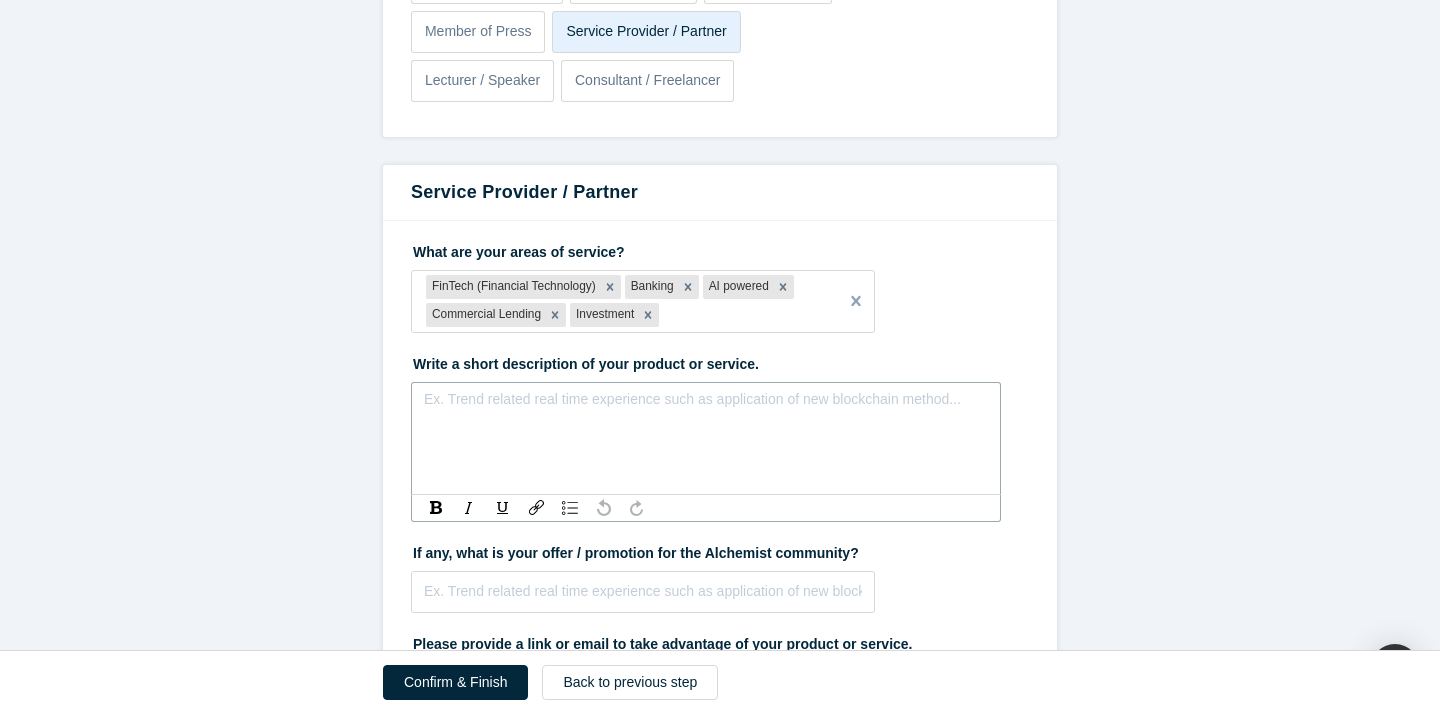 click on "Ex. Trend related real time experience such as application of new blockchain method..." at bounding box center (706, 438) 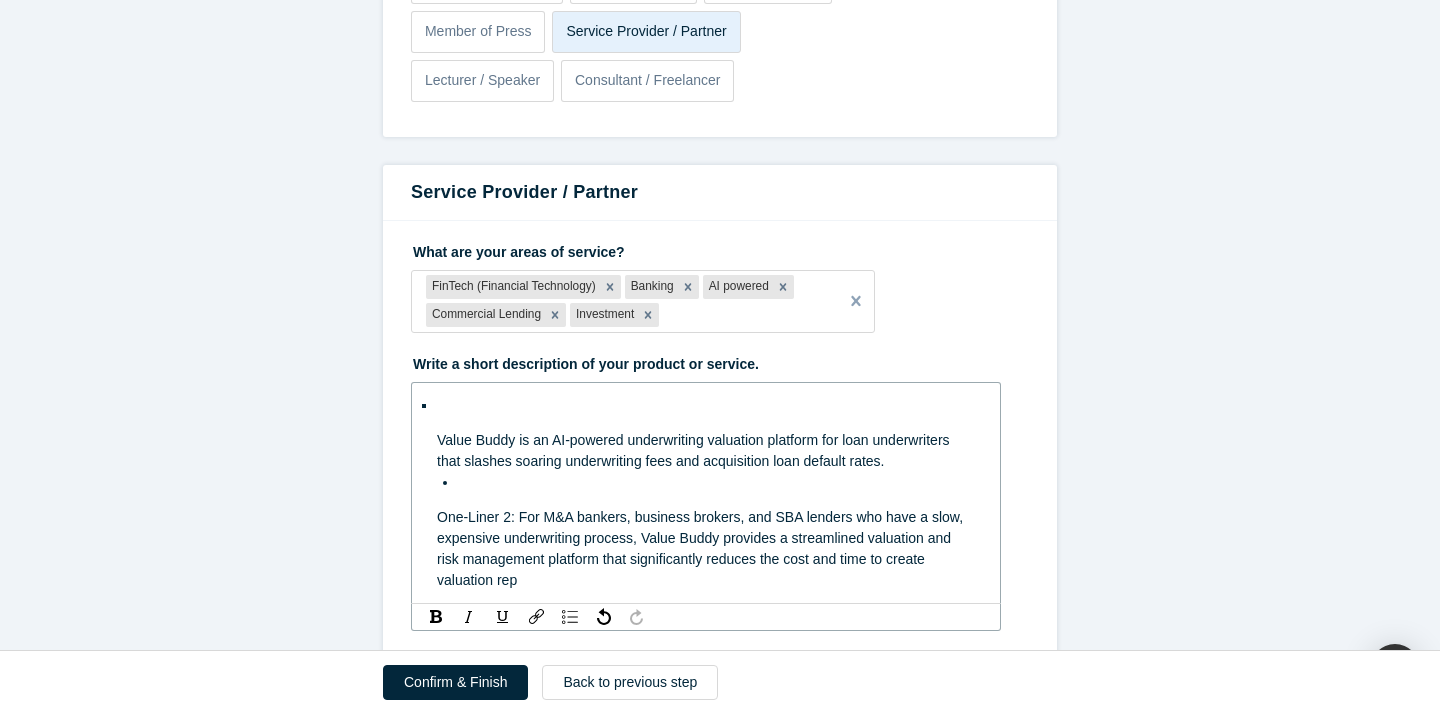 click on "One-Liner 2: For M&A bankers, business brokers, and SBA lenders who have a slow, expensive underwriting process, Value Buddy provides a streamlined valuation and risk management platform that significantly reduces the cost and time to create valuation rep" at bounding box center (695, 450) 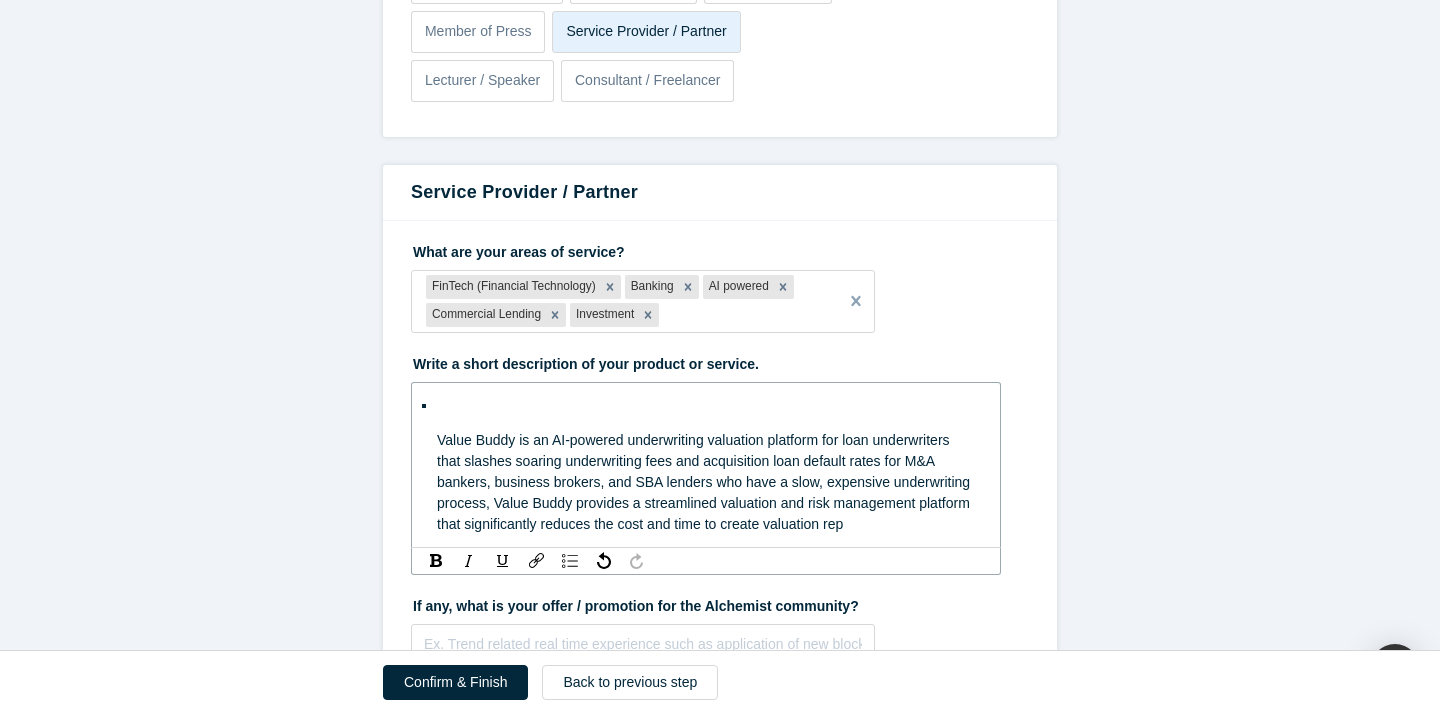 click on "Value Buddy is an AI-powered underwriting valuation platform for loan underwriters that slashes soaring underwriting fees and acquisition loan default rates for M&A bankers, business brokers, and SBA lenders who have a slow, expensive underwriting process, Value Buddy provides a streamlined valuation and risk management platform that significantly reduces the cost and time to create valuation rep" at bounding box center [705, 482] 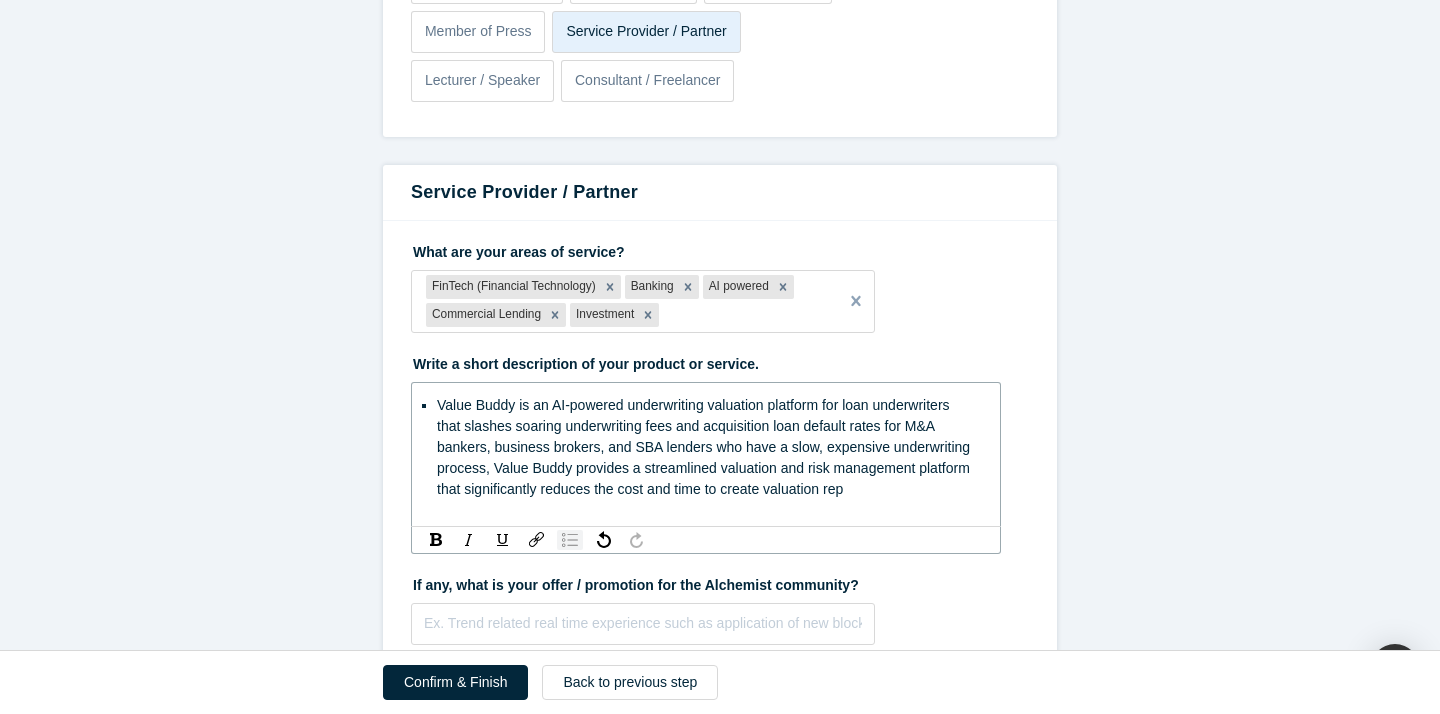 click at bounding box center [570, 540] 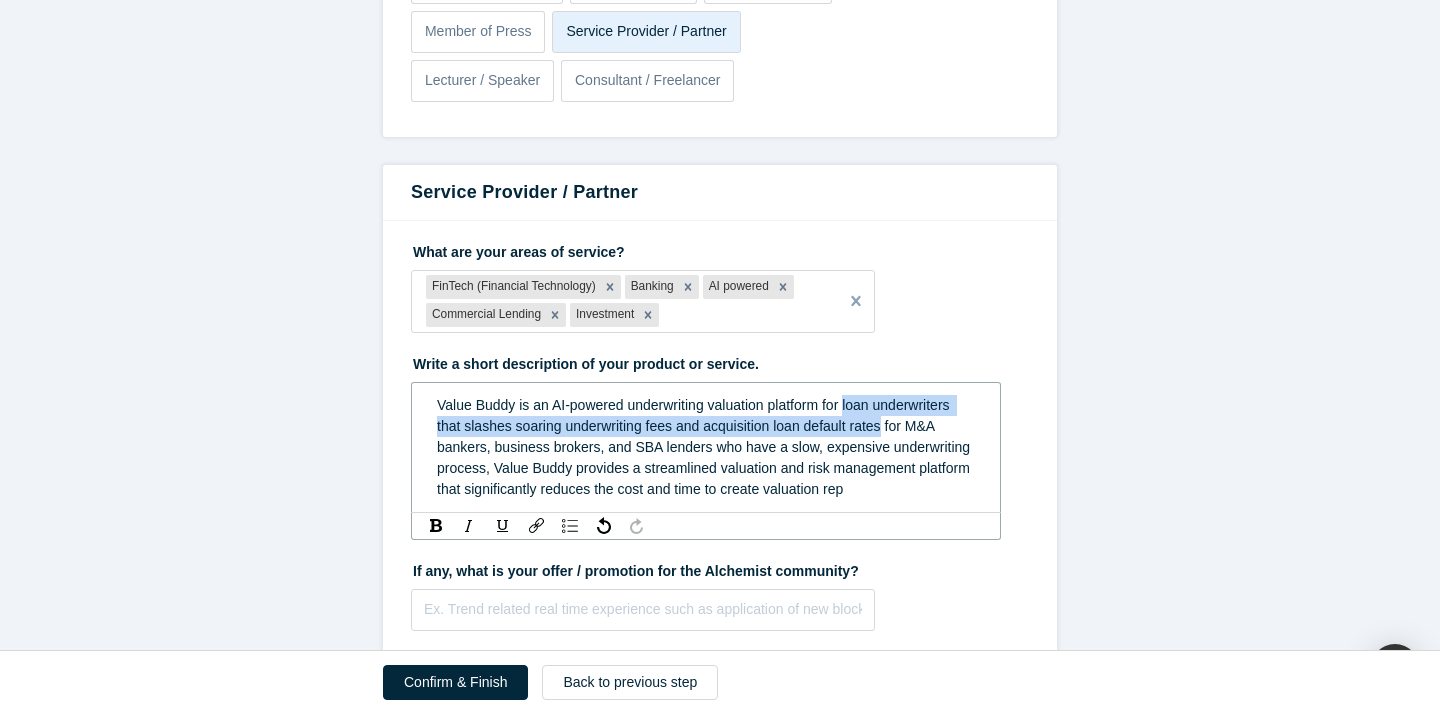 drag, startPoint x: 848, startPoint y: 406, endPoint x: 886, endPoint y: 432, distance: 46.043457 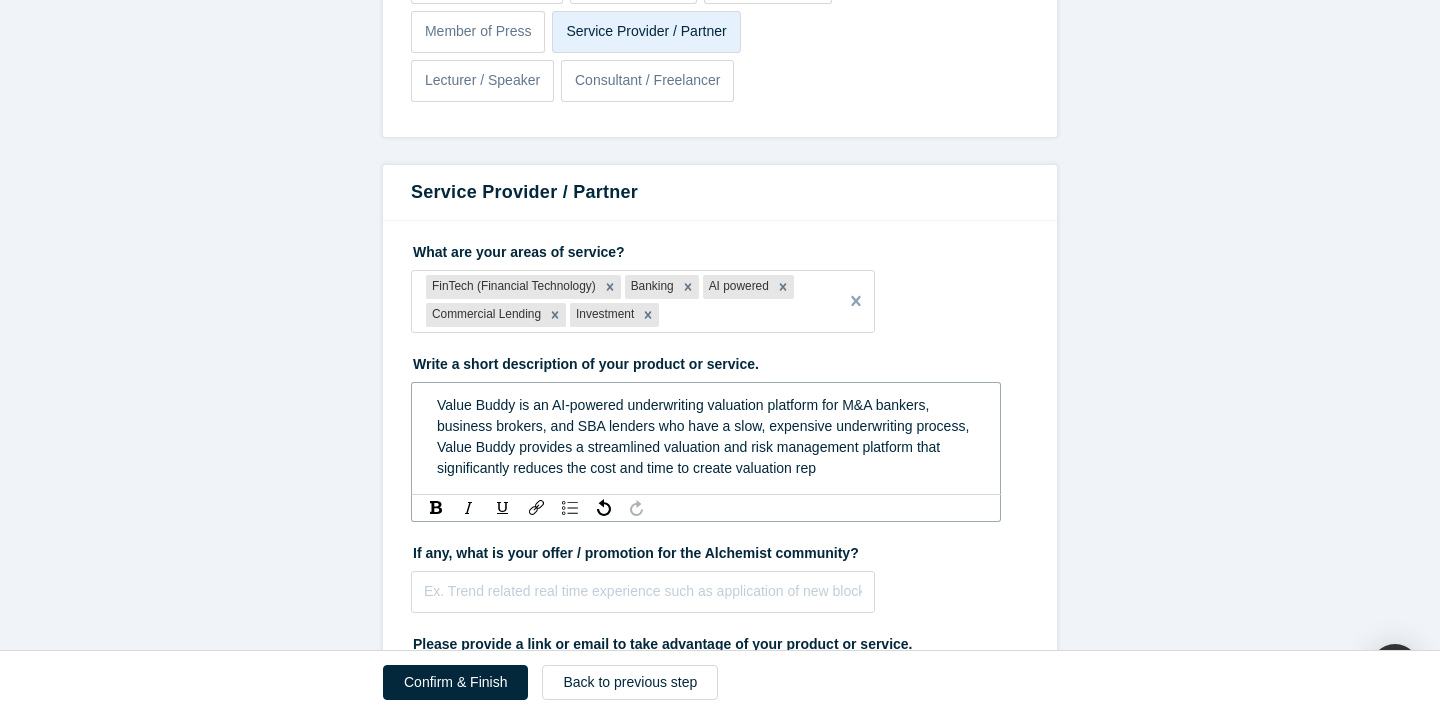 click on "Value Buddy is an AI-powered underwriting valuation platform for M&A bankers, business brokers, and SBA lenders who have a slow, expensive underwriting process, Value Buddy provides a streamlined valuation and risk management platform that significantly reduces the cost and time to create valuation rep" at bounding box center [706, 437] 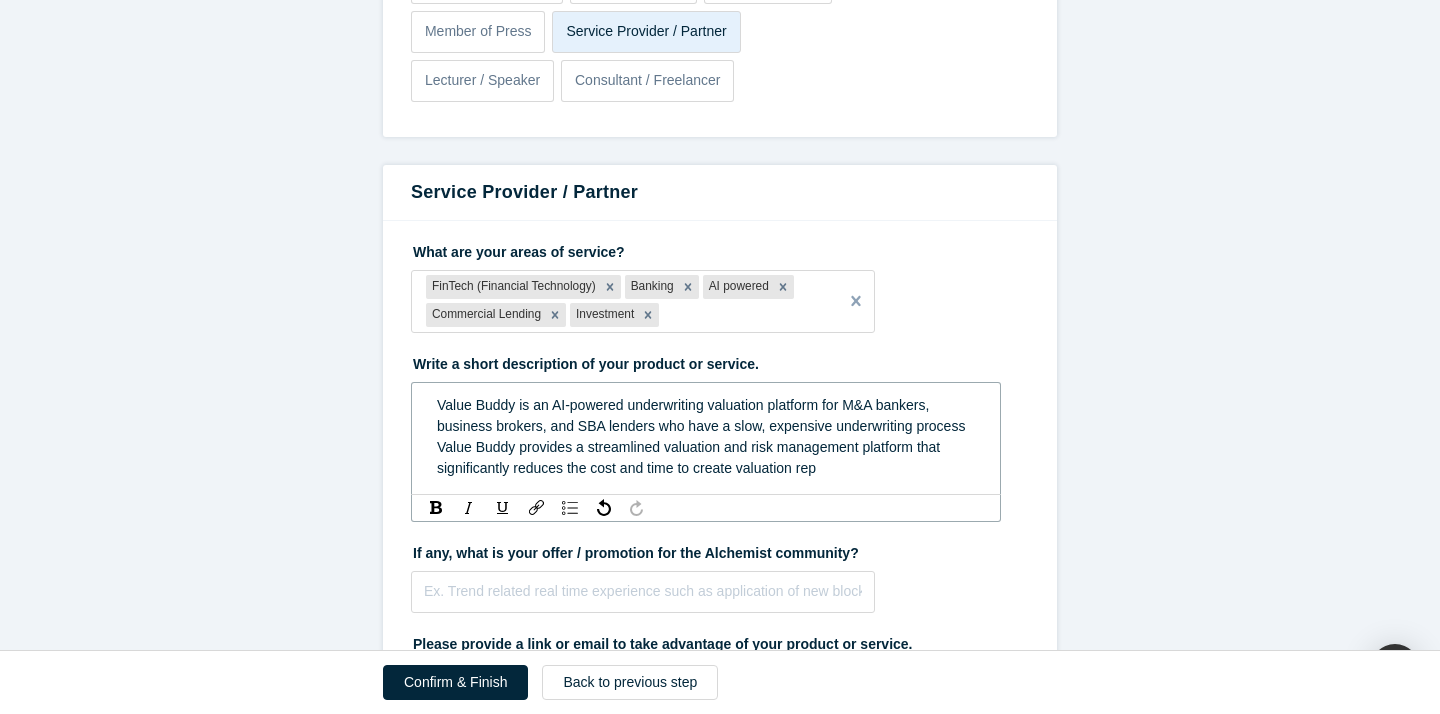 click on "Value Buddy is an AI-powered underwriting valuation platform for M&A bankers, business brokers, and SBA lenders who have a slow, expensive underwriting process Value Buddy provides a streamlined valuation and risk management platform that significantly reduces the cost and time to create valuation rep" at bounding box center (703, 436) 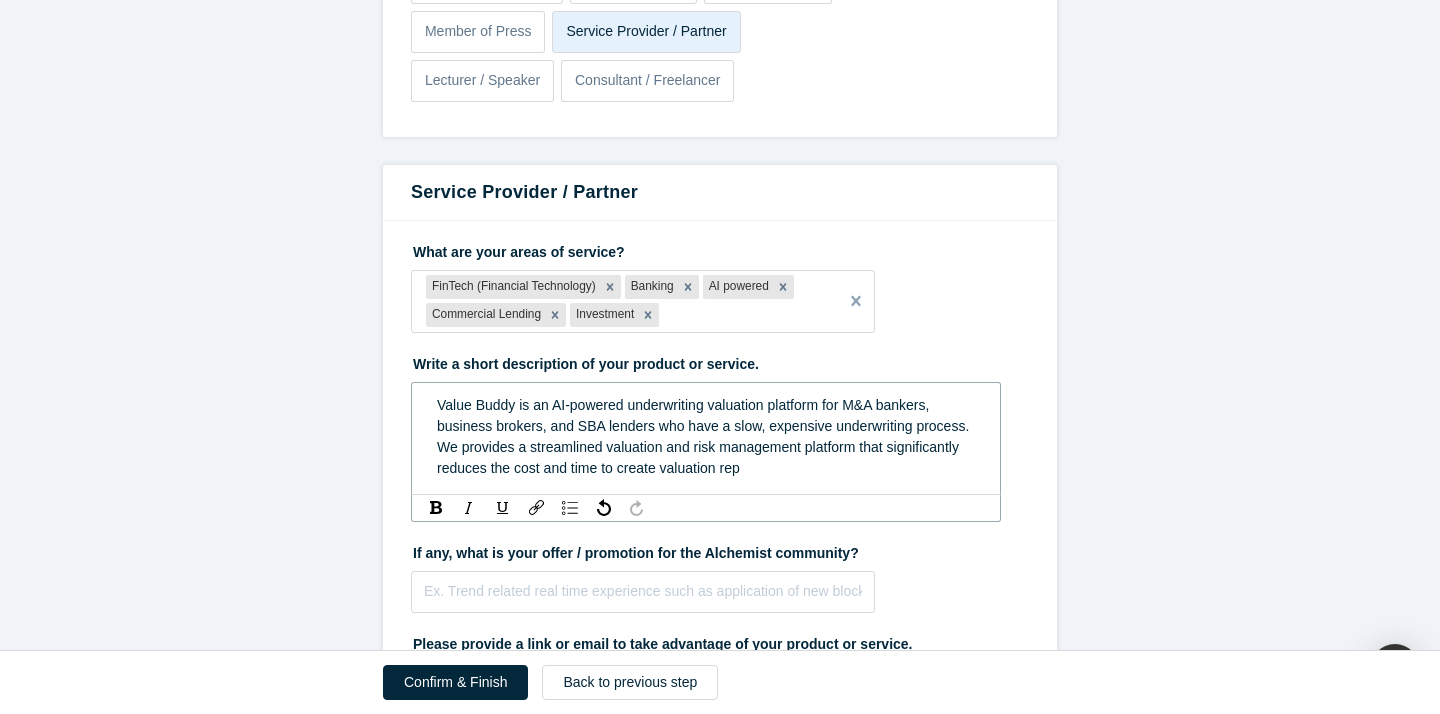 click on "Value Buddy is an AI-powered underwriting valuation platform for M&A bankers, business brokers, and SBA lenders who have a slow, expensive underwriting process. We provides a streamlined valuation and risk management platform that significantly reduces the cost and time to create valuation rep" at bounding box center [705, 436] 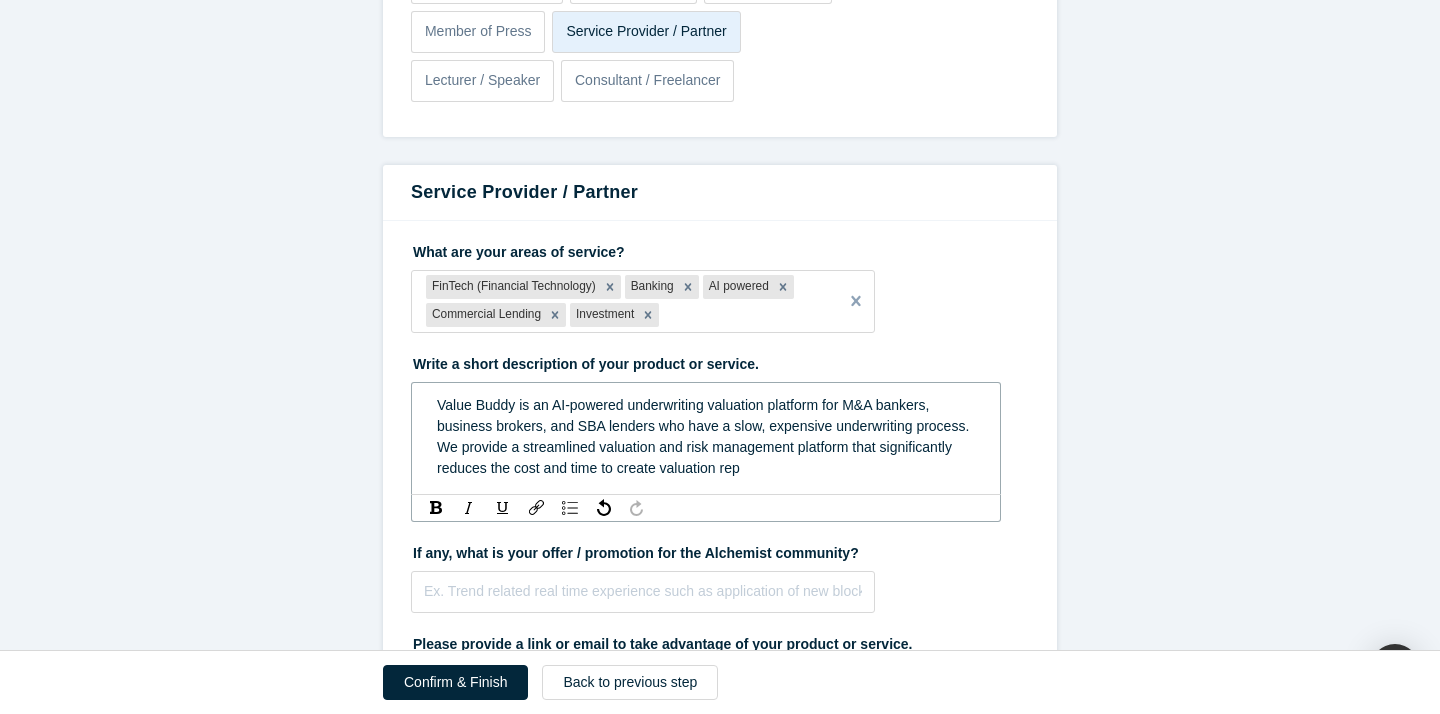 click on "Value Buddy is an AI-powered underwriting valuation platform for M&A bankers, business brokers, and SBA lenders who have a slow, expensive underwriting process. We provide a streamlined valuation and risk management platform that significantly reduces the cost and time to create valuation rep" at bounding box center (706, 437) 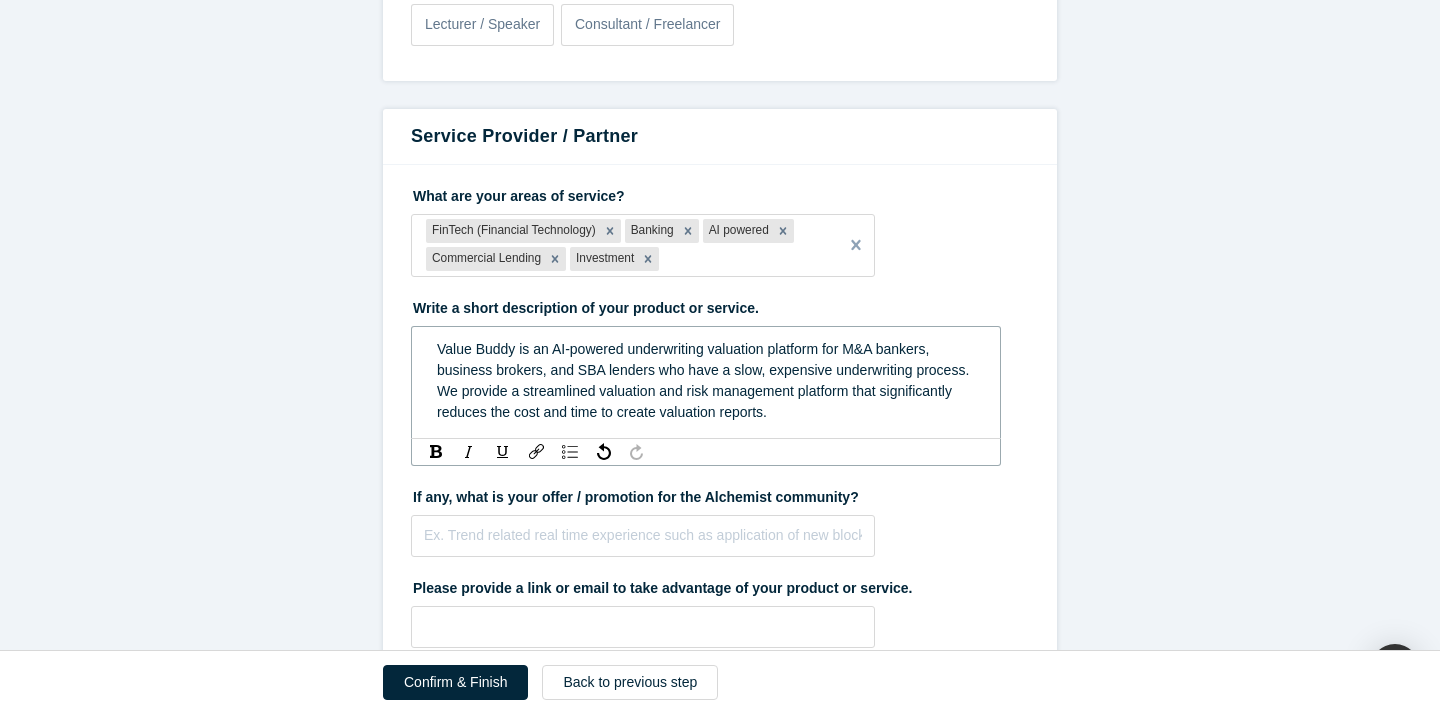 scroll, scrollTop: 1662, scrollLeft: 0, axis: vertical 